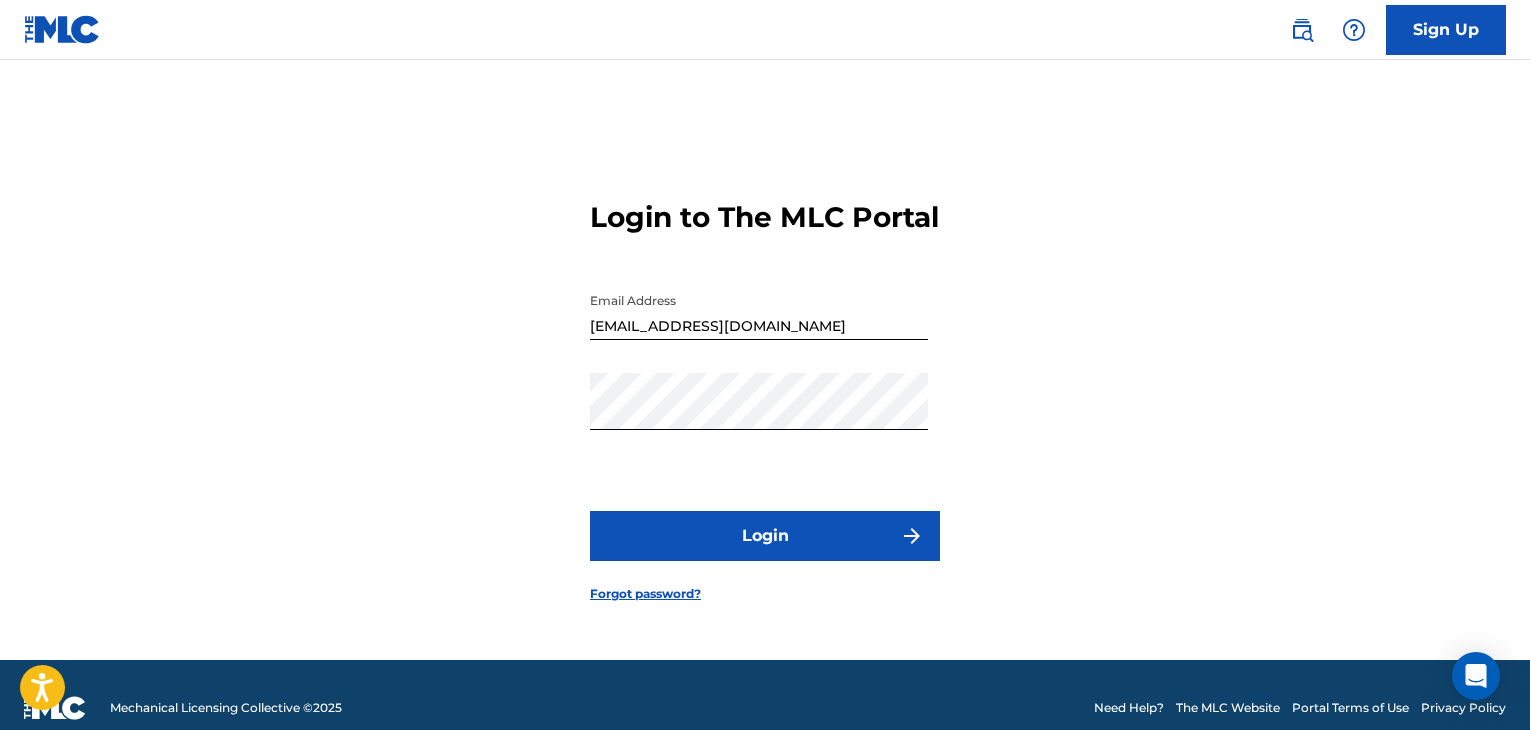 scroll, scrollTop: 0, scrollLeft: 0, axis: both 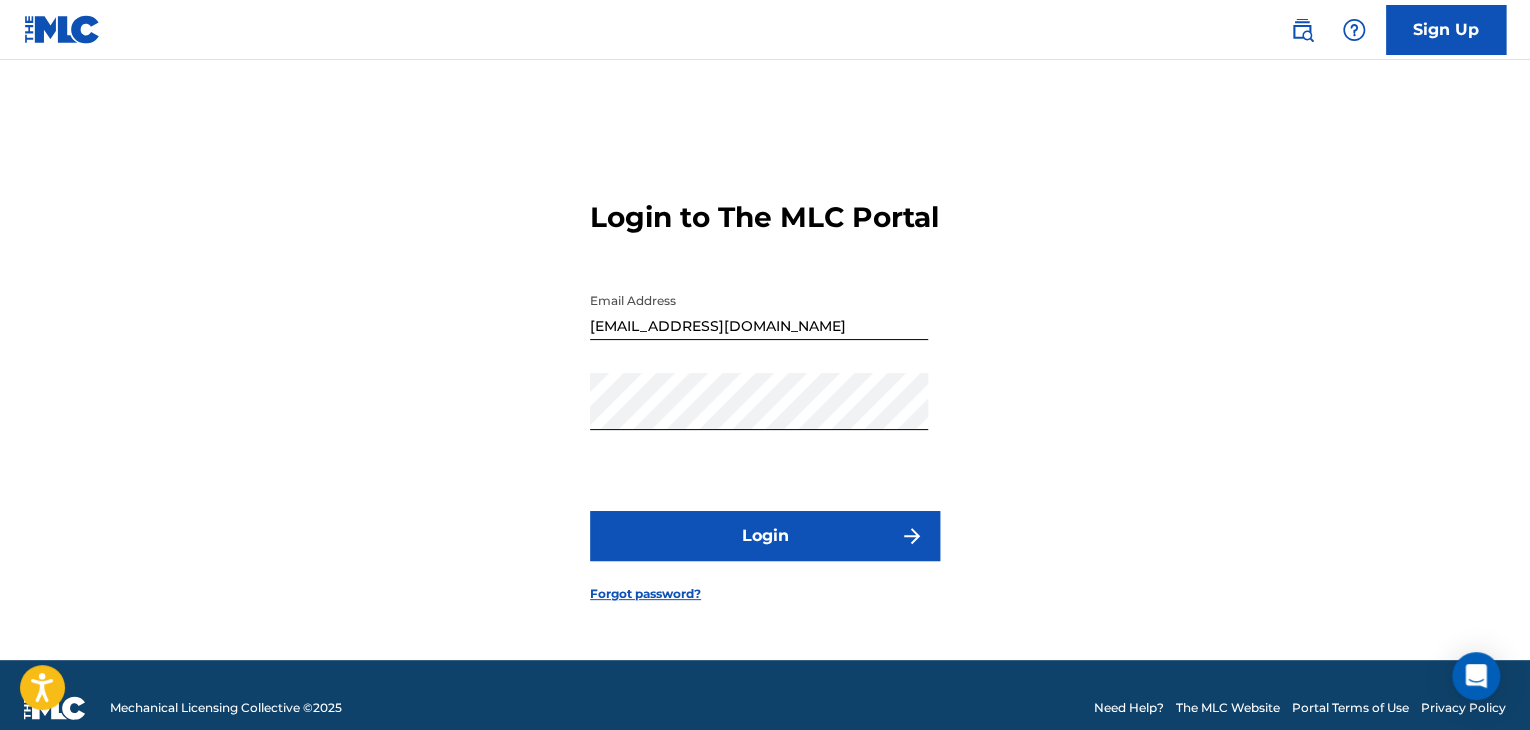 click on "Login" at bounding box center [765, 536] 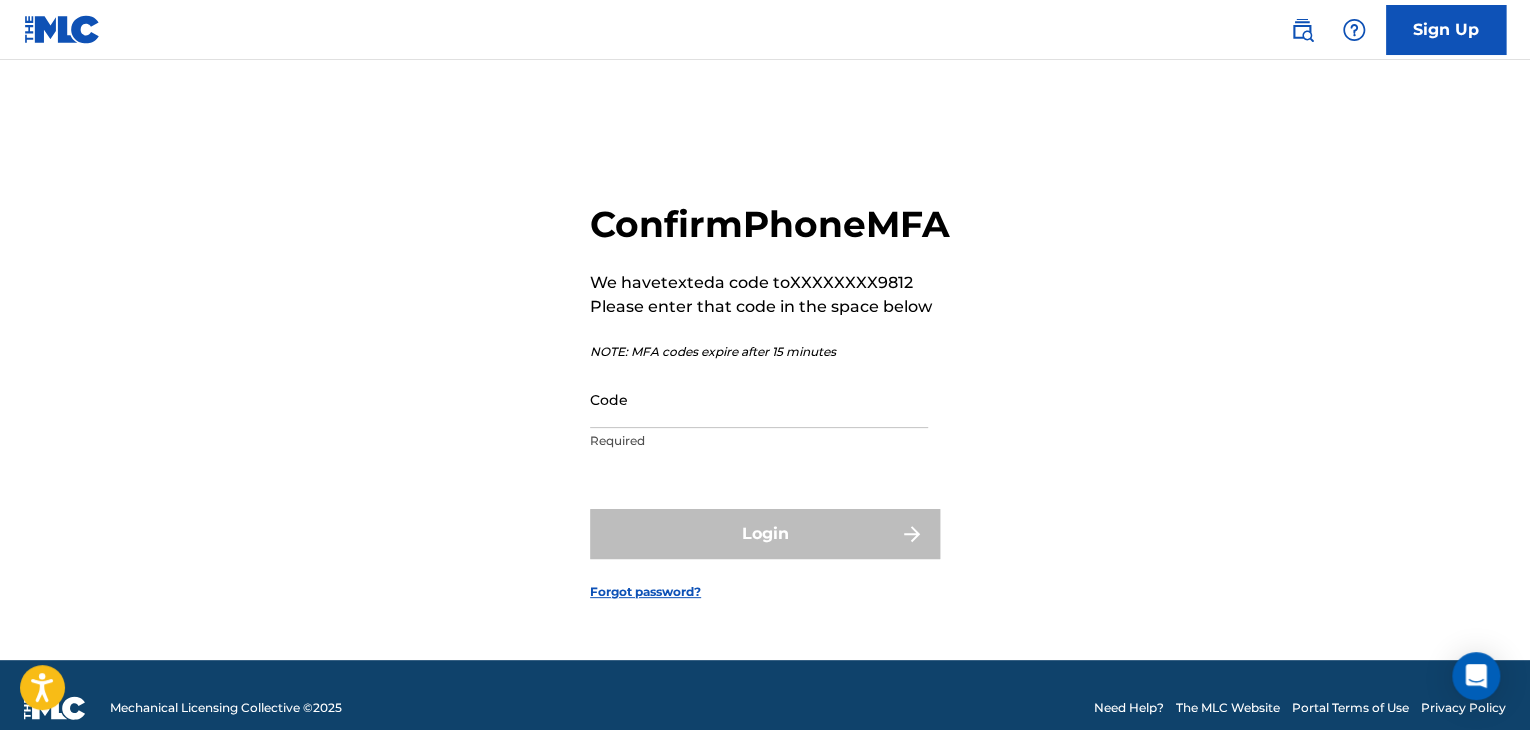 click on "Code" at bounding box center (759, 399) 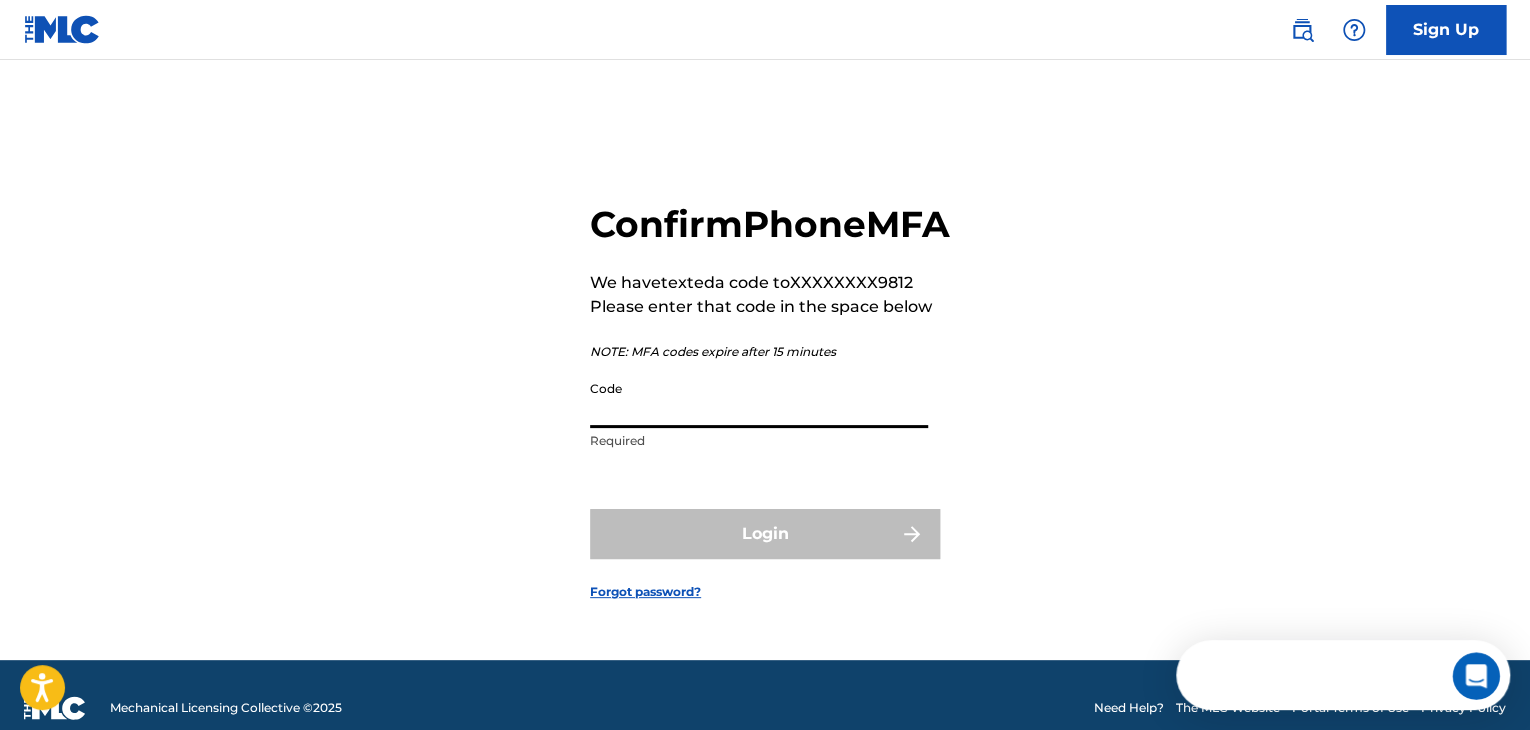 scroll, scrollTop: 0, scrollLeft: 0, axis: both 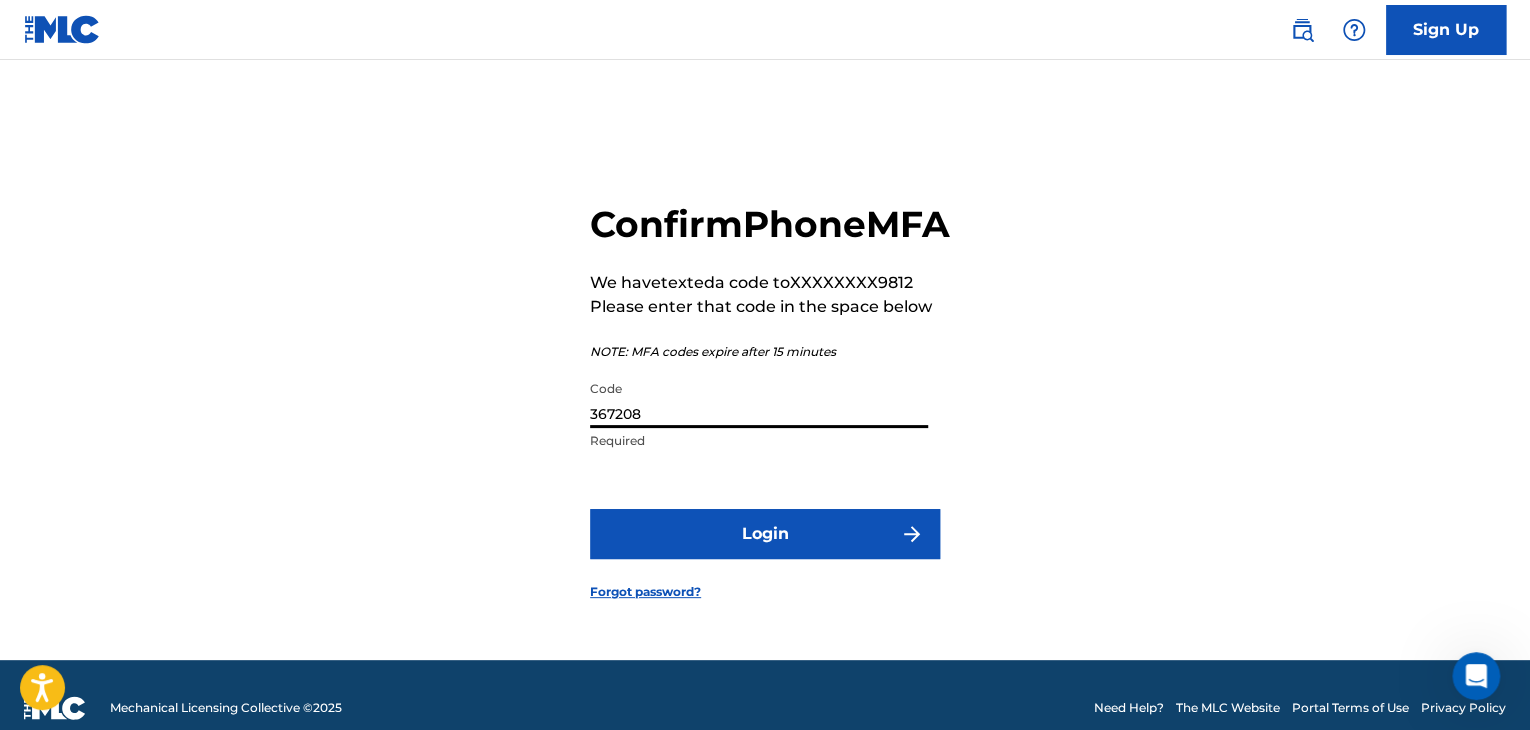 type on "367208" 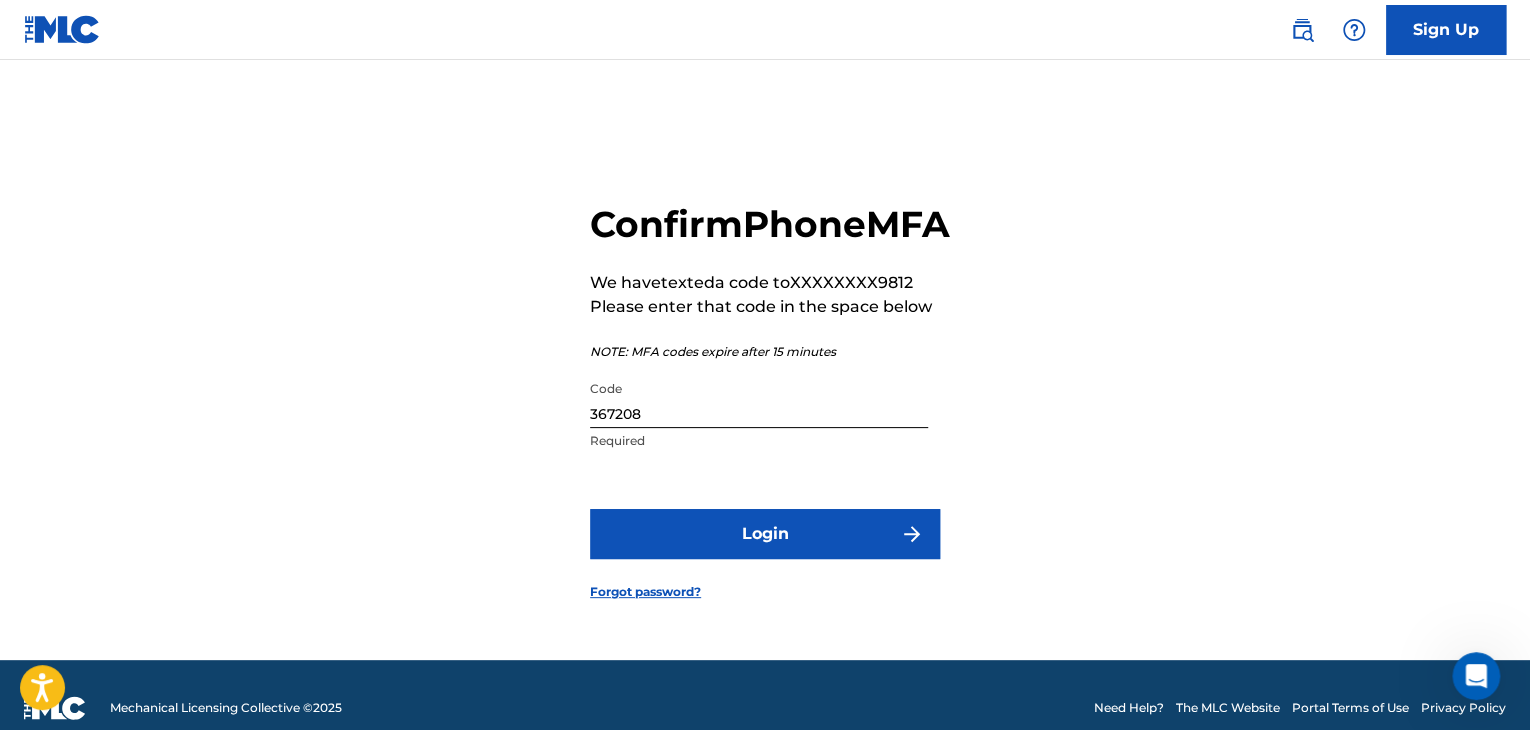 click on "Login" at bounding box center [765, 534] 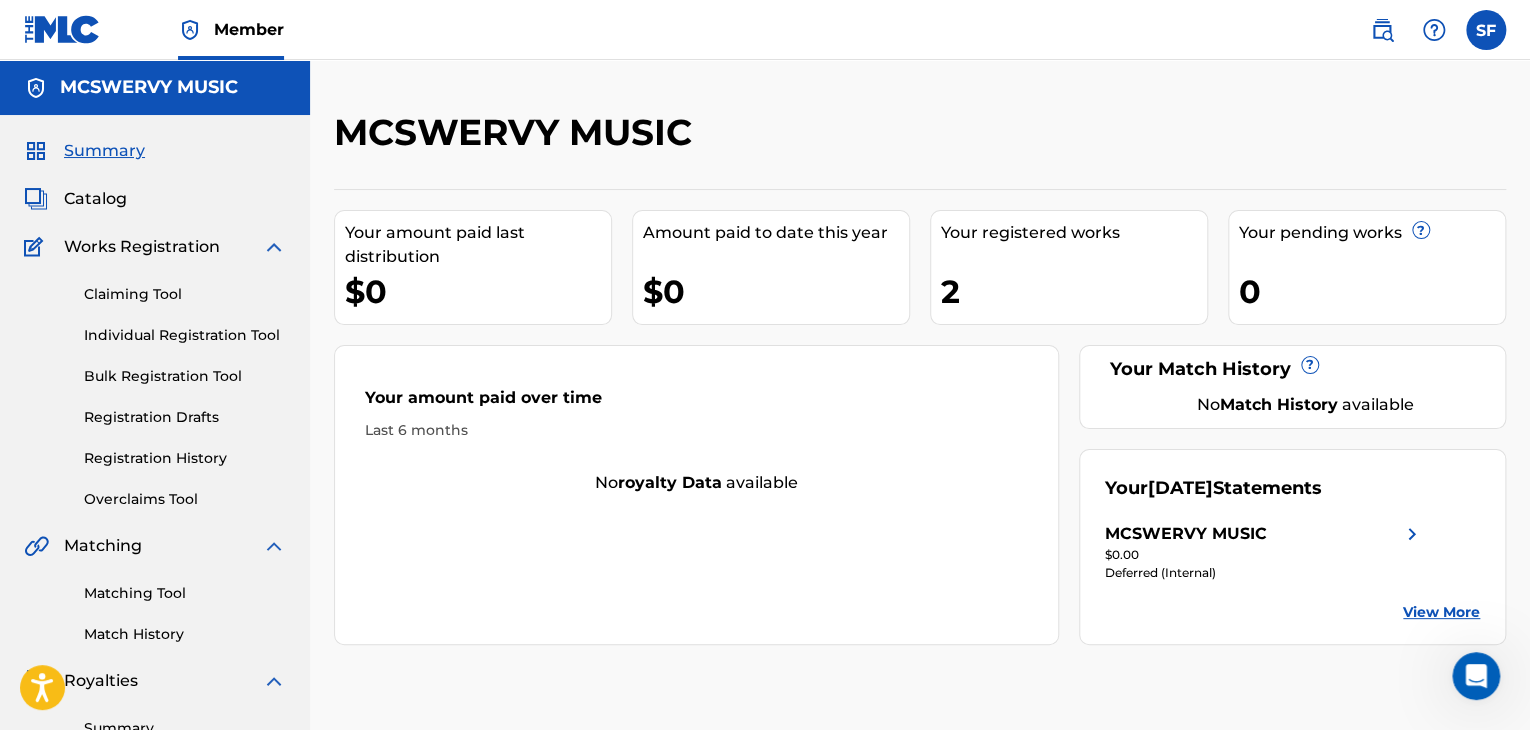 scroll, scrollTop: 0, scrollLeft: 0, axis: both 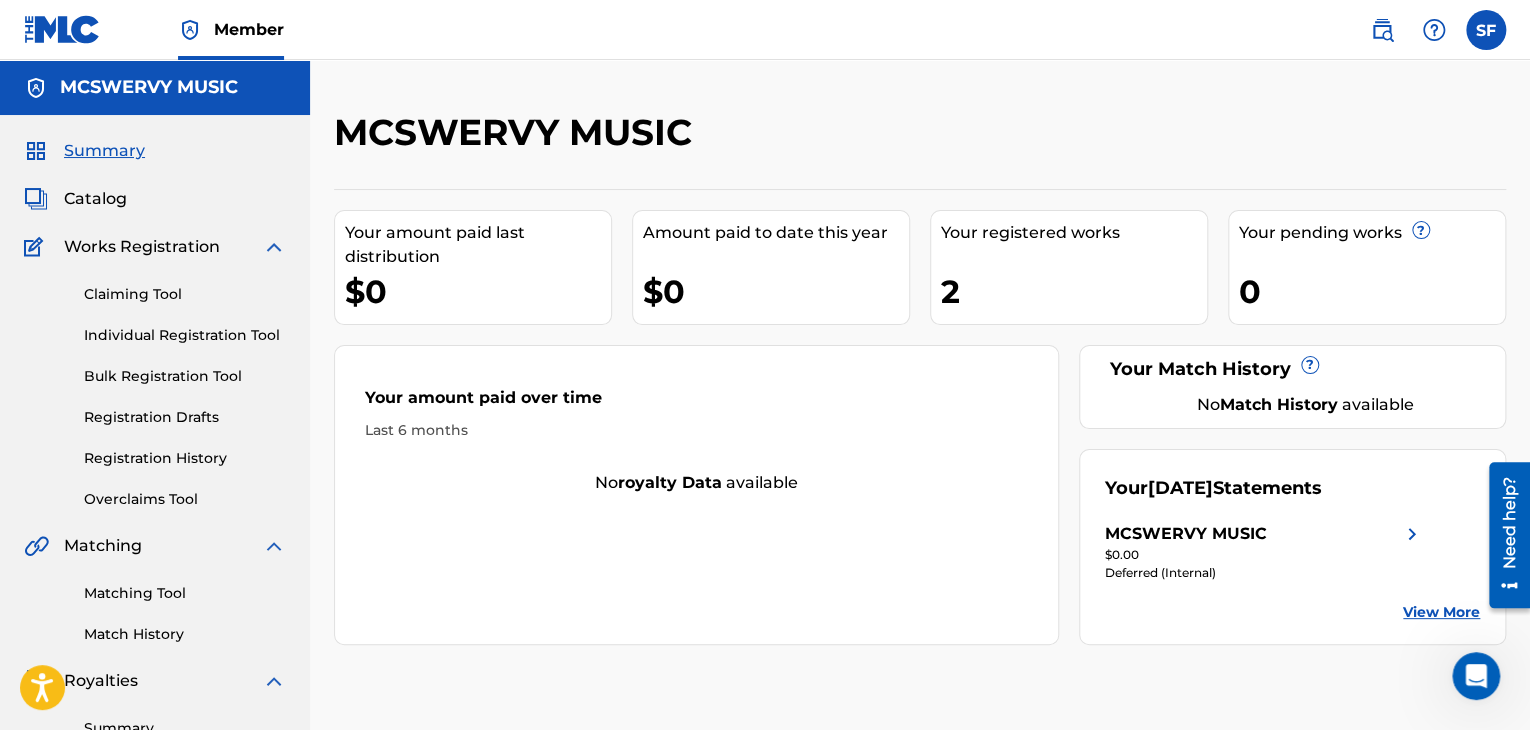 click on "Matching Tool" at bounding box center [185, 593] 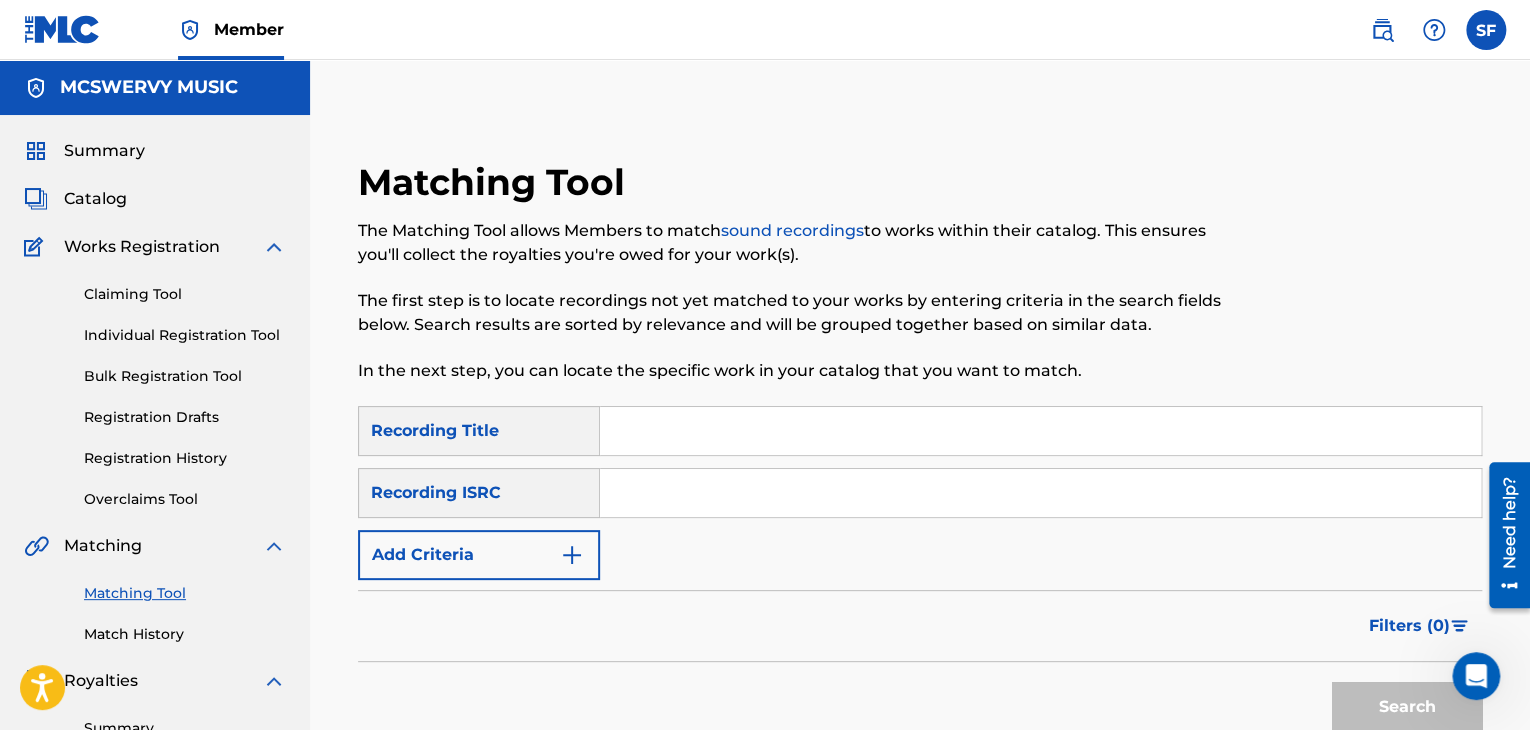 click at bounding box center (1040, 431) 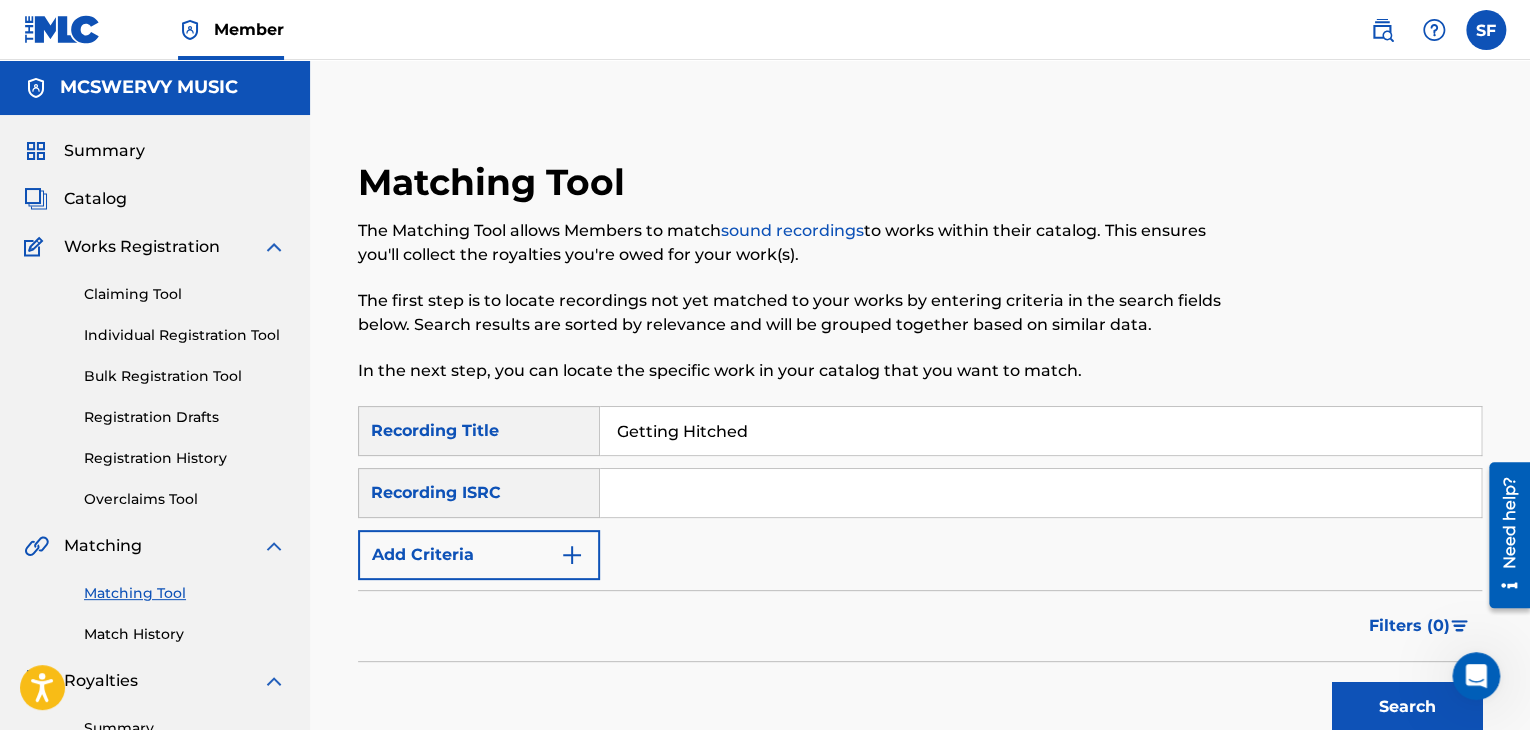 type on "Getting Hitched" 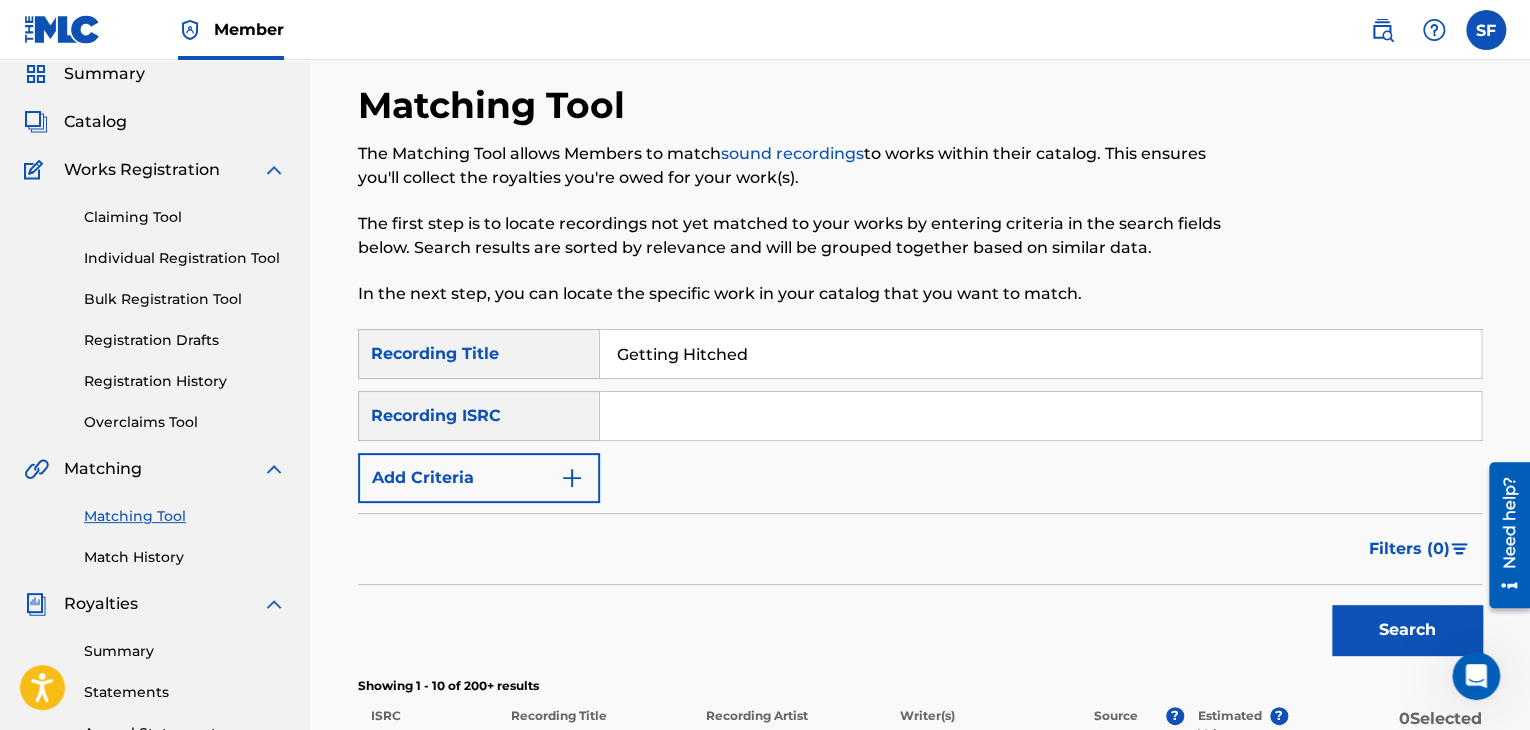 scroll, scrollTop: 57, scrollLeft: 0, axis: vertical 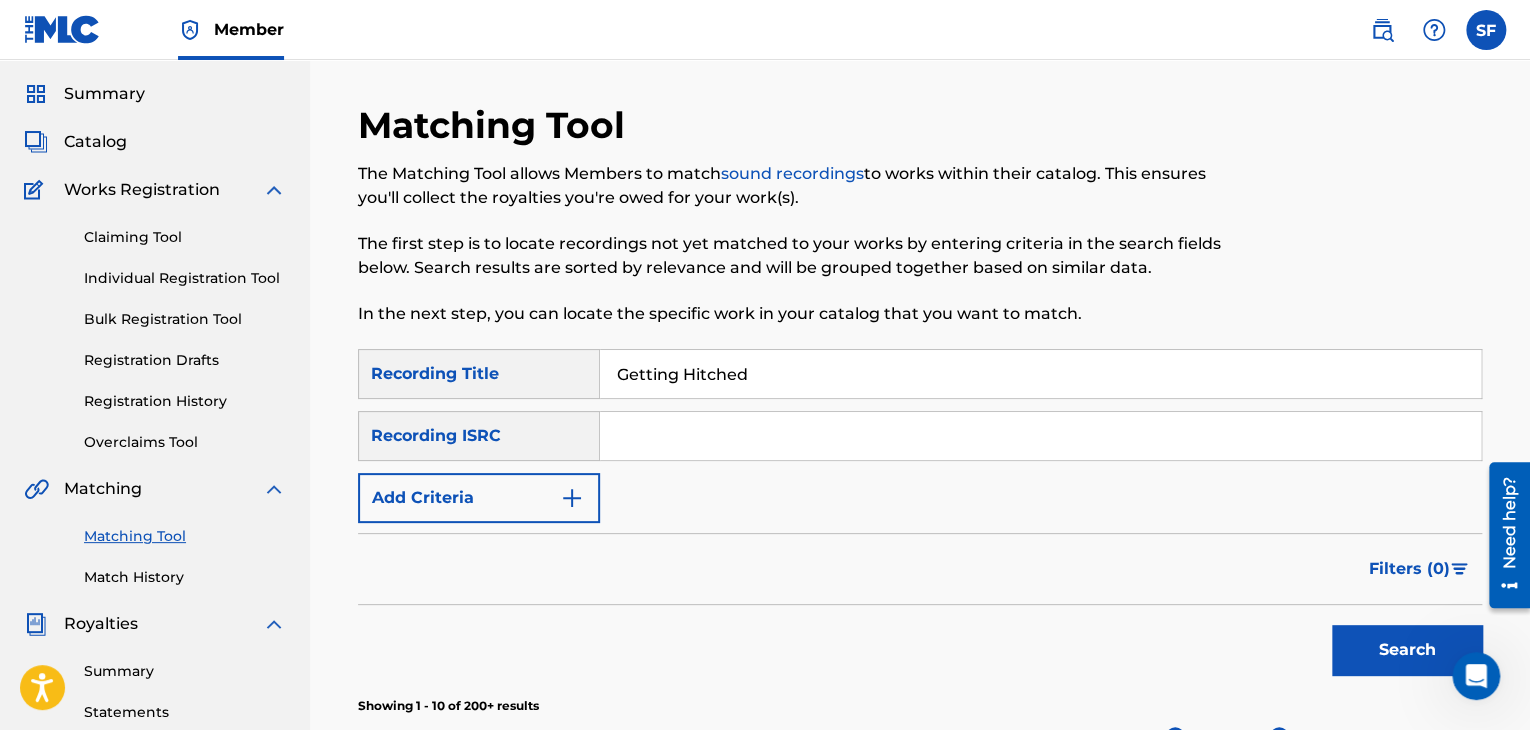 click at bounding box center [572, 498] 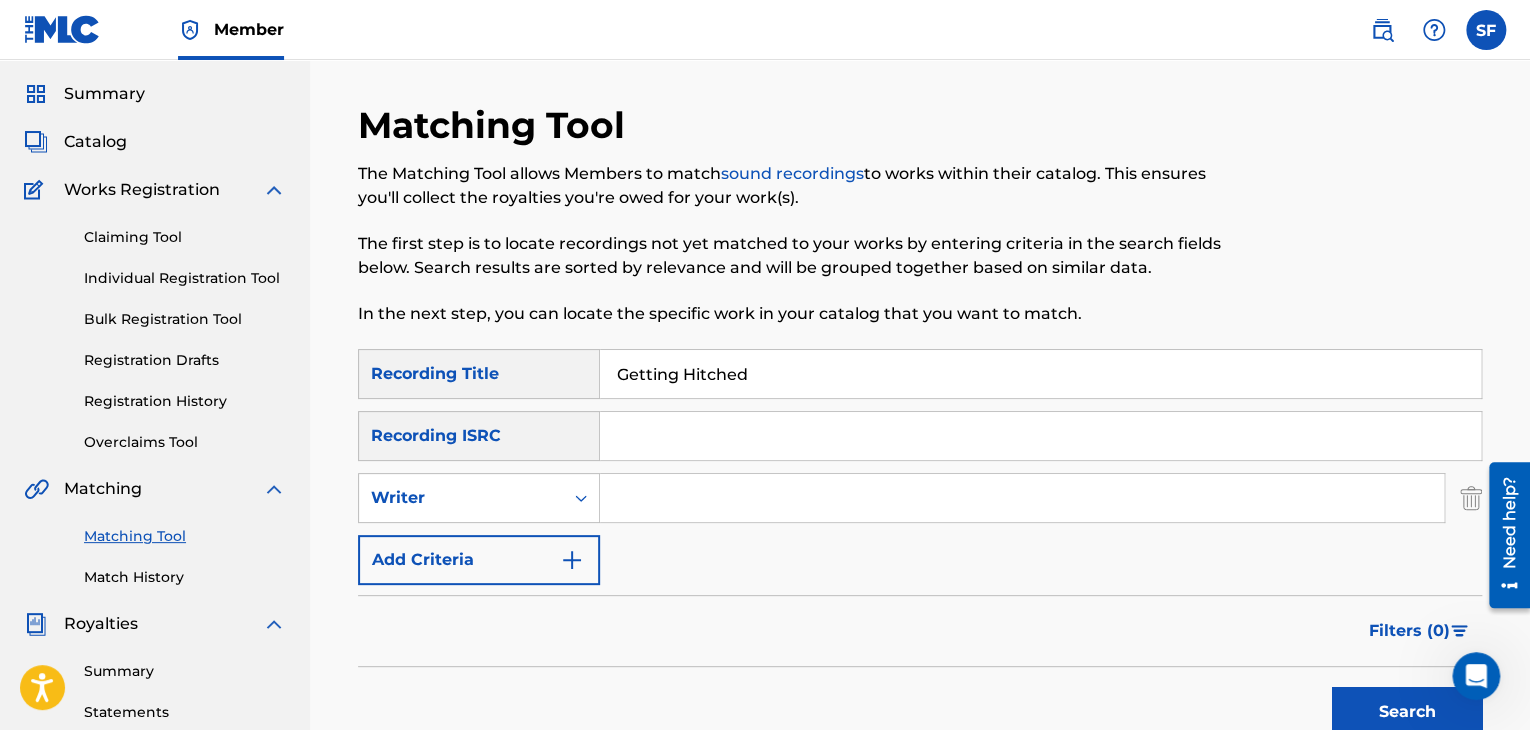 click at bounding box center [1022, 498] 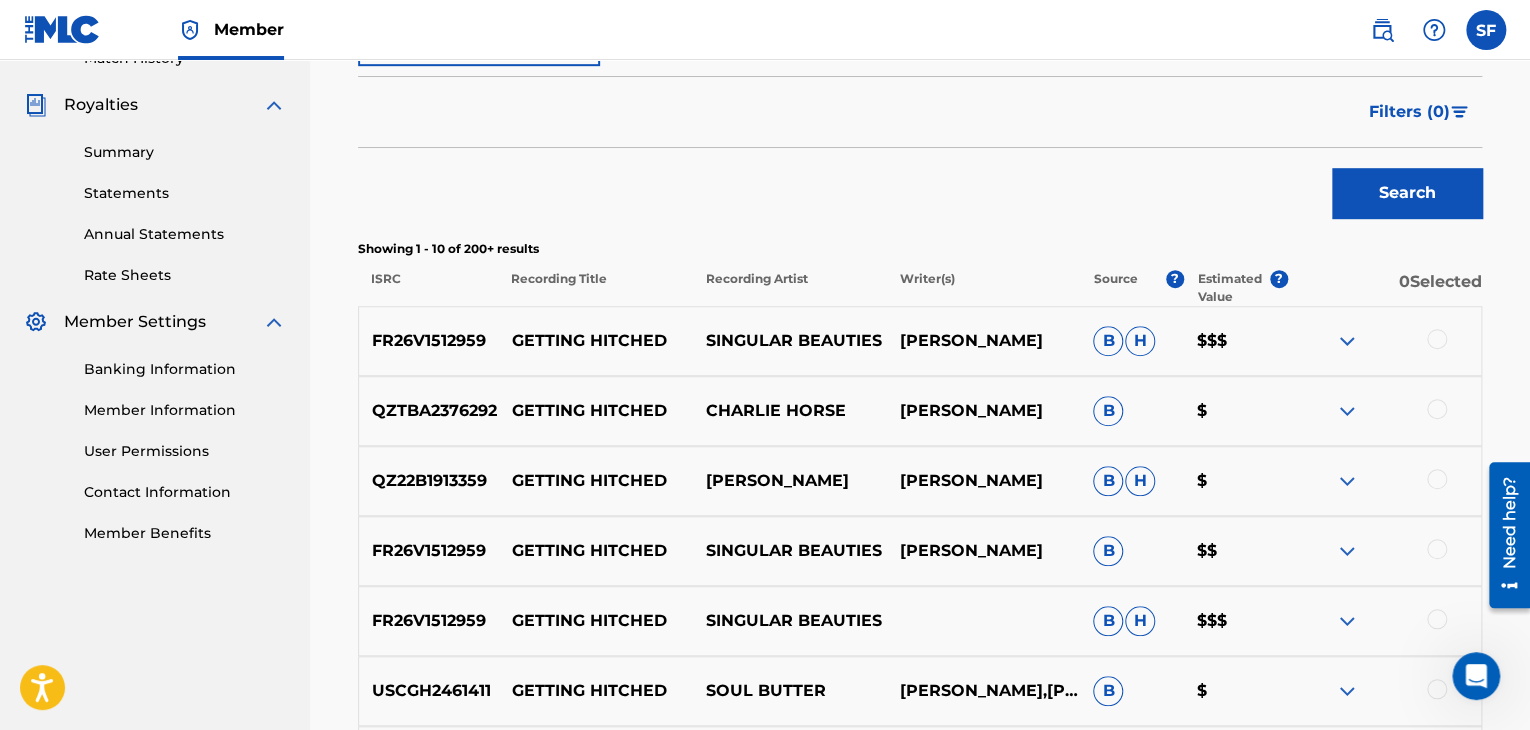 scroll, scrollTop: 579, scrollLeft: 0, axis: vertical 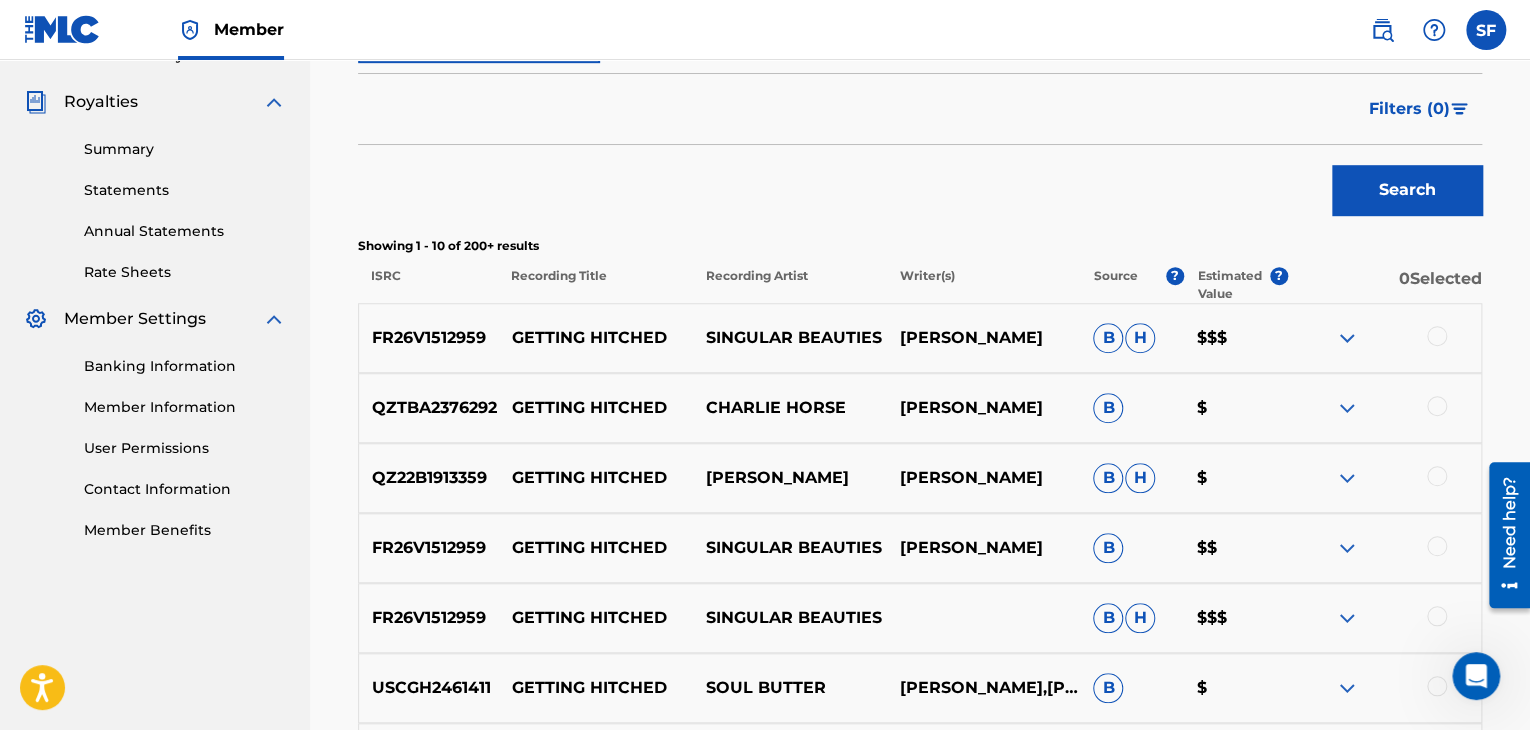 type on "[PERSON_NAME]" 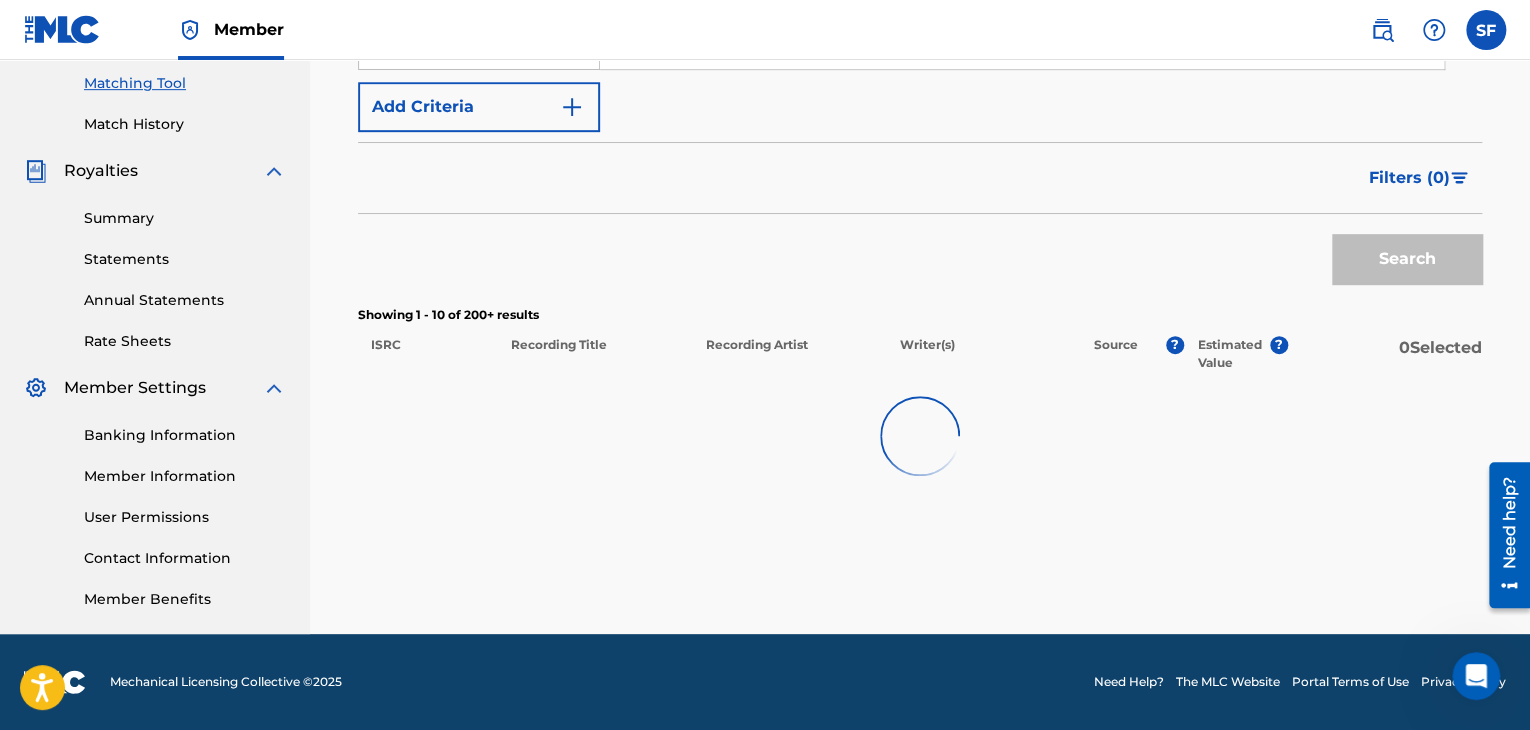 scroll, scrollTop: 579, scrollLeft: 0, axis: vertical 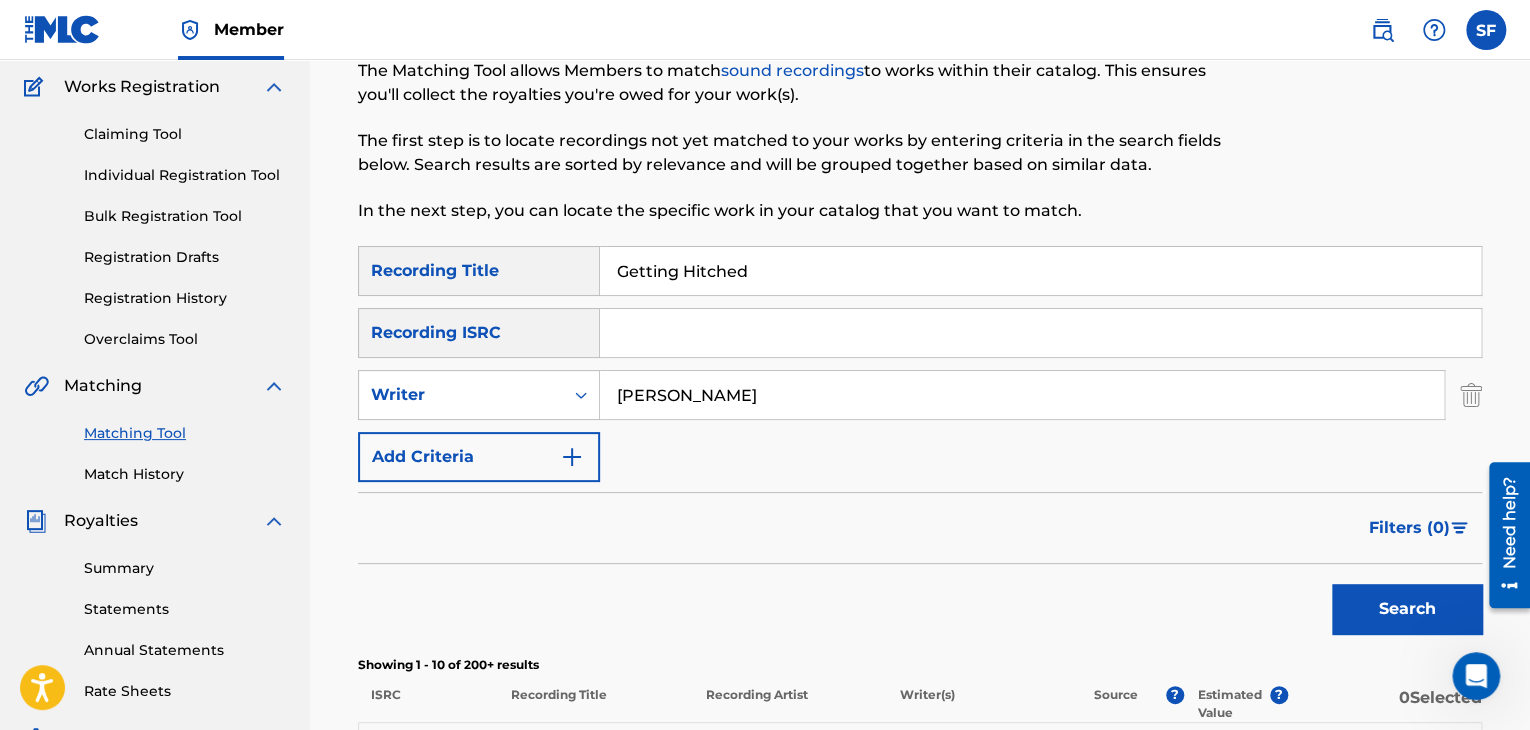 click on "Getting Hitched" at bounding box center (1040, 271) 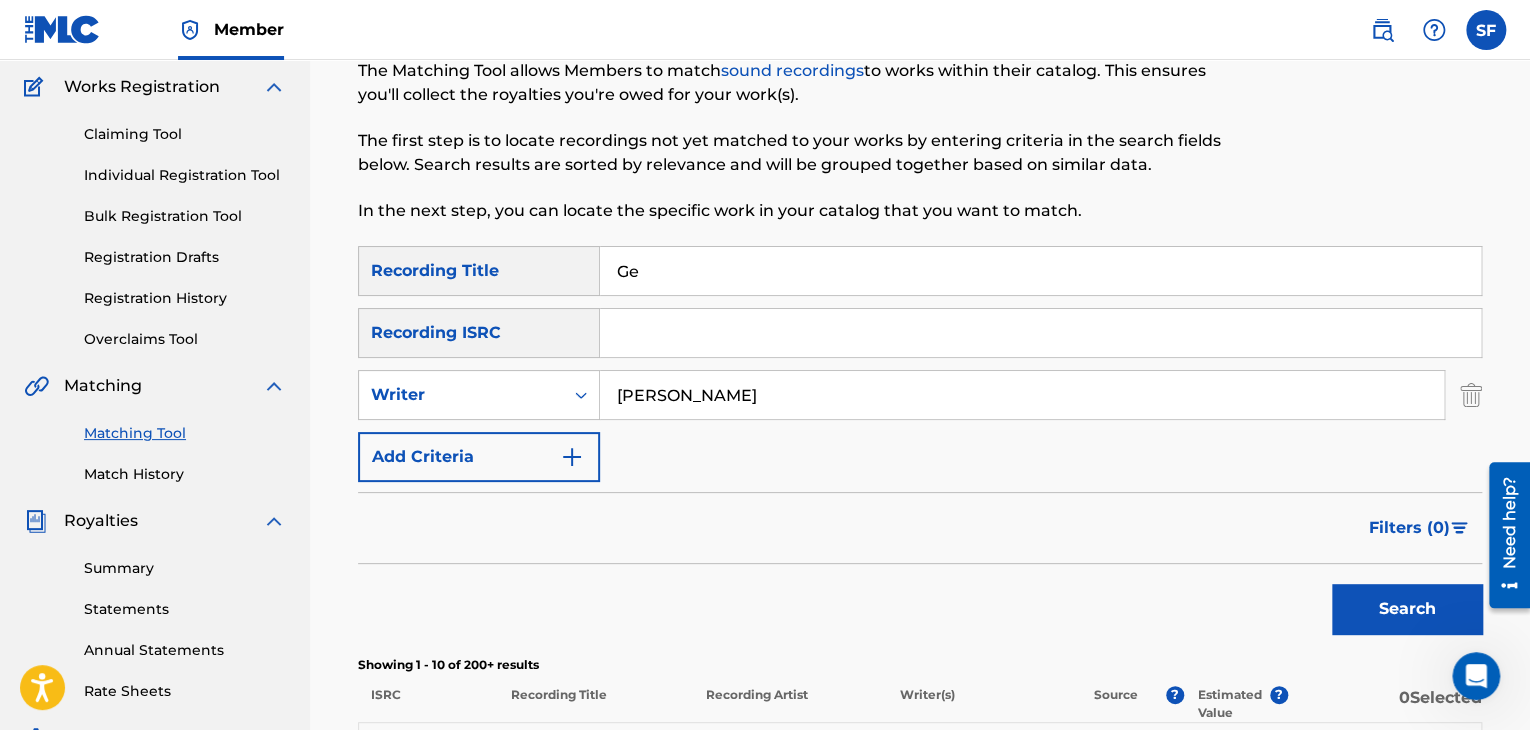 type on "G" 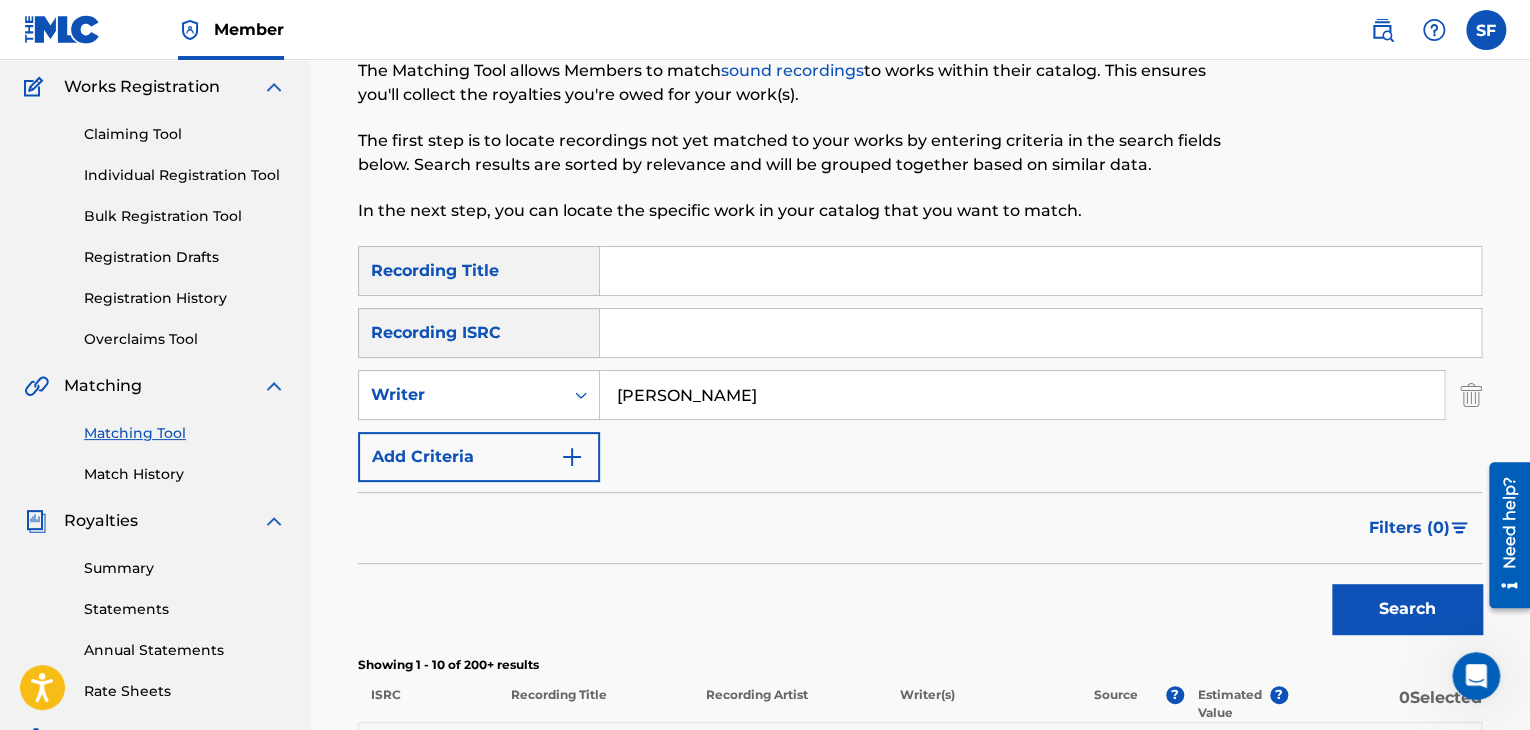type 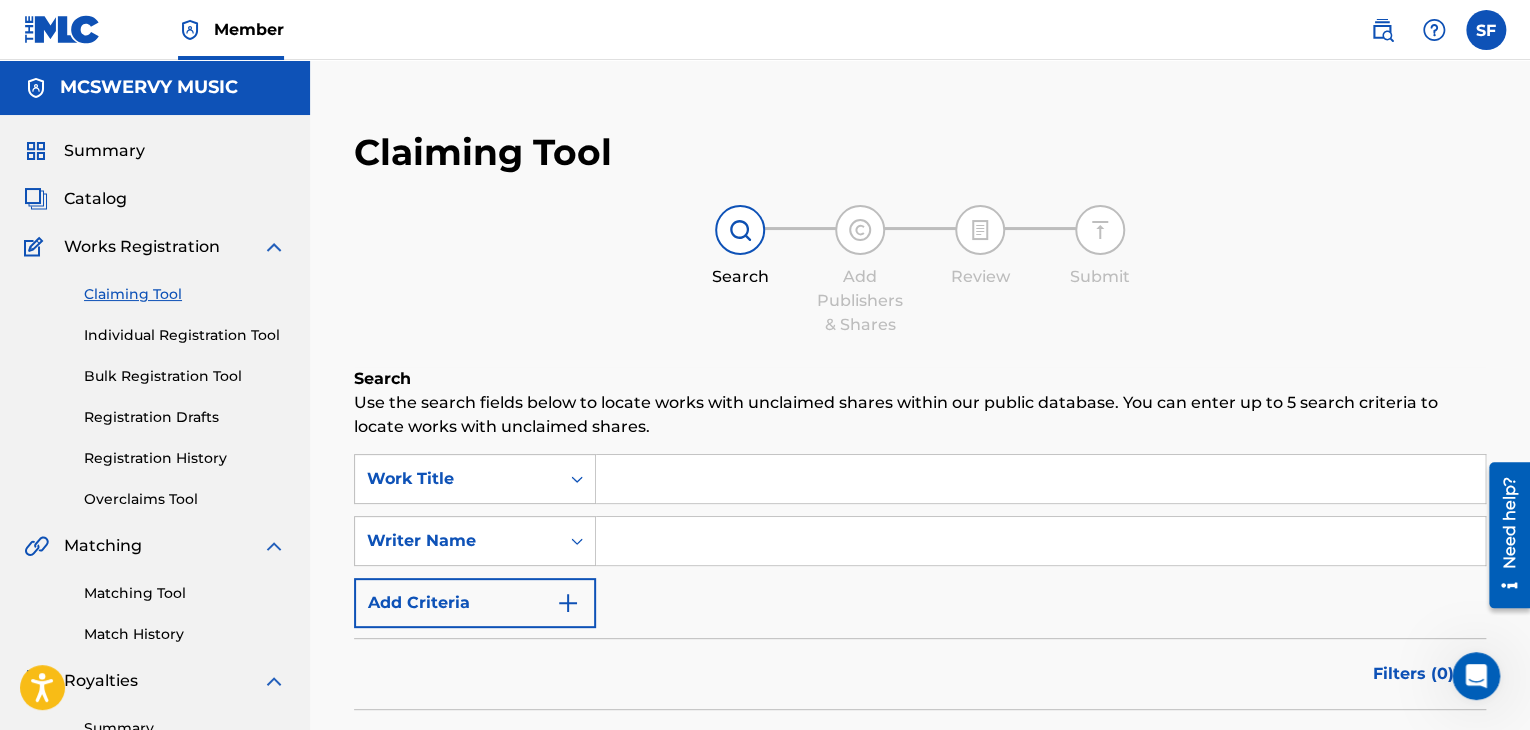 click at bounding box center [1040, 479] 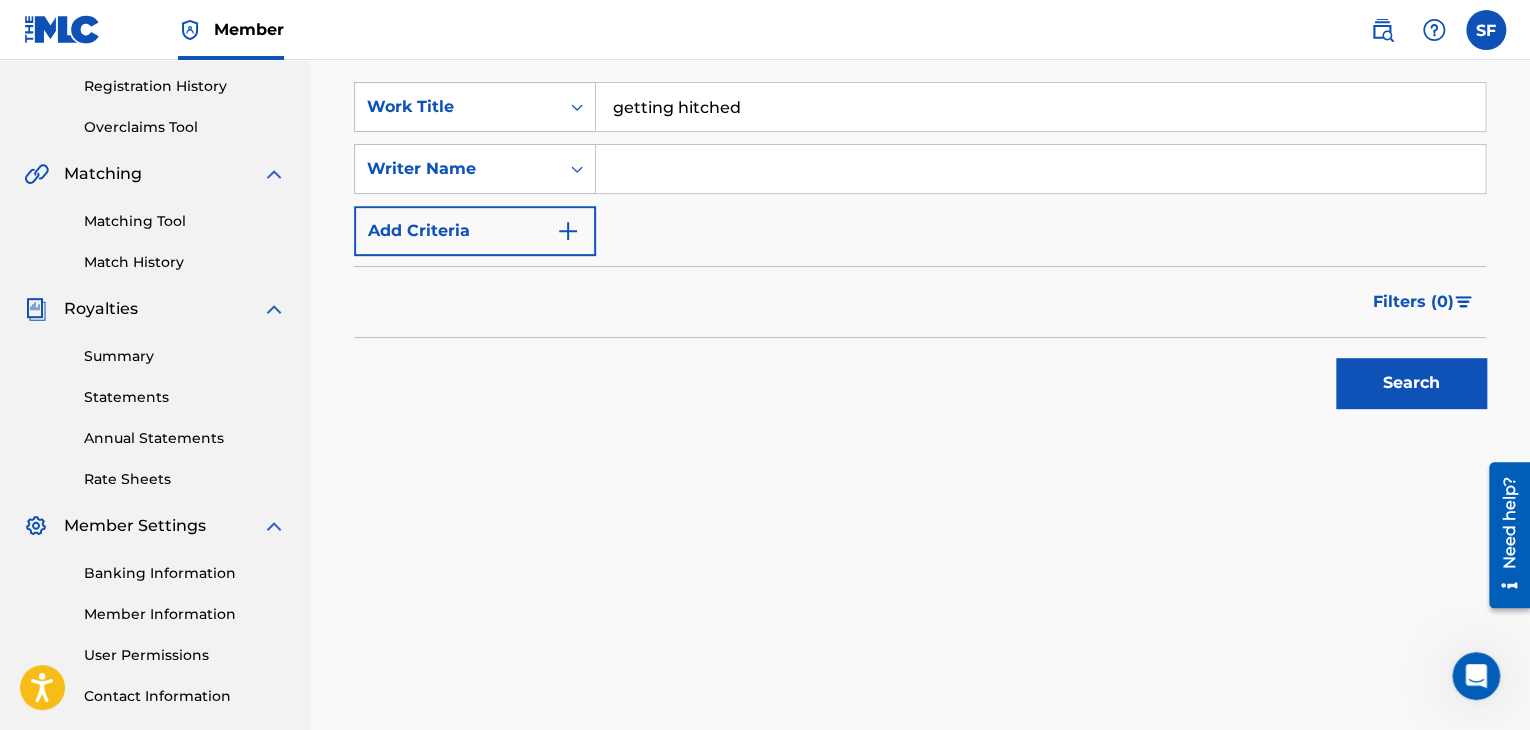 scroll, scrollTop: 378, scrollLeft: 0, axis: vertical 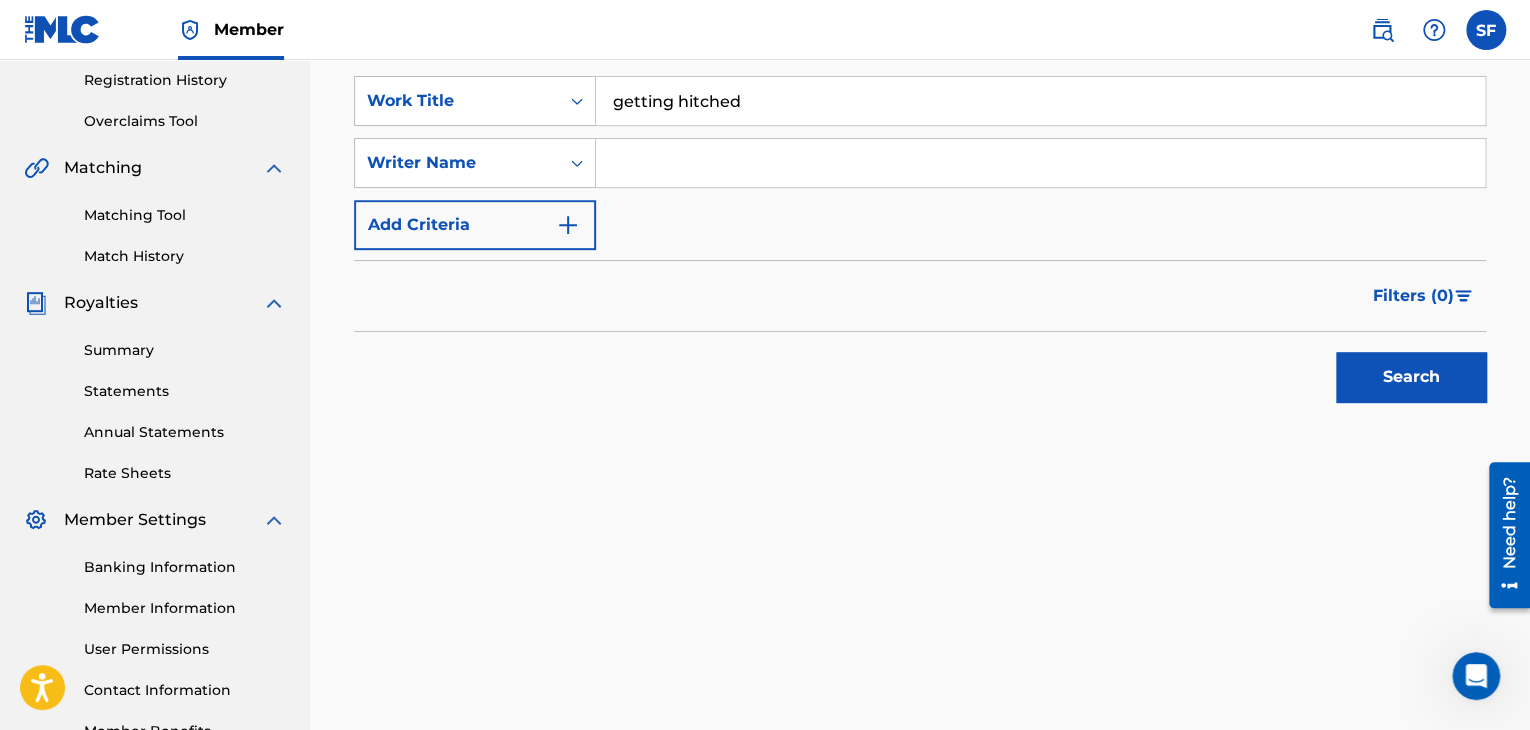 type on "getting hitched" 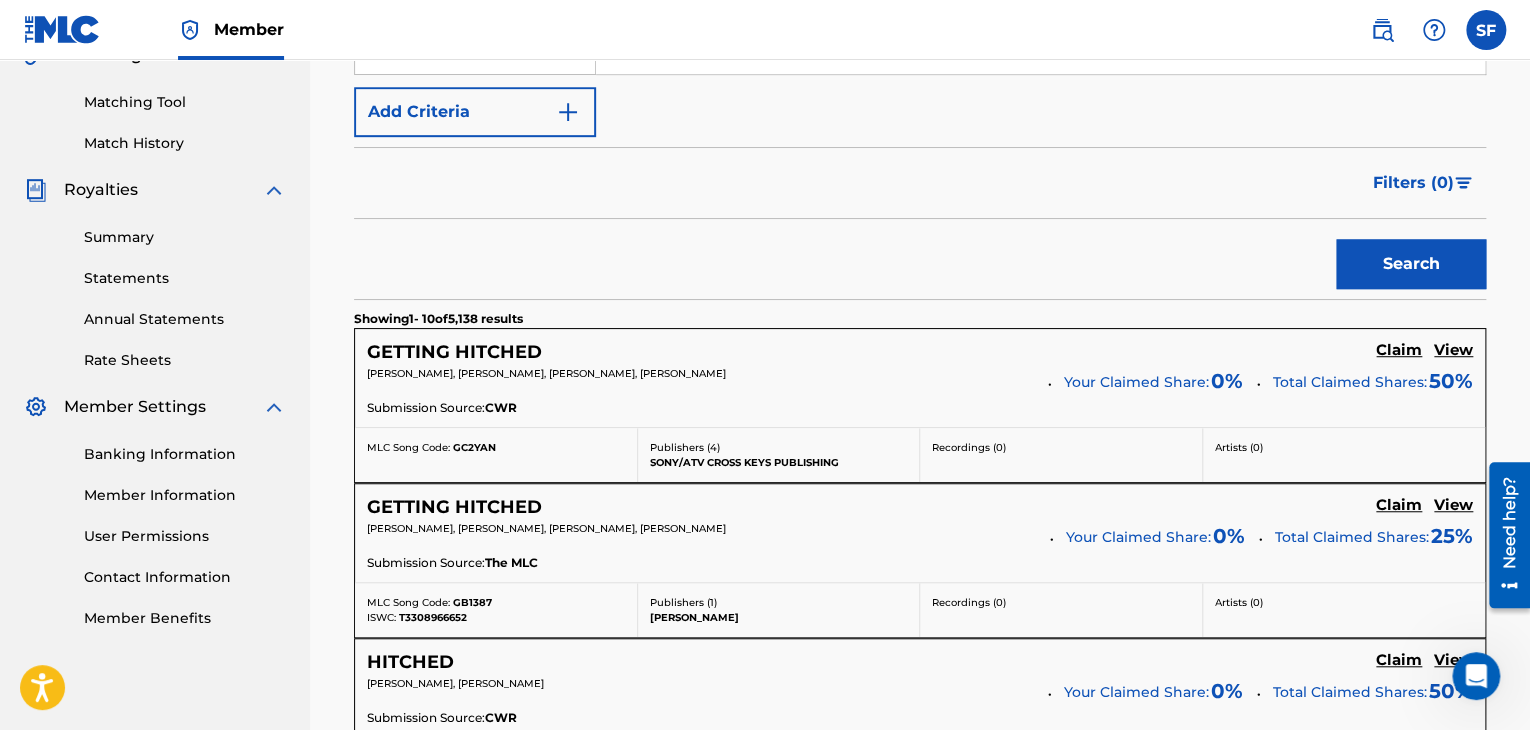 scroll, scrollTop: 558, scrollLeft: 0, axis: vertical 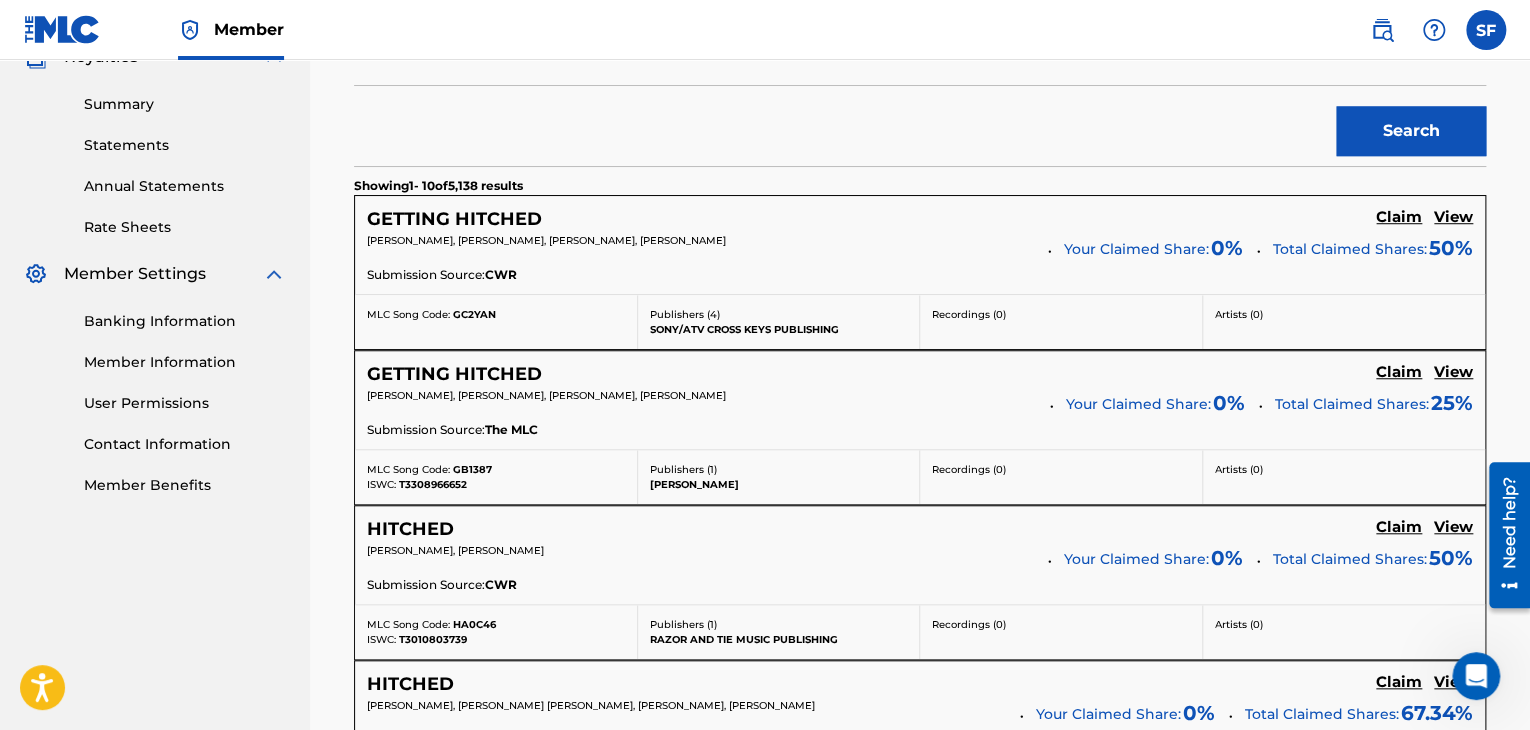 click on "Claim" at bounding box center (1399, 217) 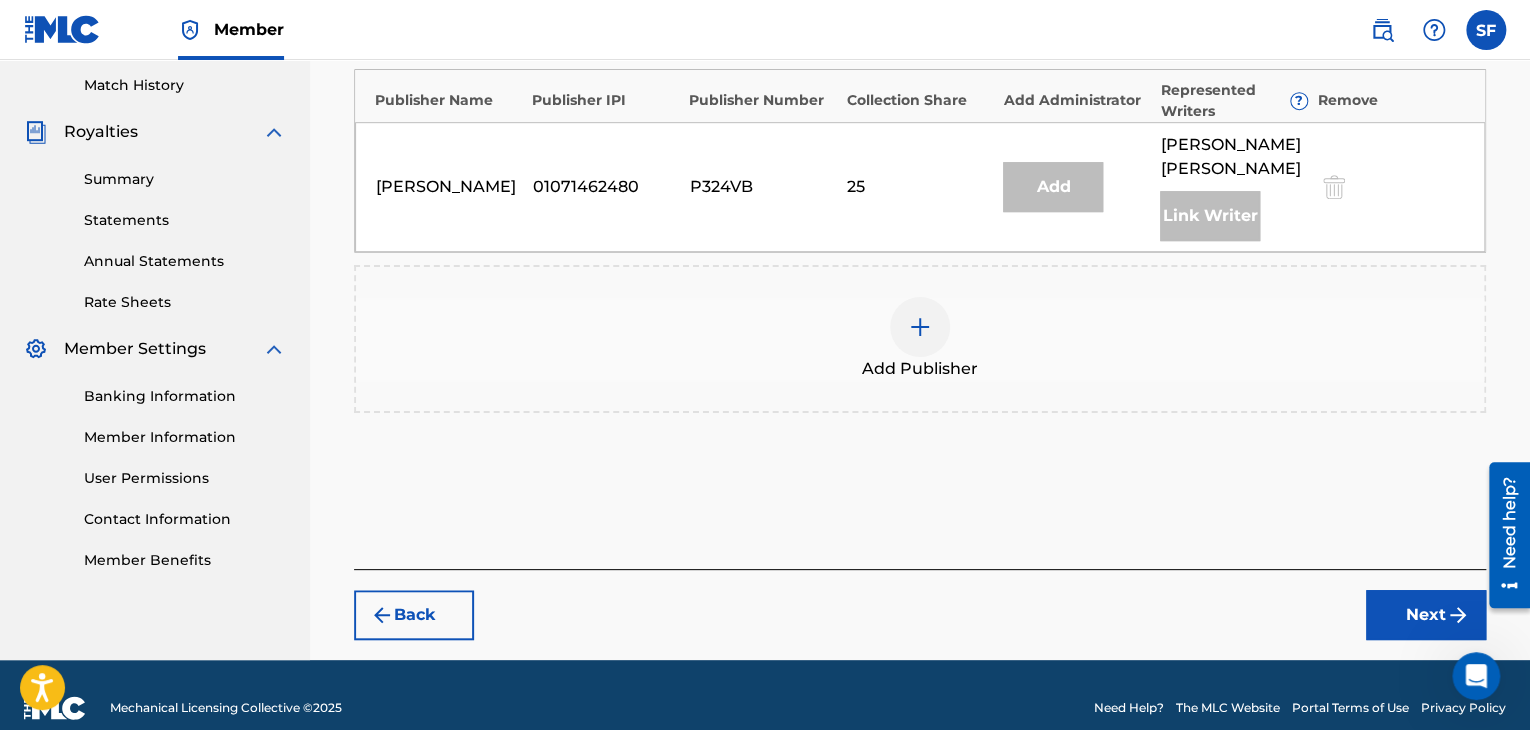 click on "Add Publisher" at bounding box center (920, 339) 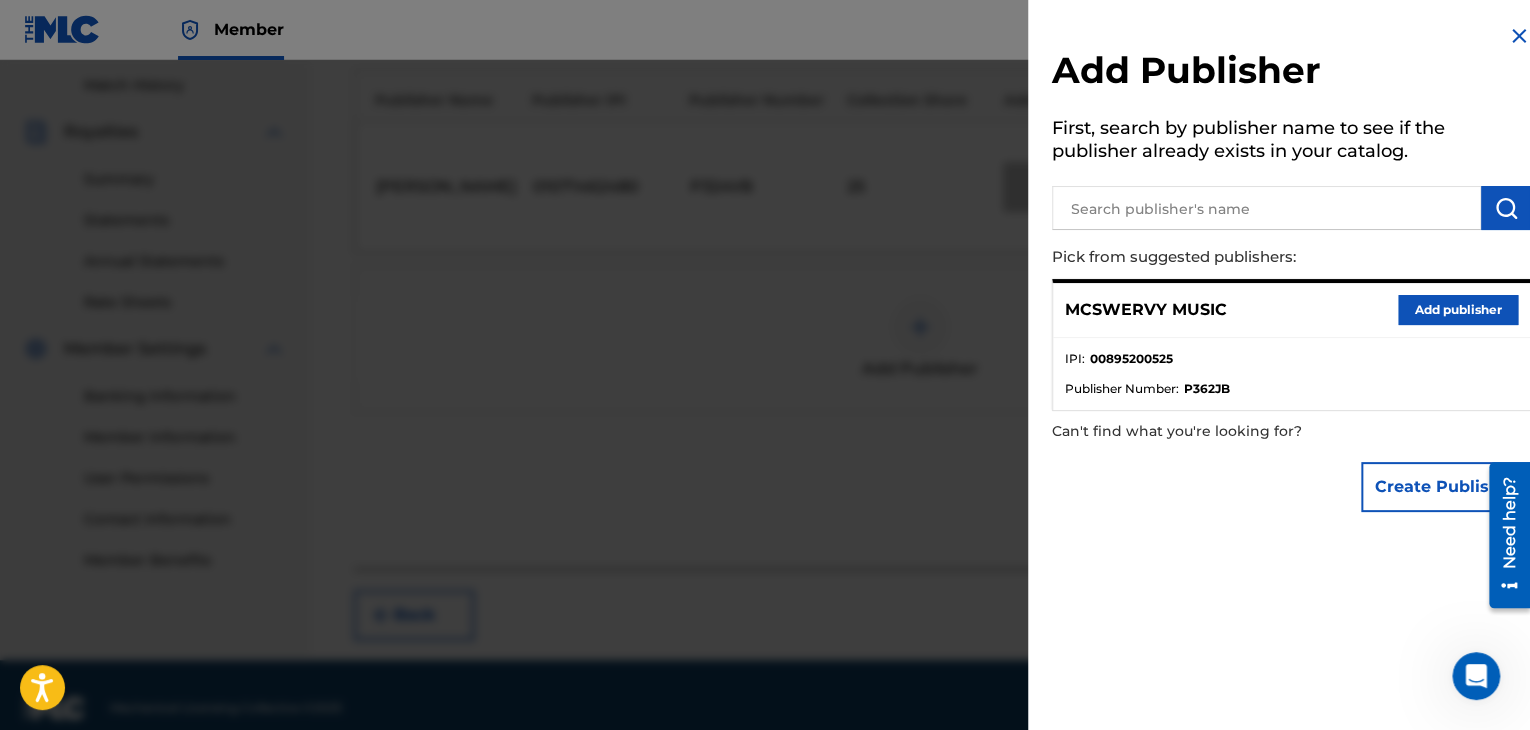 click on "Add publisher" at bounding box center (1458, 310) 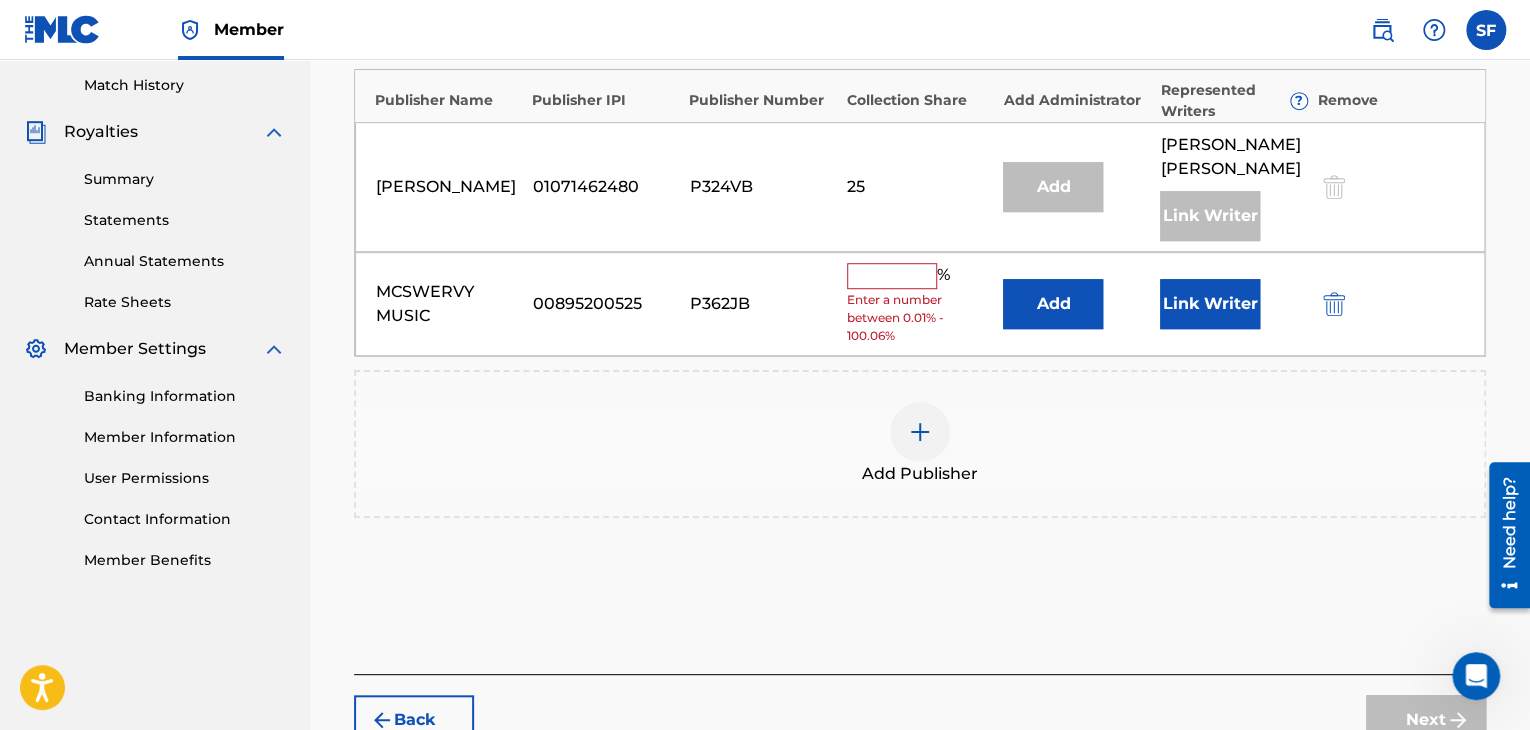 click at bounding box center [892, 276] 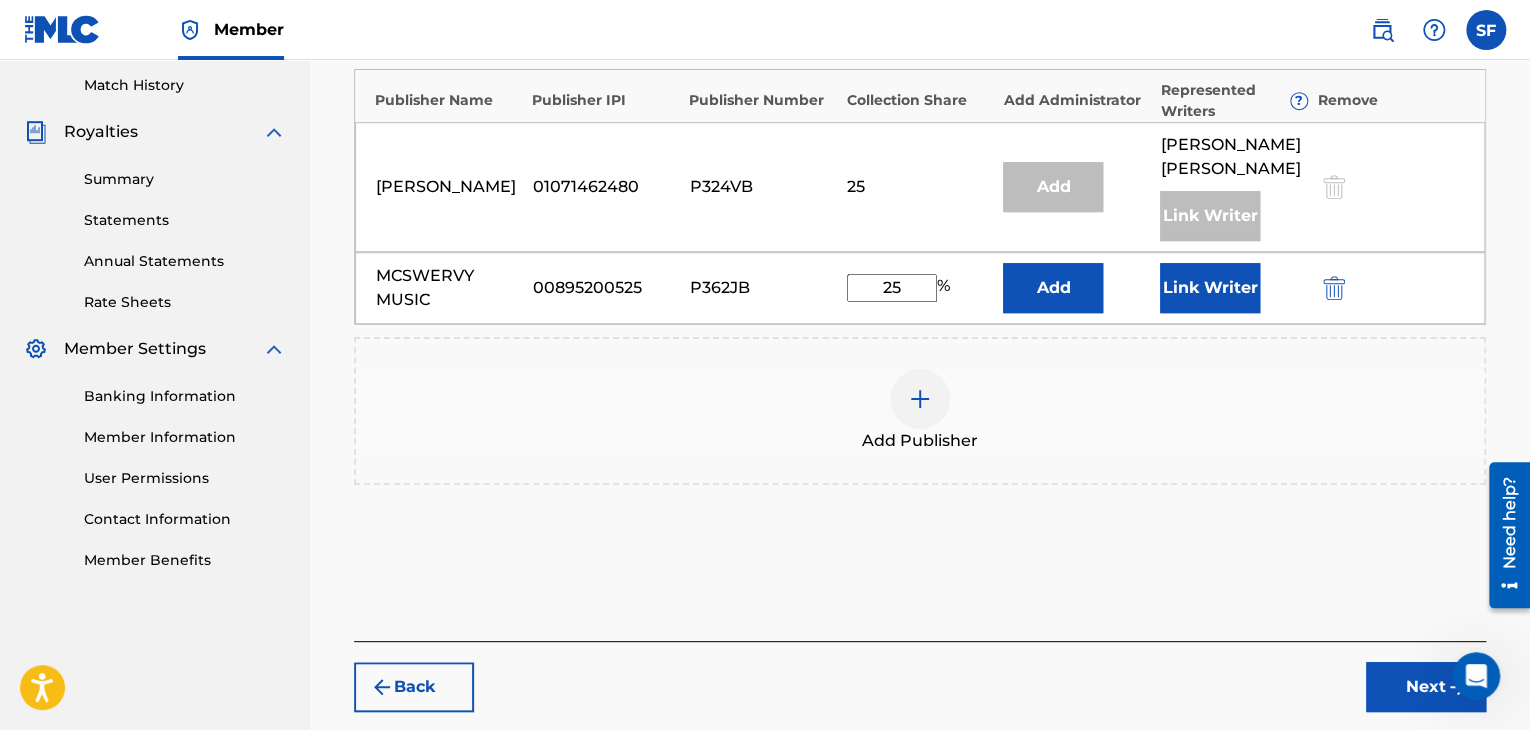 type on "25" 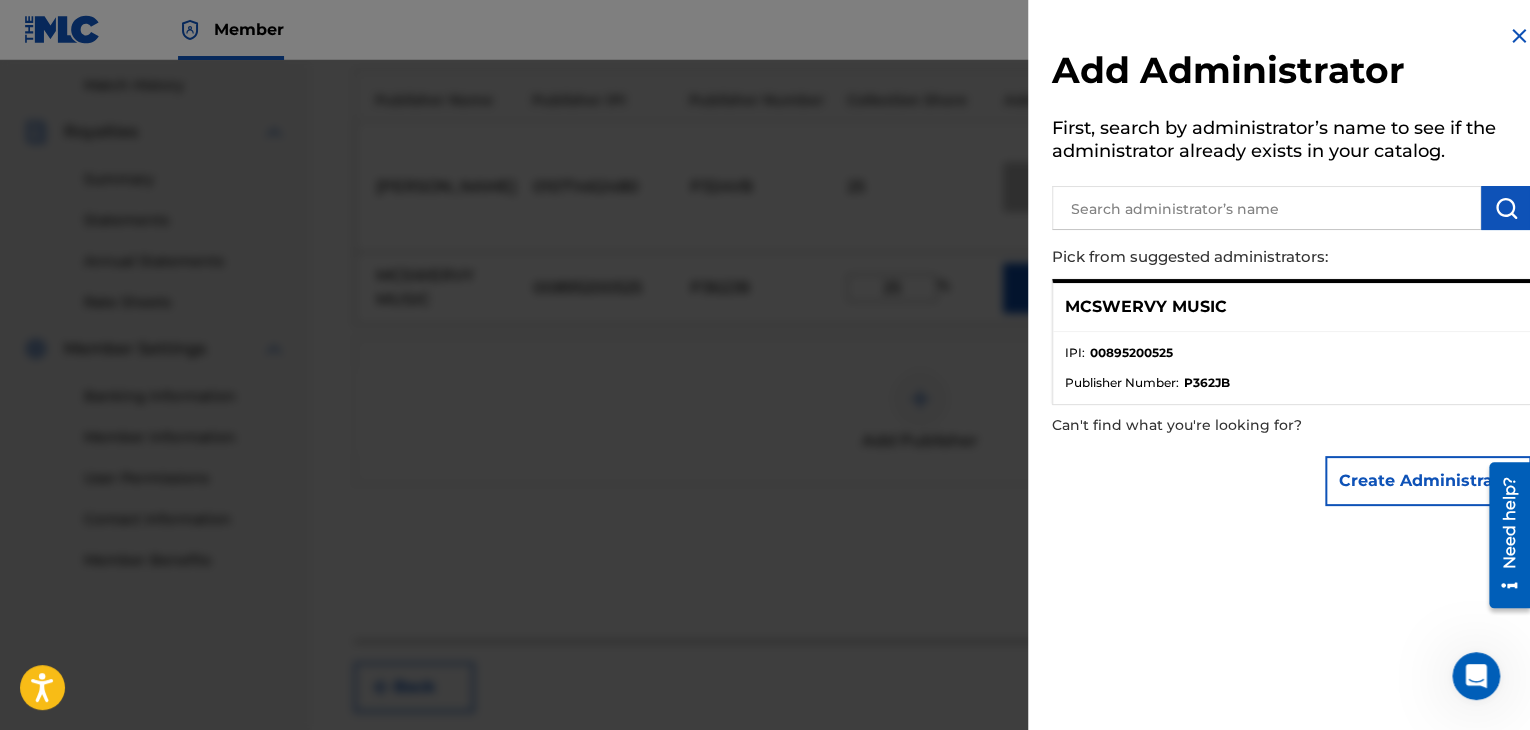 click on "Create Administrator" at bounding box center (1428, 481) 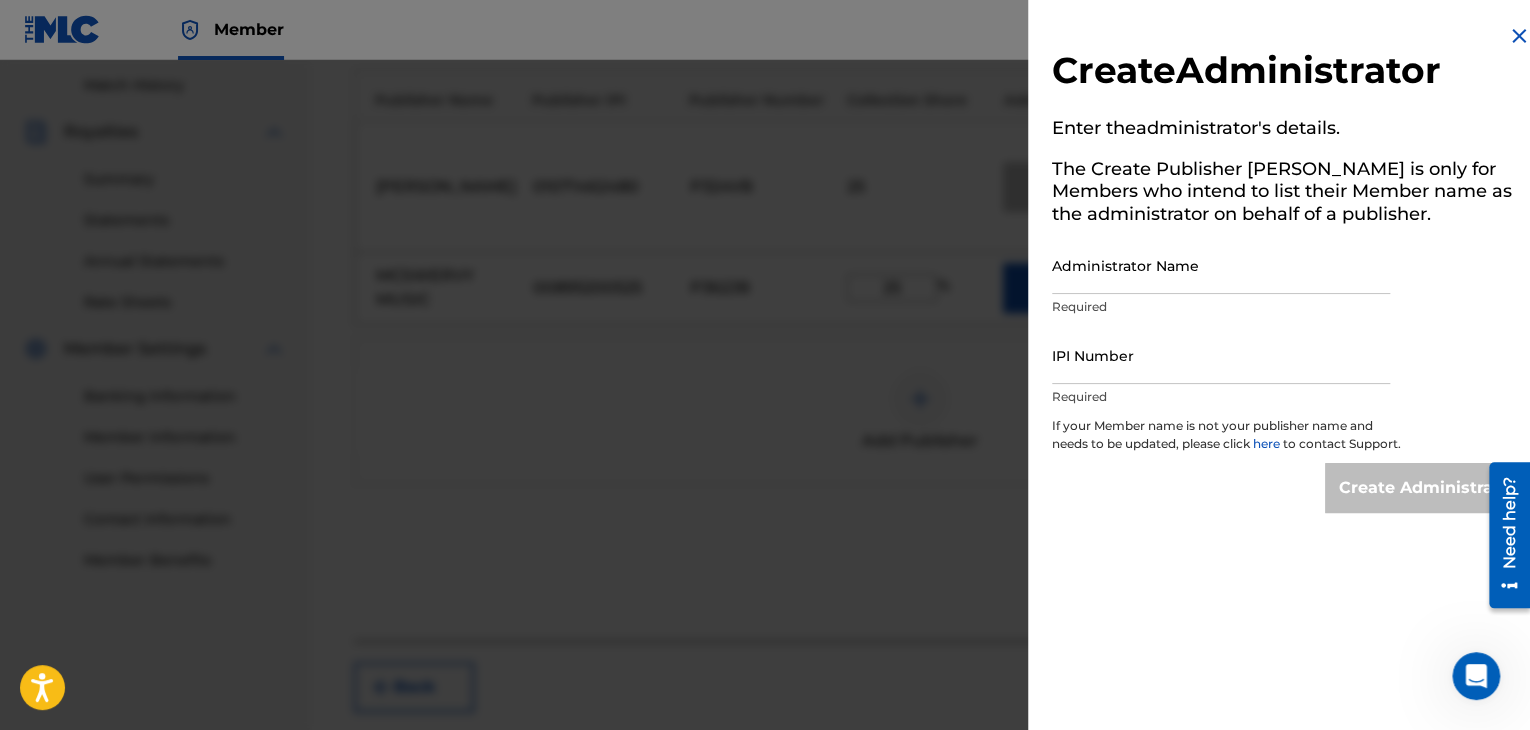 click at bounding box center [1519, 36] 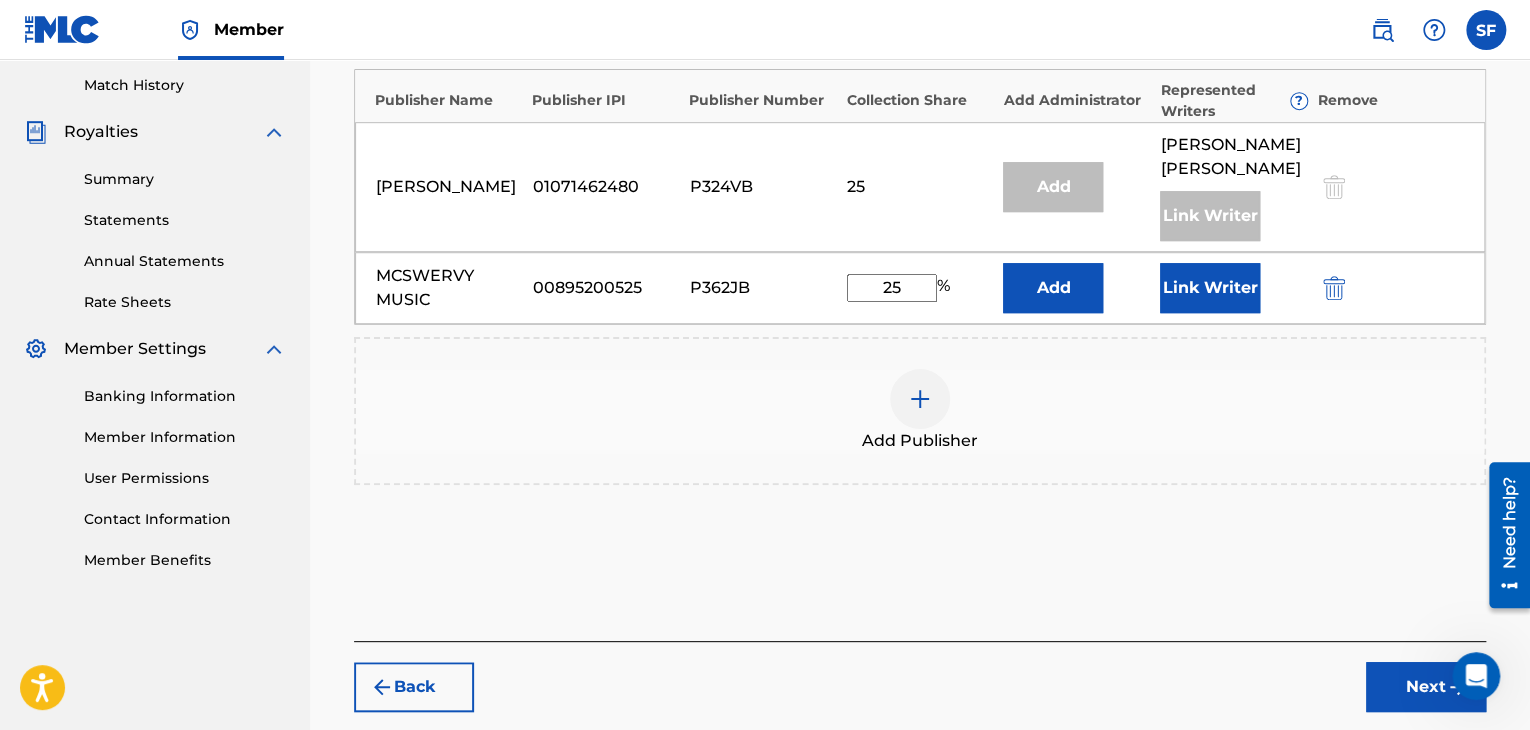 click on "25" at bounding box center (892, 288) 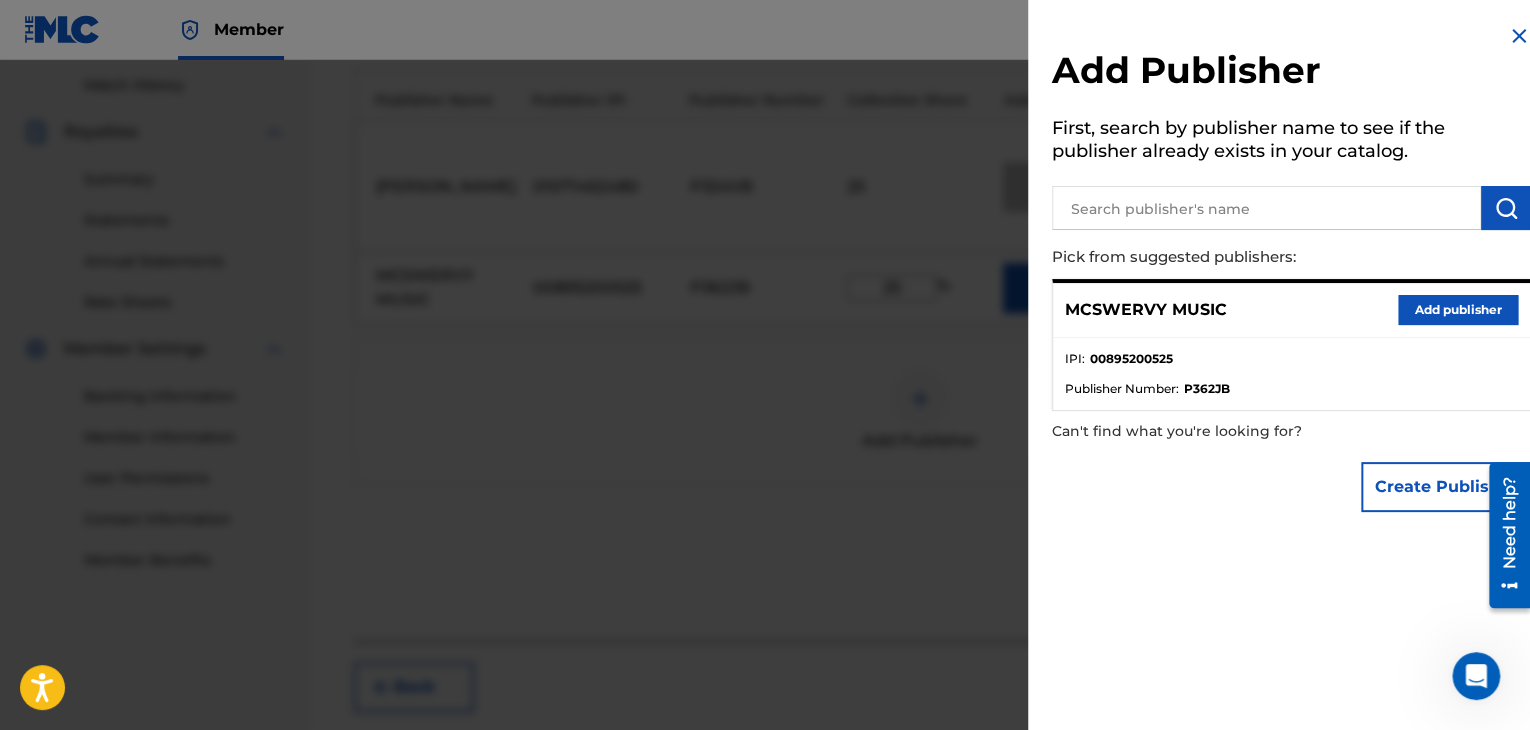 click on "Add publisher" at bounding box center (1458, 310) 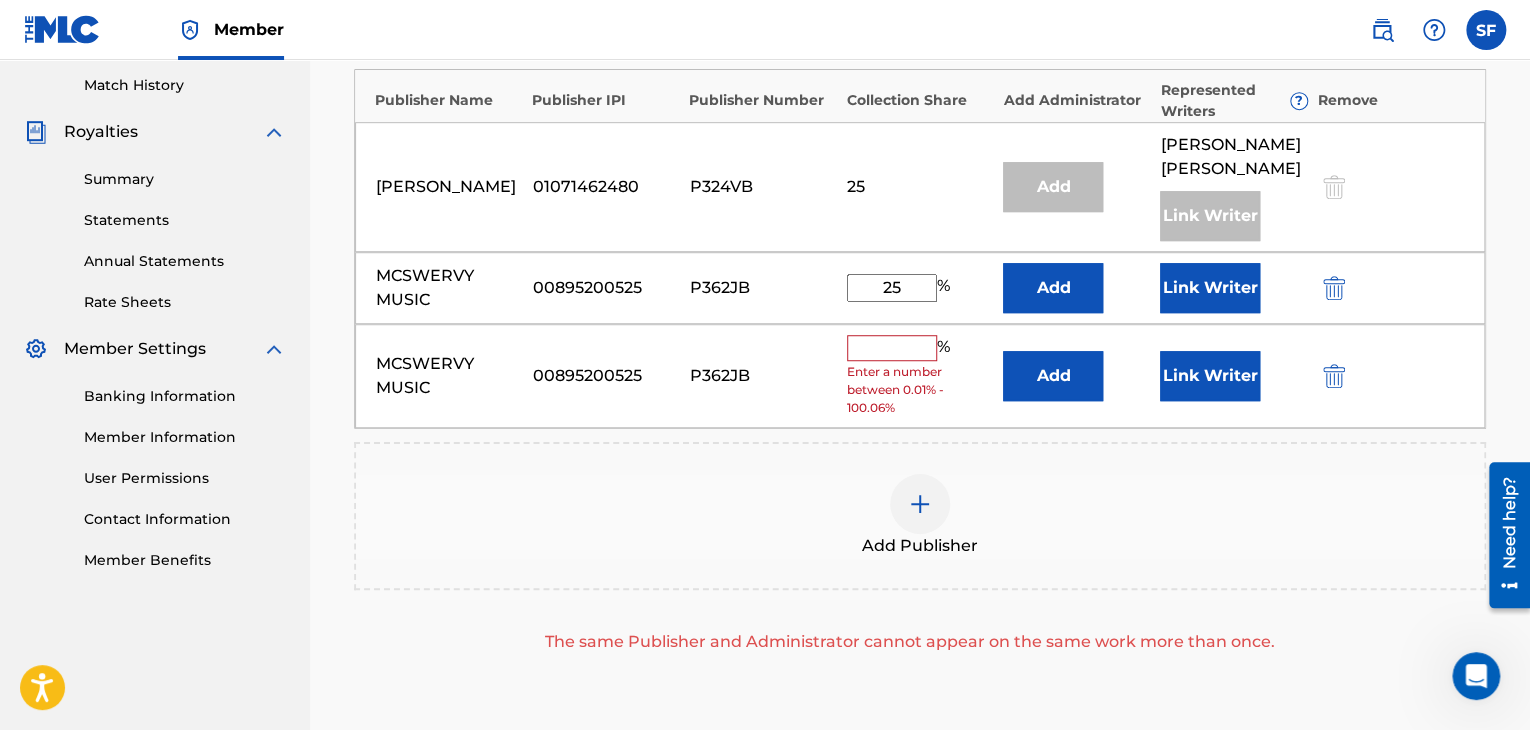 click at bounding box center [1334, 376] 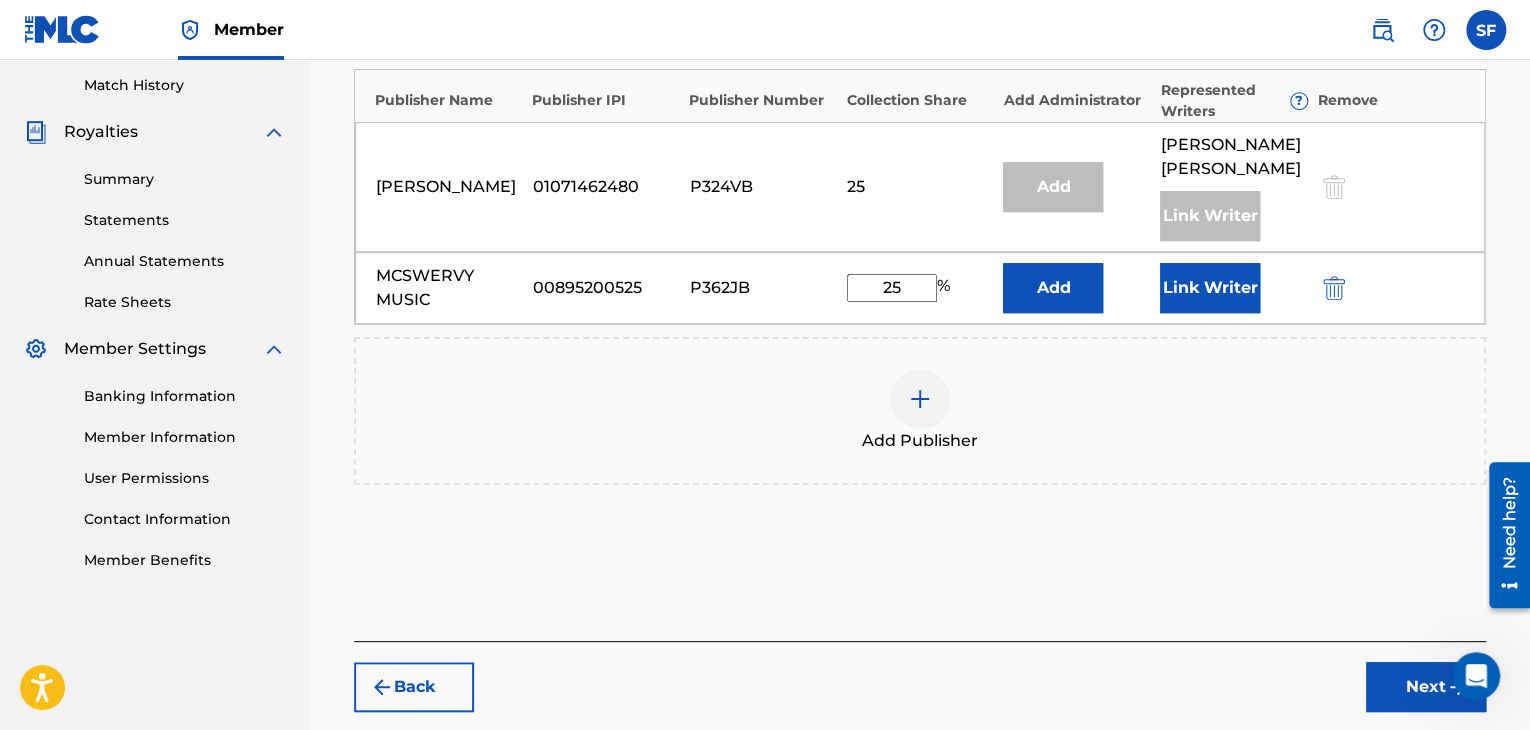 click on "Link Writer" at bounding box center [1210, 288] 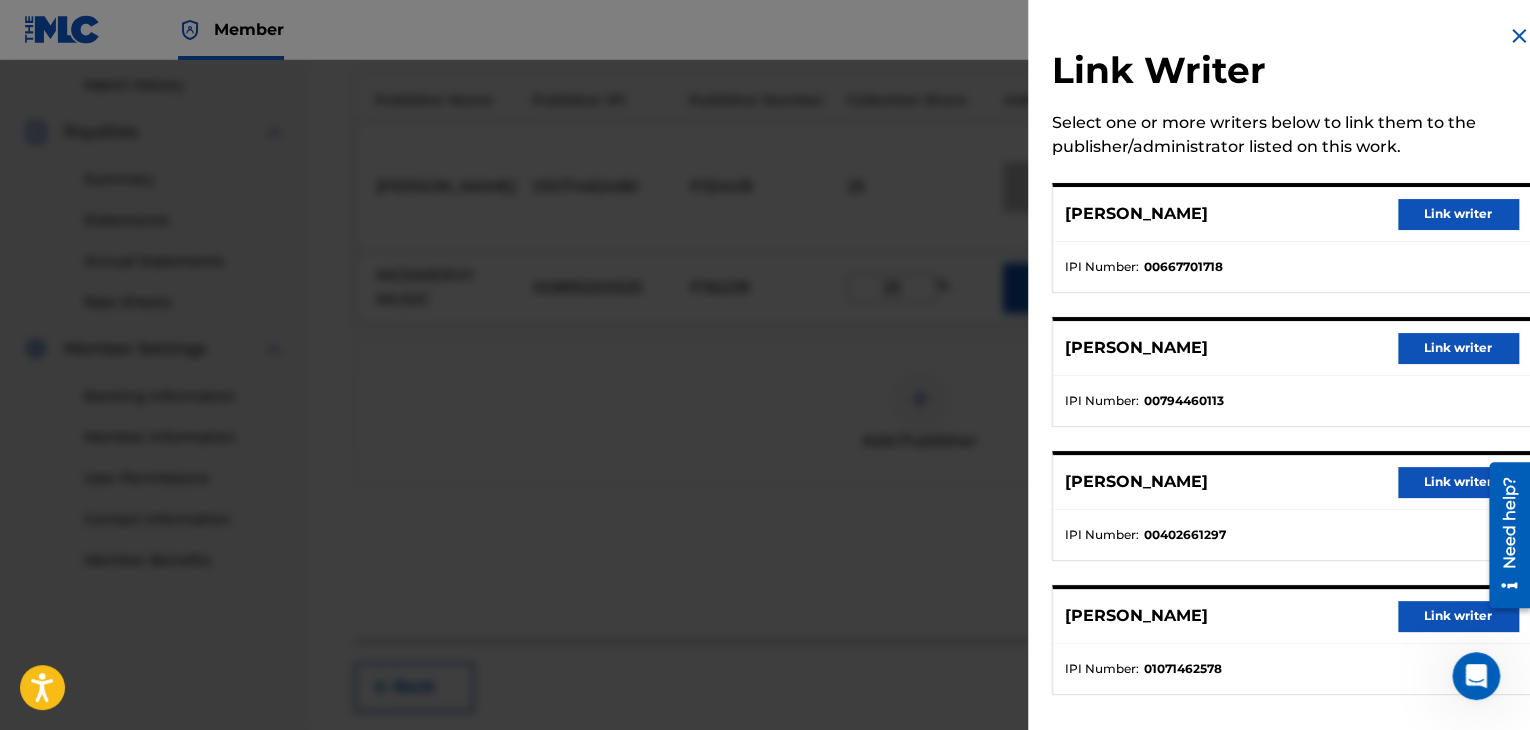 click on "Link writer" at bounding box center [1458, 214] 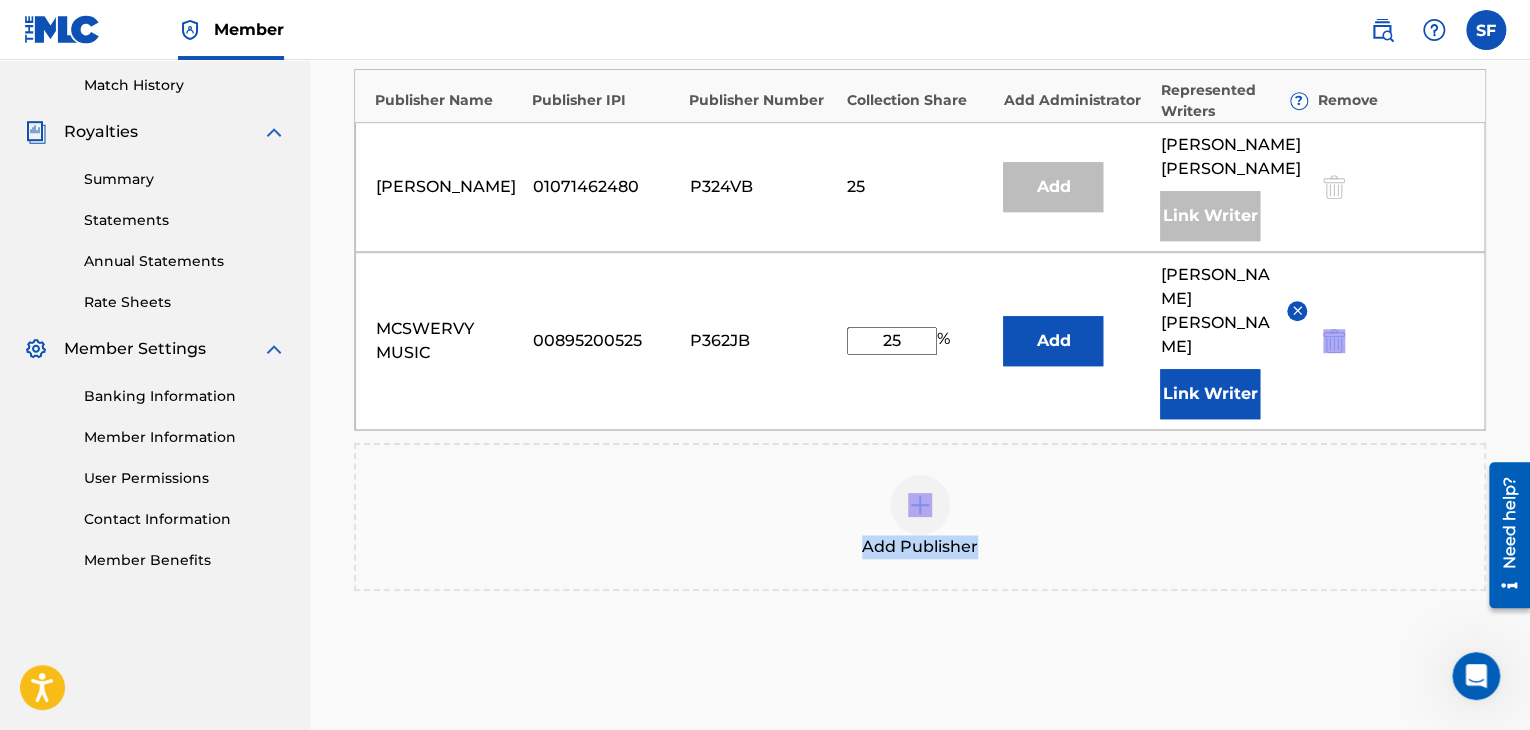 drag, startPoint x: 1525, startPoint y: 313, endPoint x: 1512, endPoint y: 389, distance: 77.10383 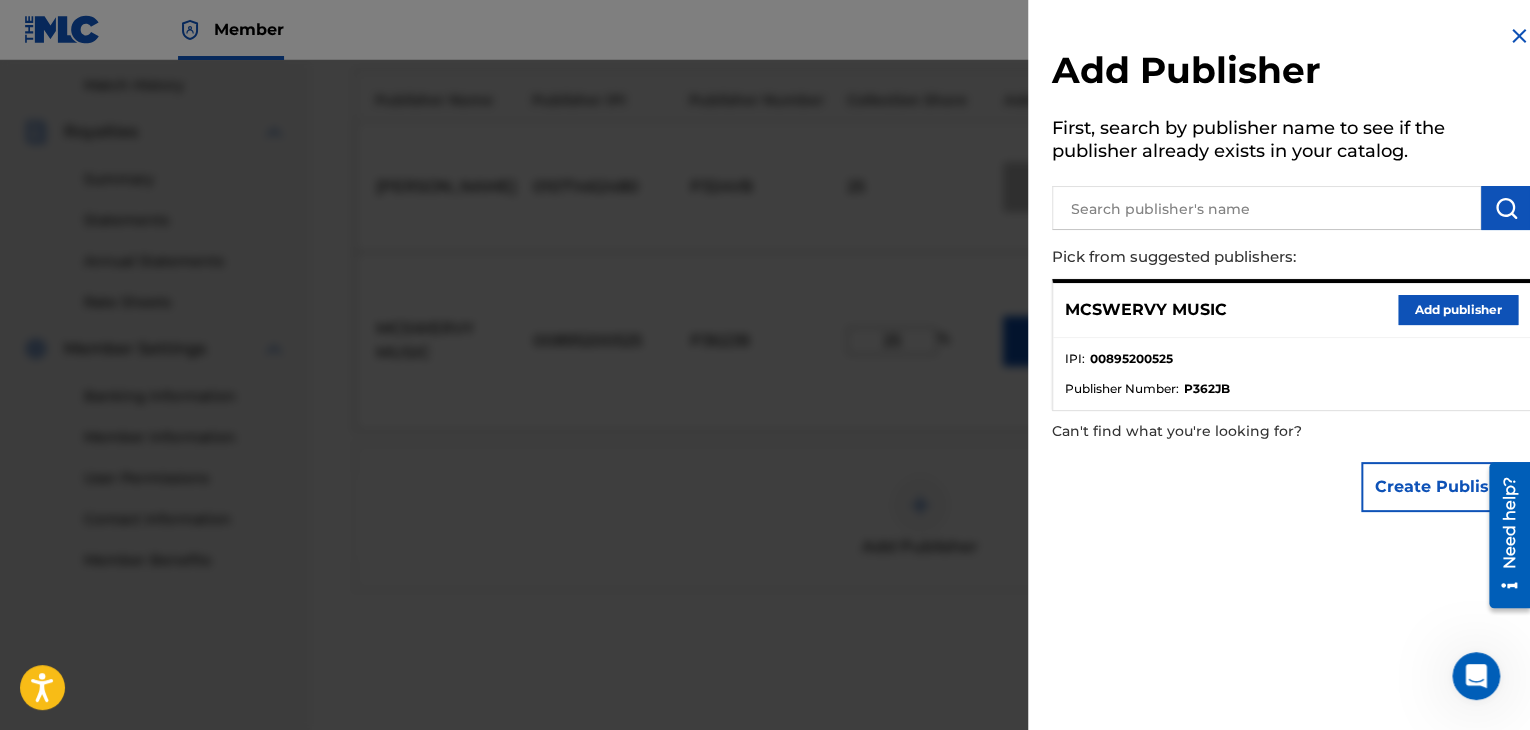 click at bounding box center [1519, 36] 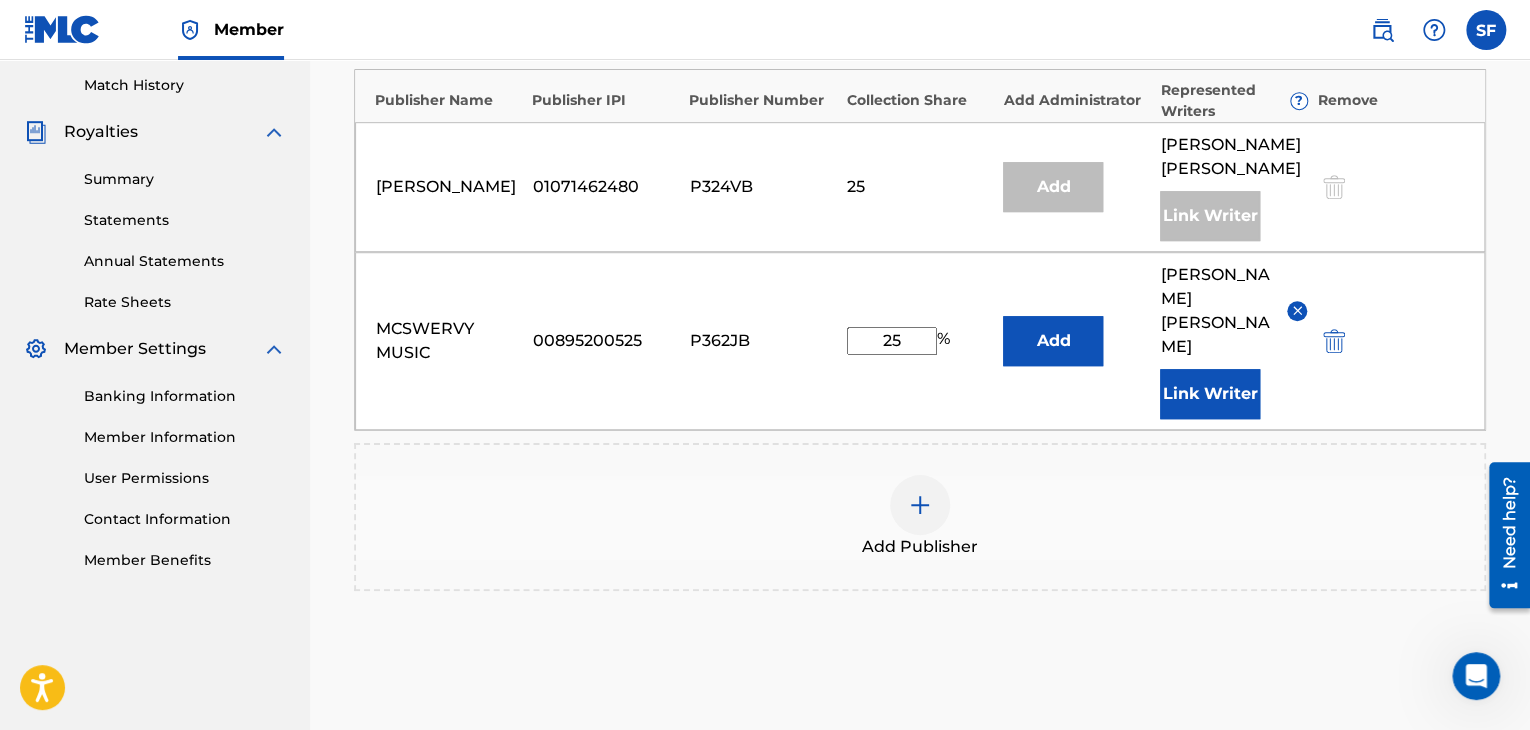 click on "Claiming Tool Search Add Publishers & Shares Review Submit Add Publishers & Shares Enter your publisher(s)/administrator(s). GETTING HITCHED Publishers ( 2 ) ? REQUIRED Total shares:  50 % Publisher Name Publisher IPI Publisher Number Collection Share Add Administrator Represented Writers ? Remove [PERSON_NAME] 01071462480 P324VB 25 Add [PERSON_NAME] Link Writer MCSWERVY MUSIC 00895200525 P362JB 25 % [PERSON_NAME] Link Writer Add Publisher Back Next" at bounding box center (920, 199) 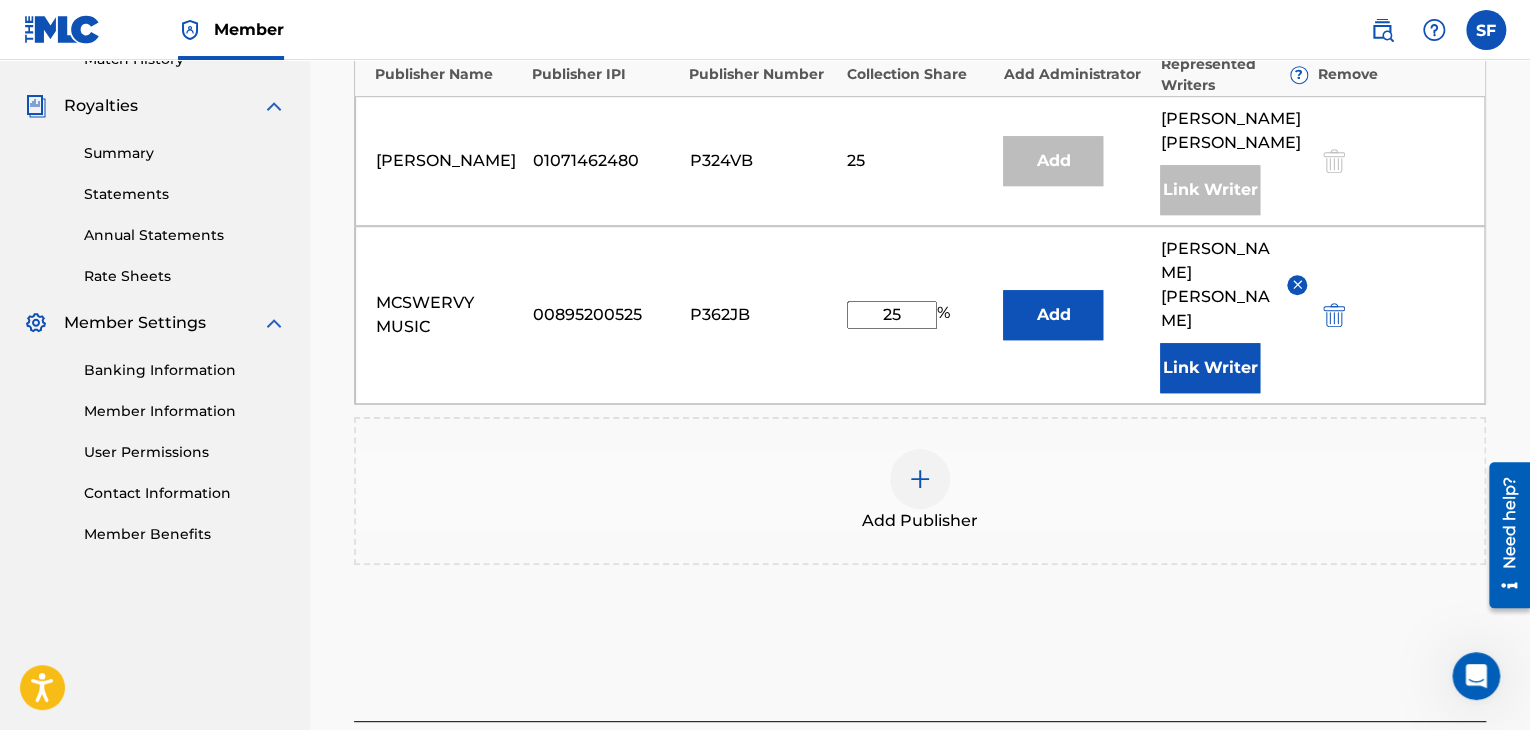 scroll, scrollTop: 576, scrollLeft: 0, axis: vertical 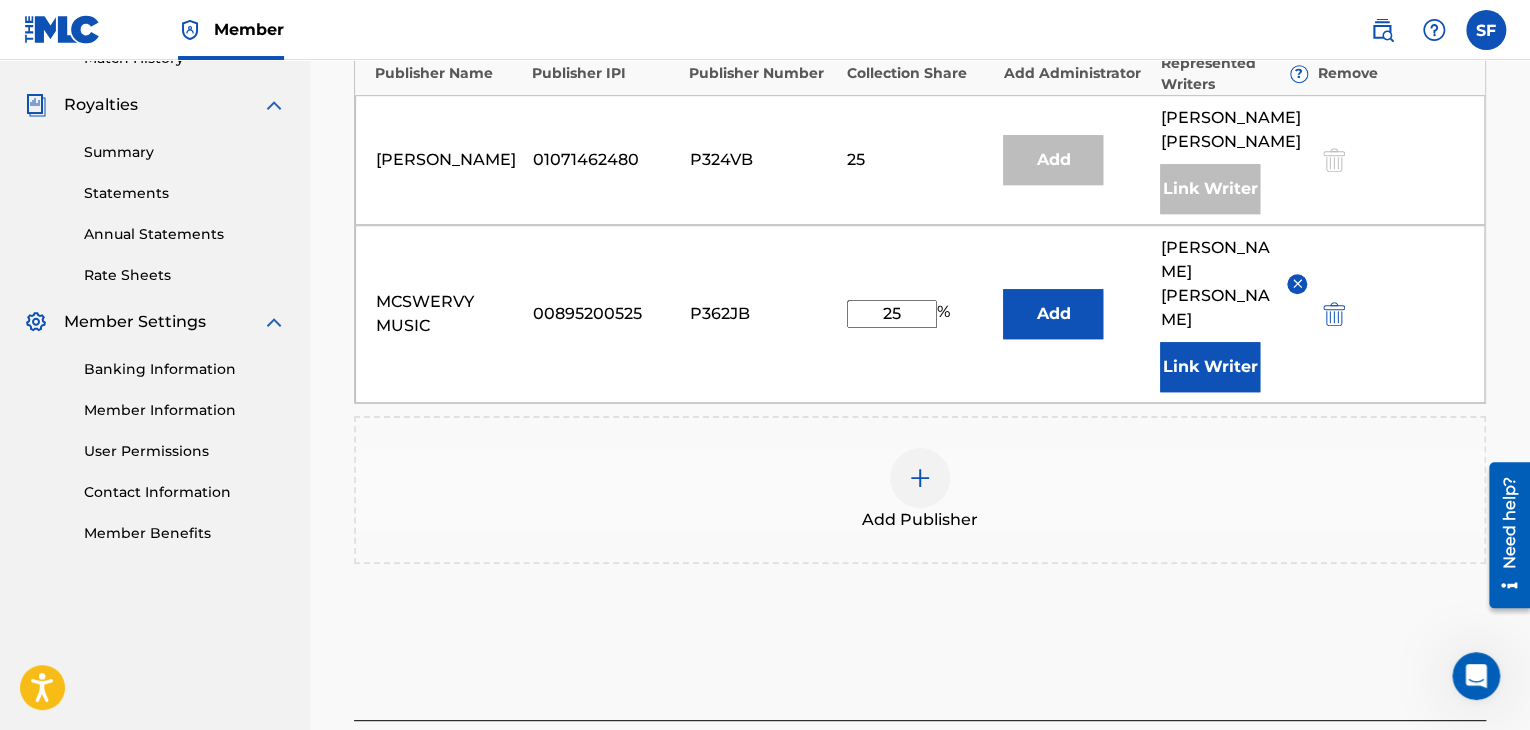 click on "Next" at bounding box center (1426, 766) 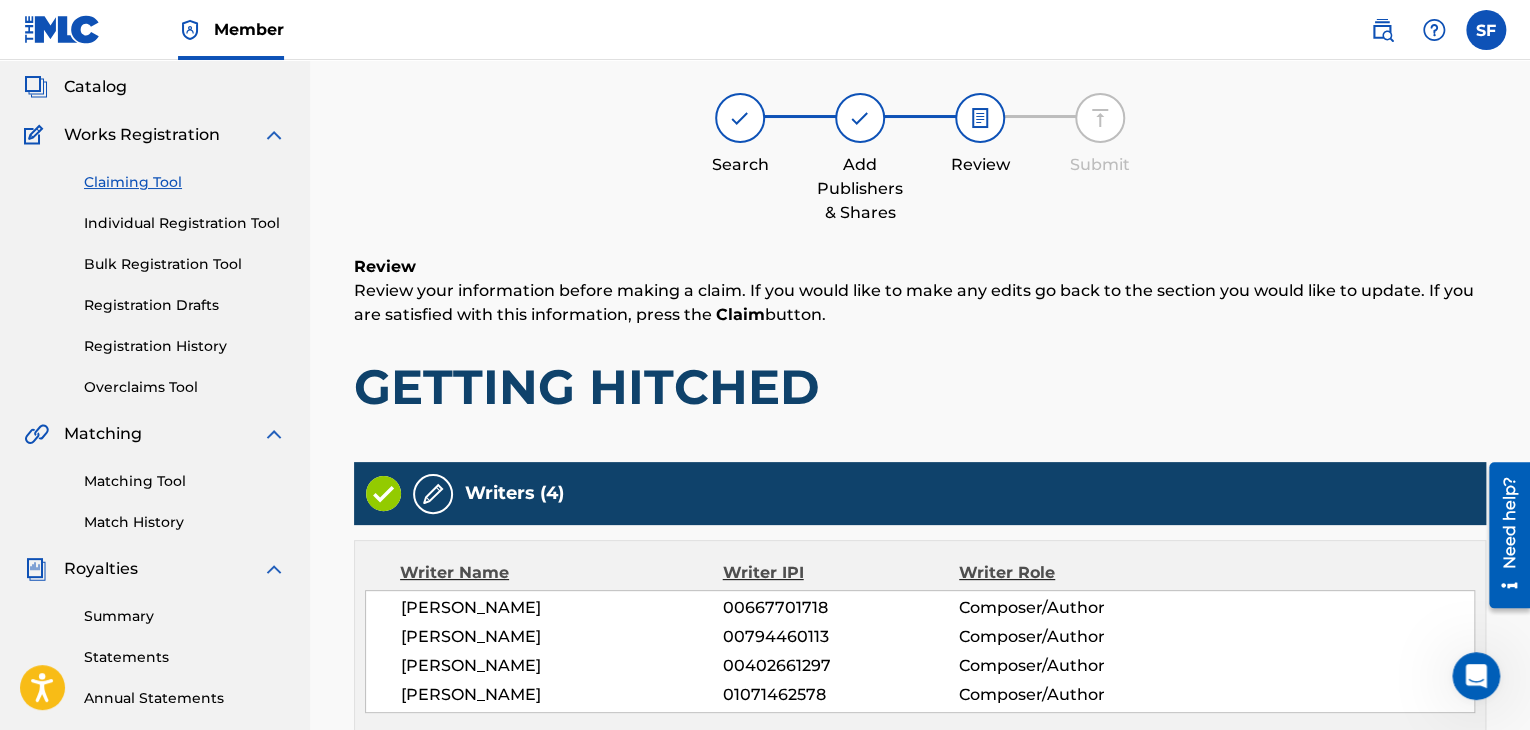 scroll, scrollTop: 90, scrollLeft: 0, axis: vertical 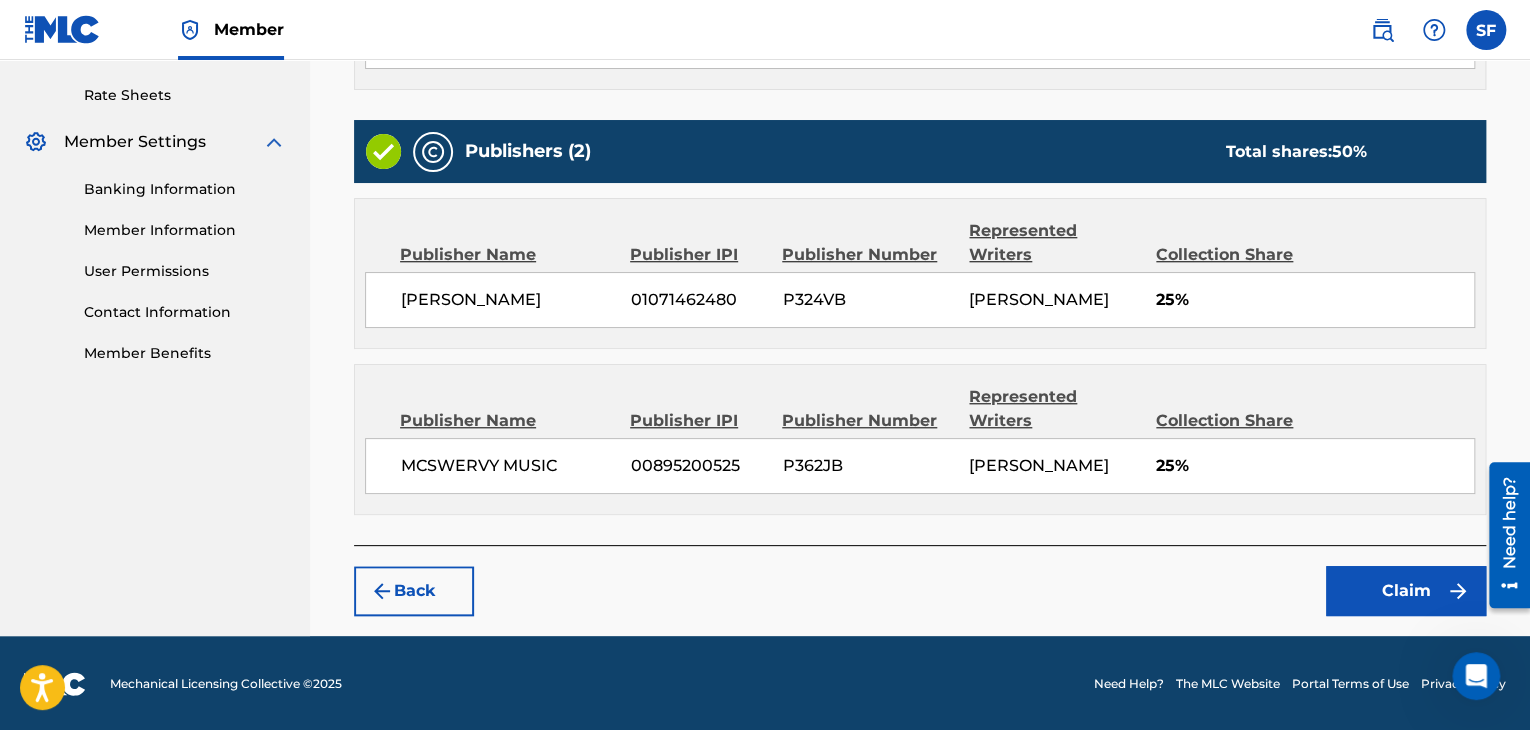 click on "Claim" at bounding box center [1406, 591] 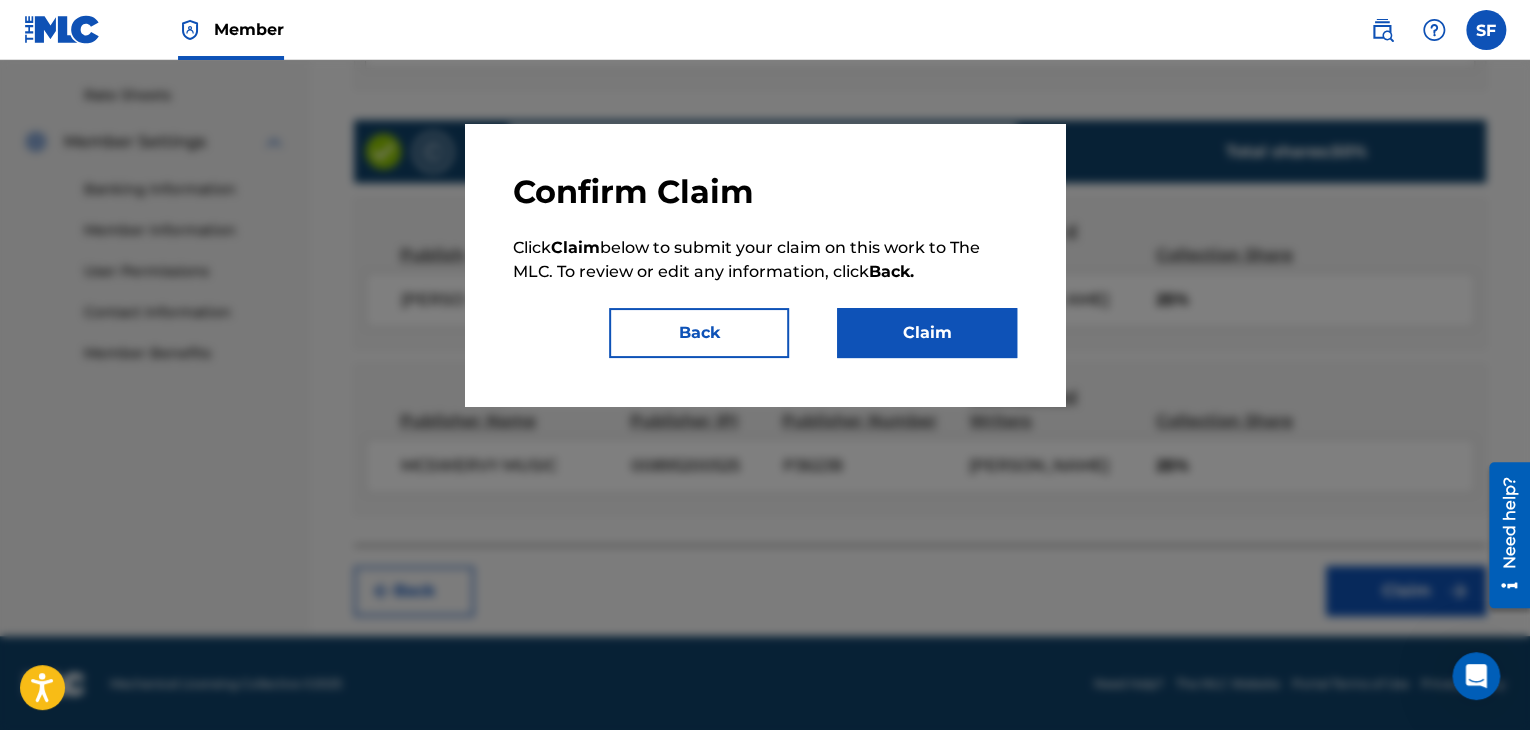 click on "Claim" at bounding box center (927, 333) 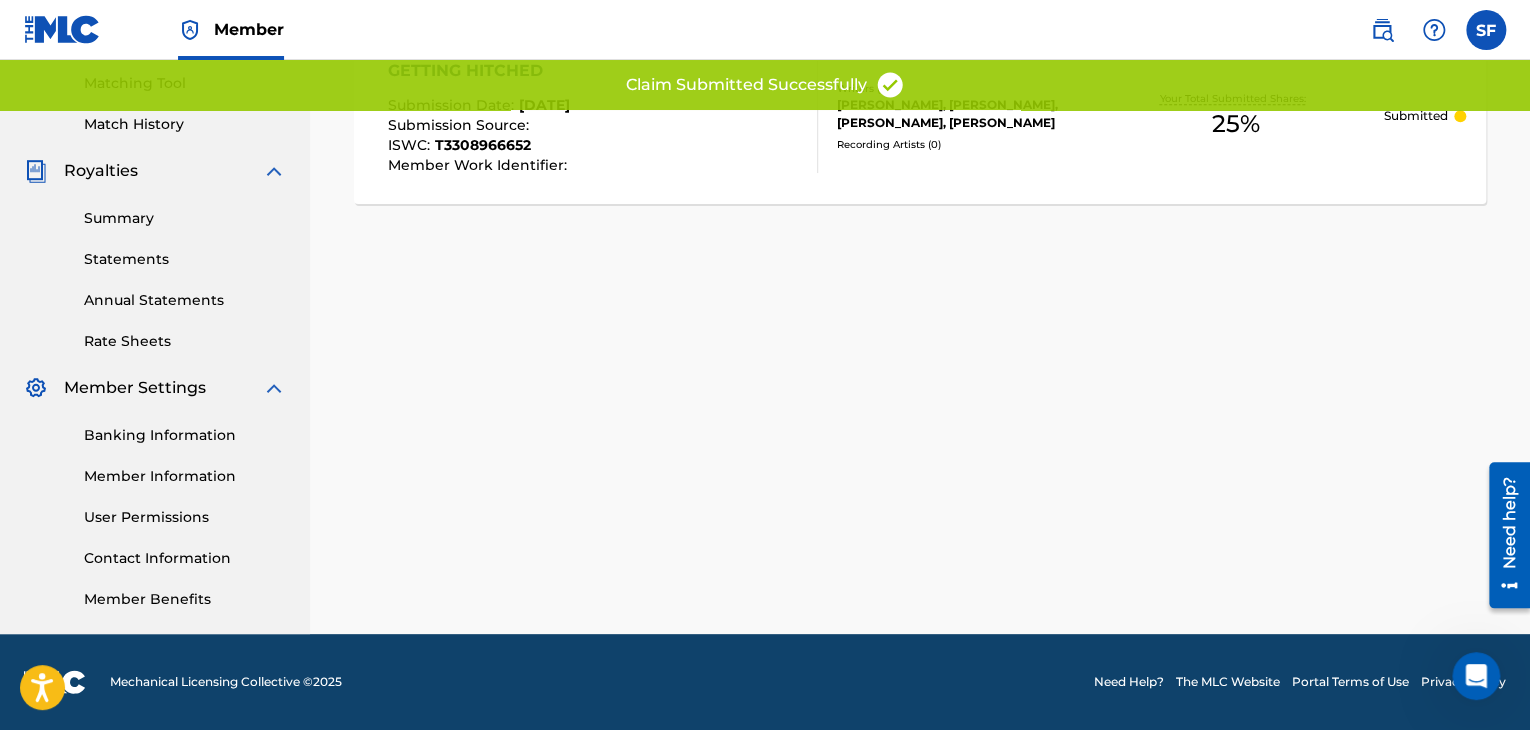 scroll, scrollTop: 510, scrollLeft: 0, axis: vertical 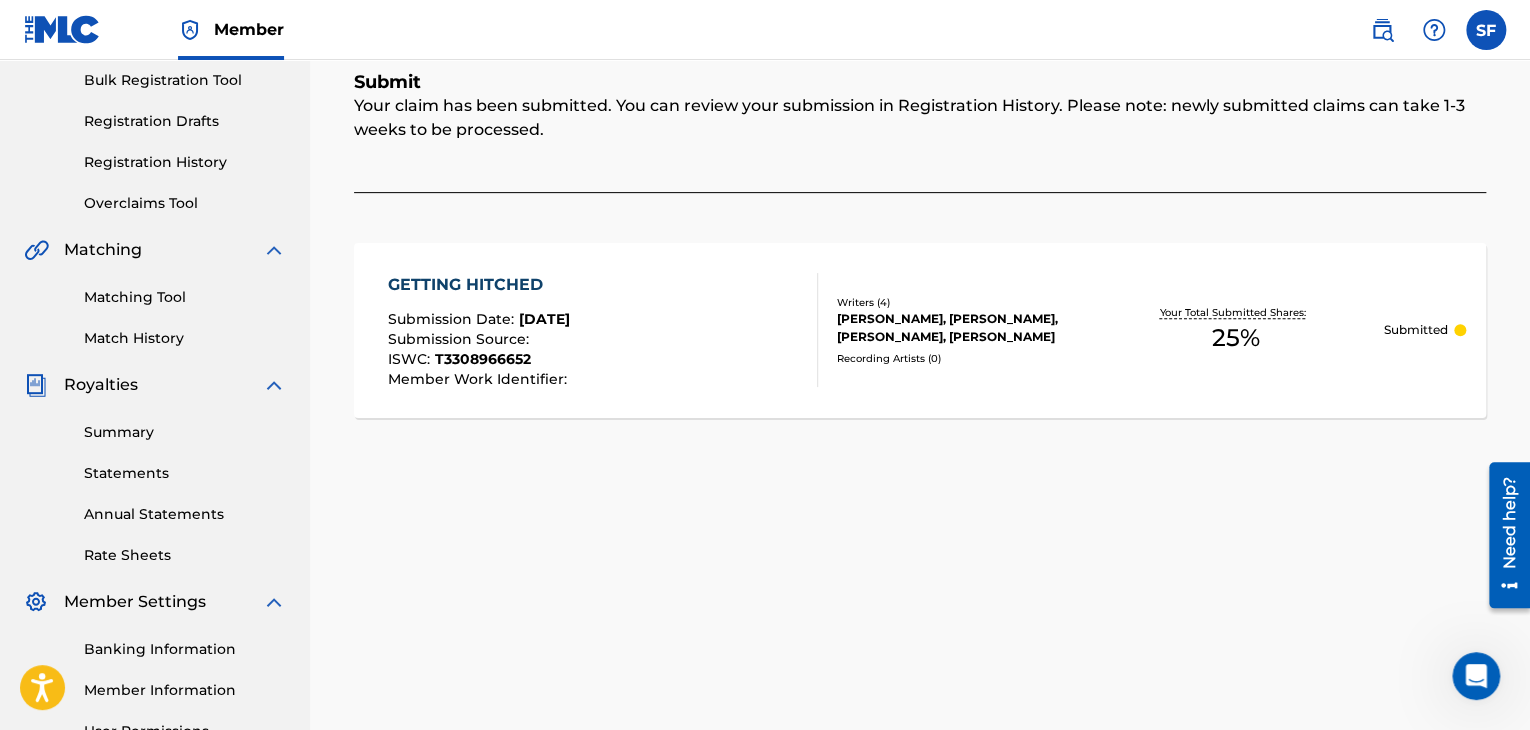 click on "Summary" at bounding box center [185, 432] 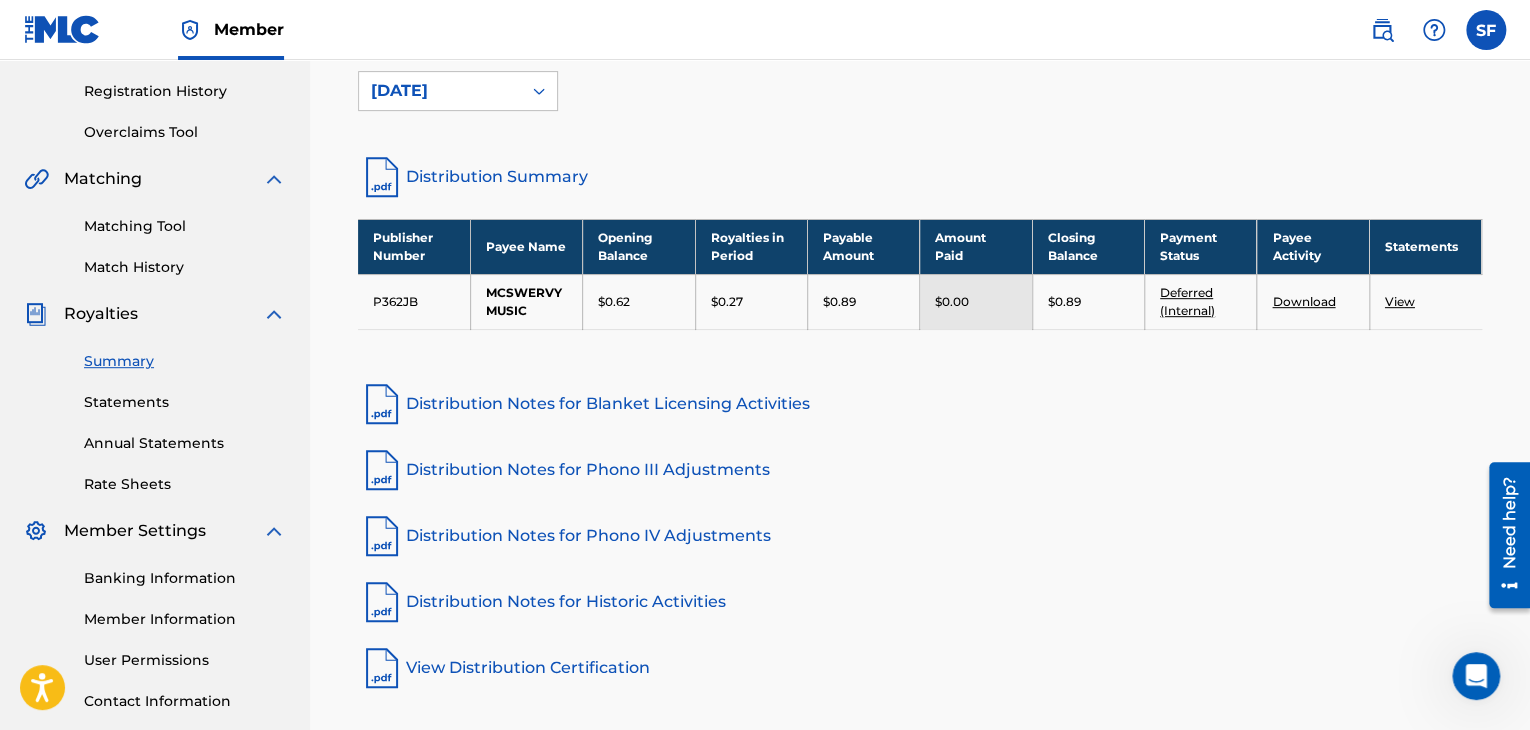 scroll, scrollTop: 475, scrollLeft: 0, axis: vertical 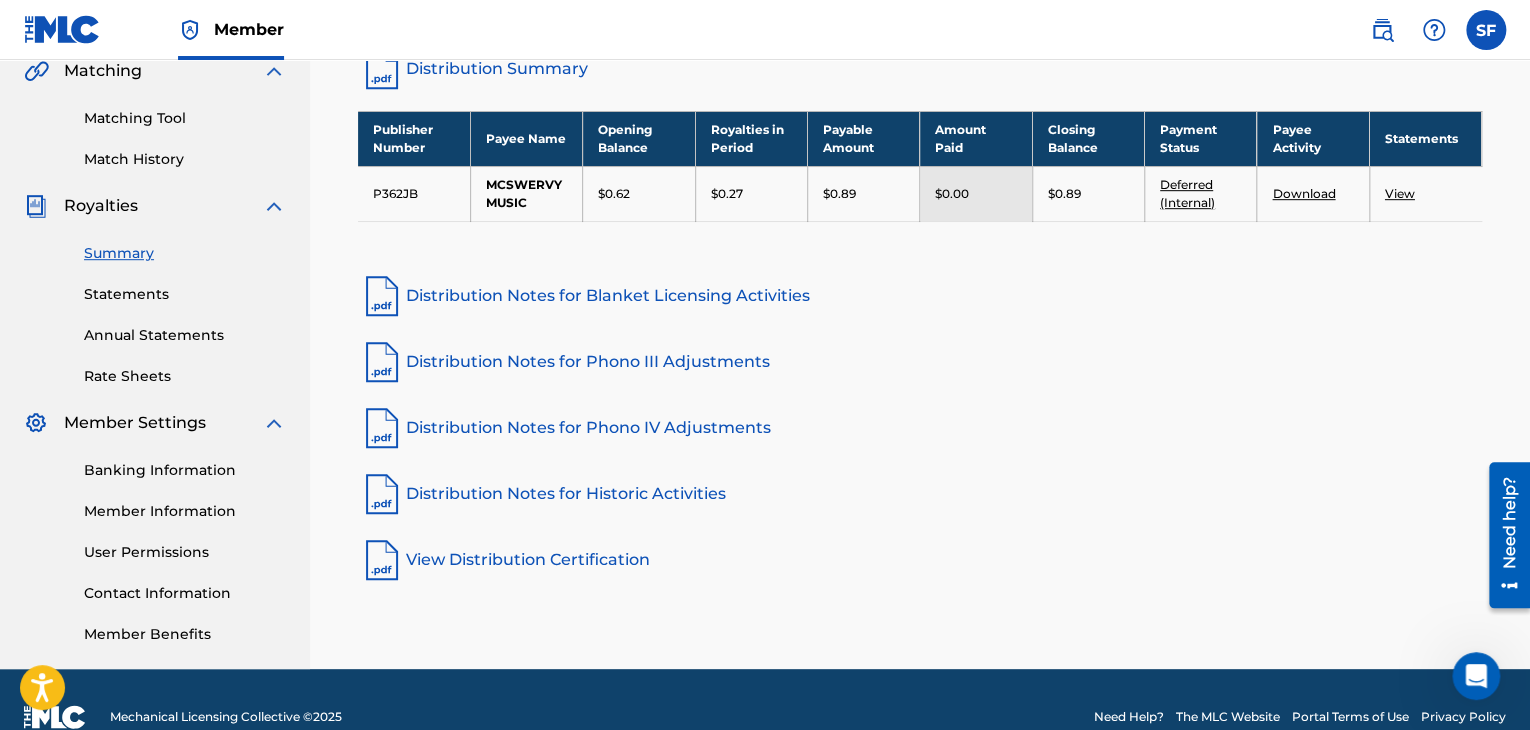 click on "Banking Information" at bounding box center [185, 470] 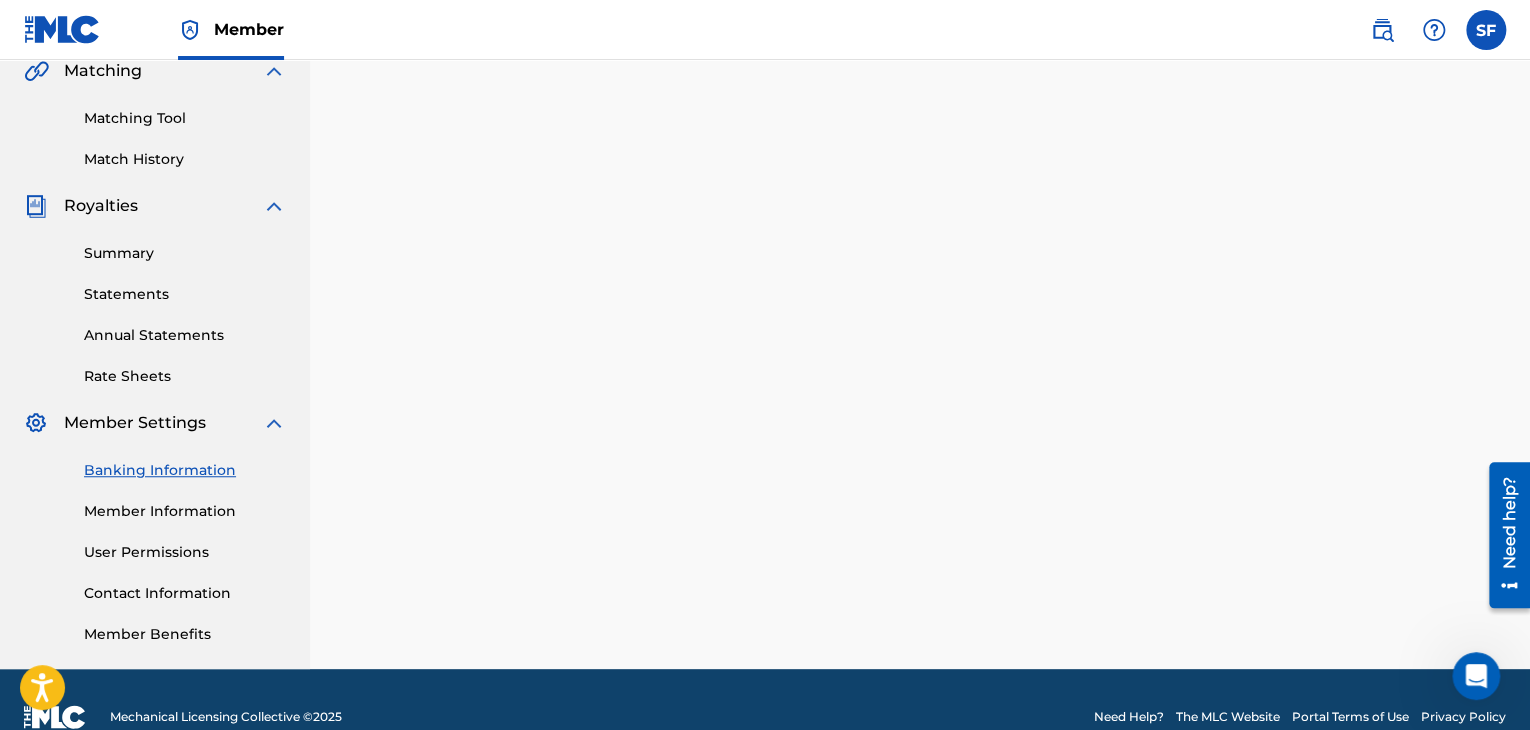 scroll, scrollTop: 0, scrollLeft: 0, axis: both 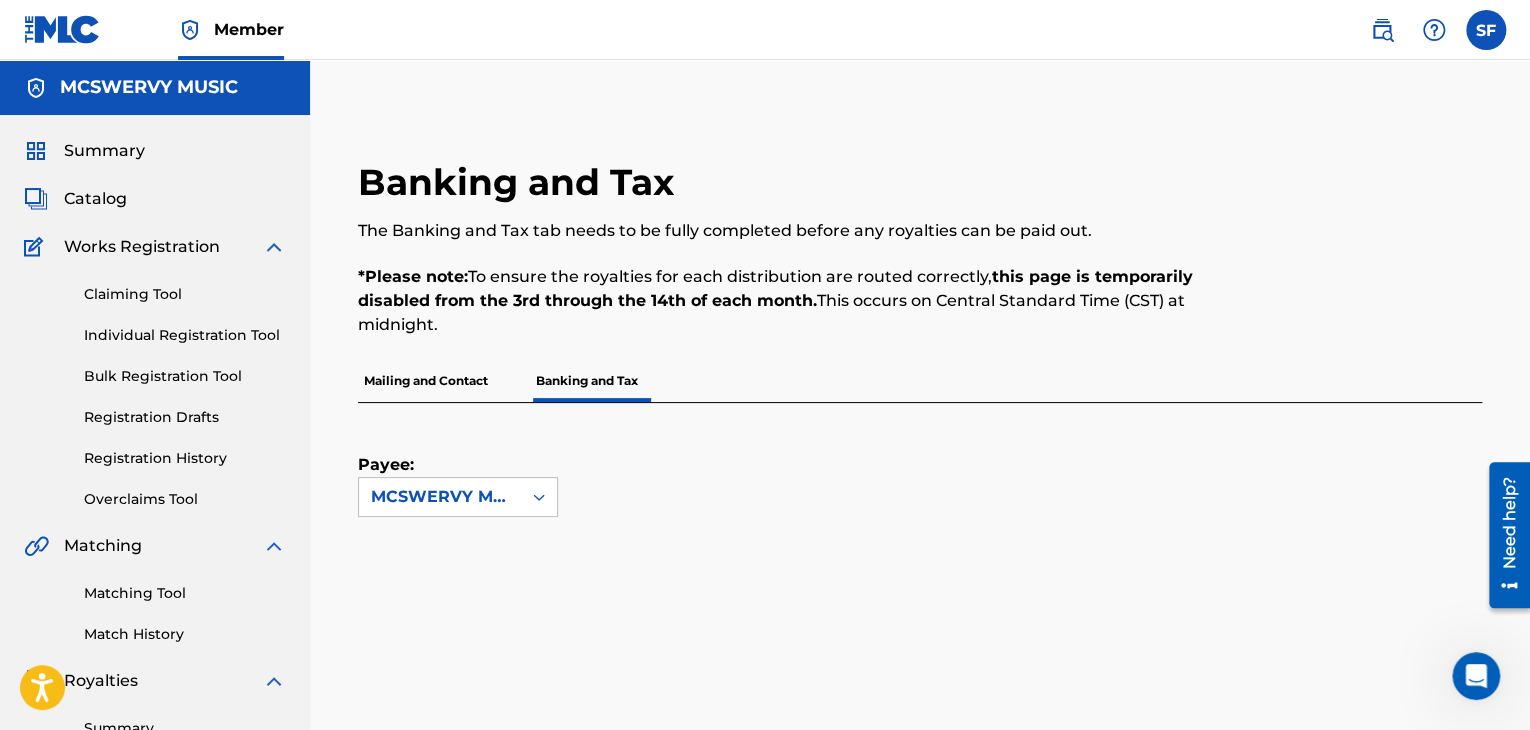 drag, startPoint x: 1526, startPoint y: 269, endPoint x: 1522, endPoint y: 310, distance: 41.19466 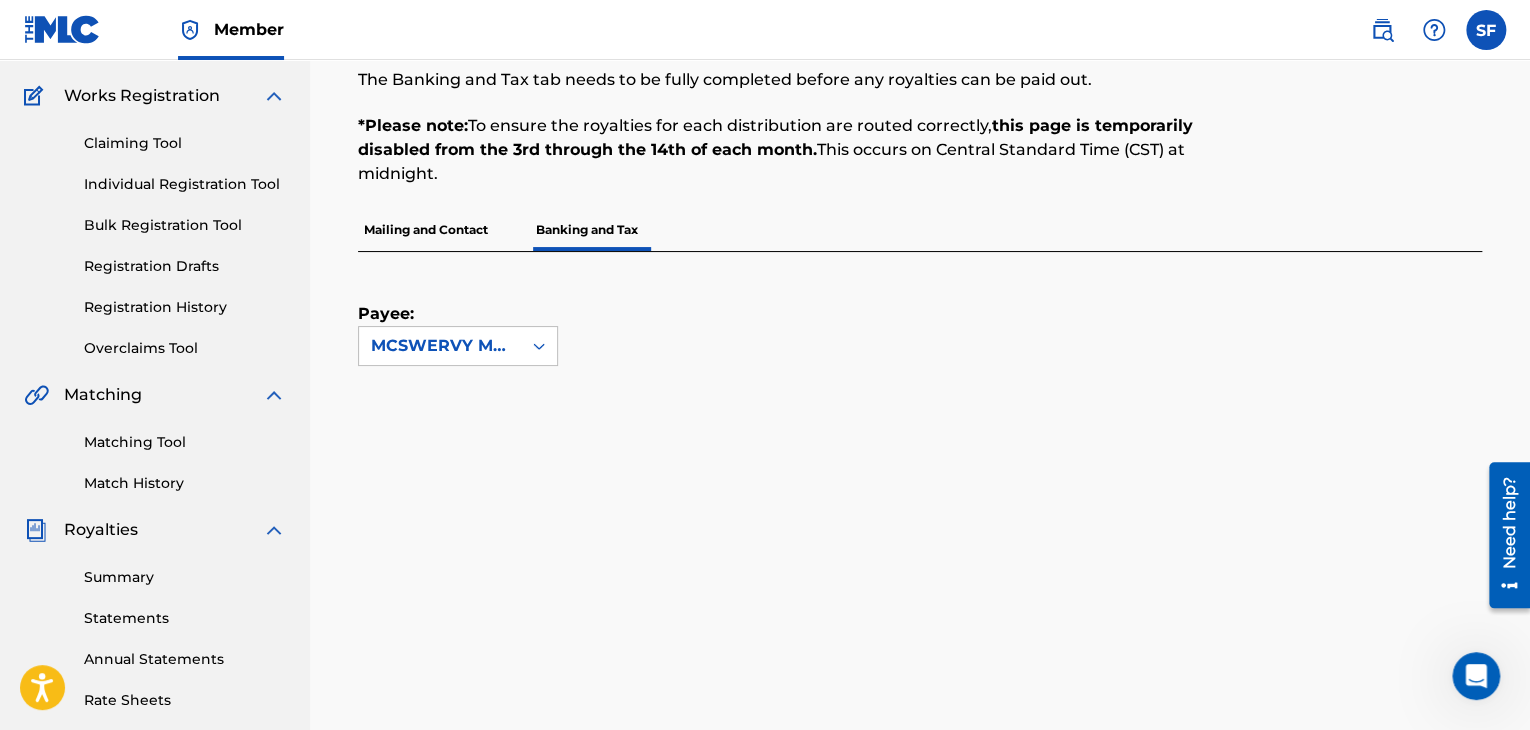 scroll, scrollTop: 148, scrollLeft: 0, axis: vertical 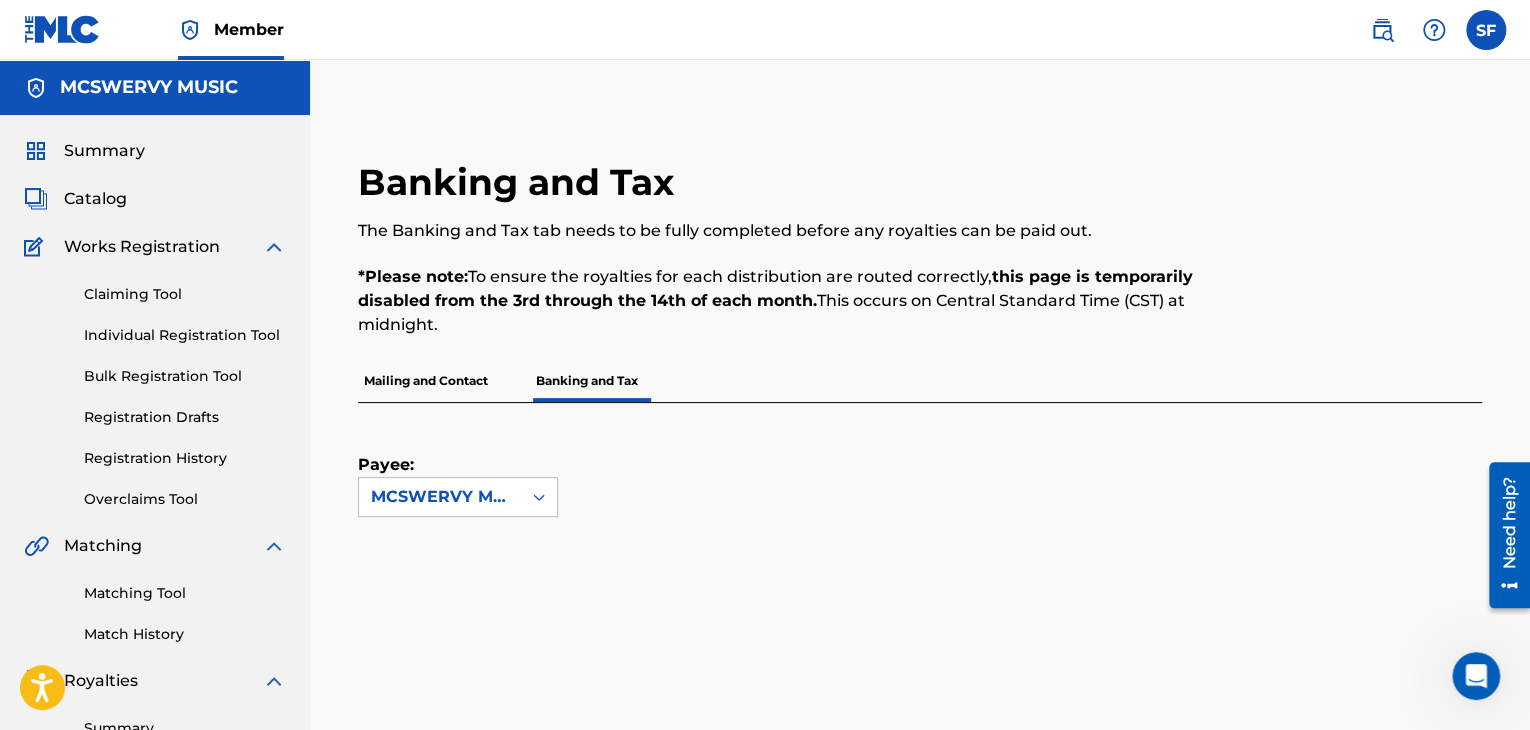 click on "Catalog" at bounding box center (95, 199) 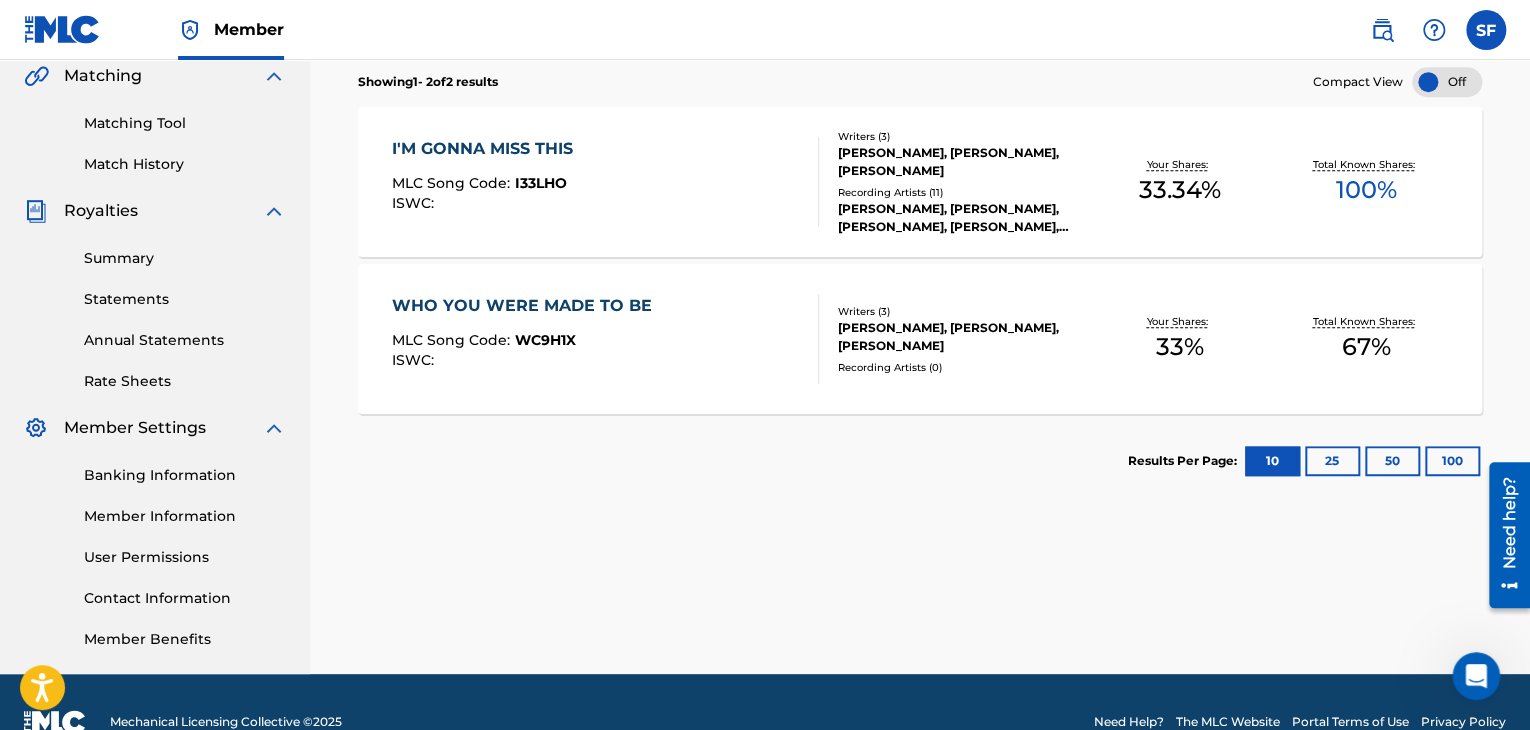 scroll, scrollTop: 0, scrollLeft: 0, axis: both 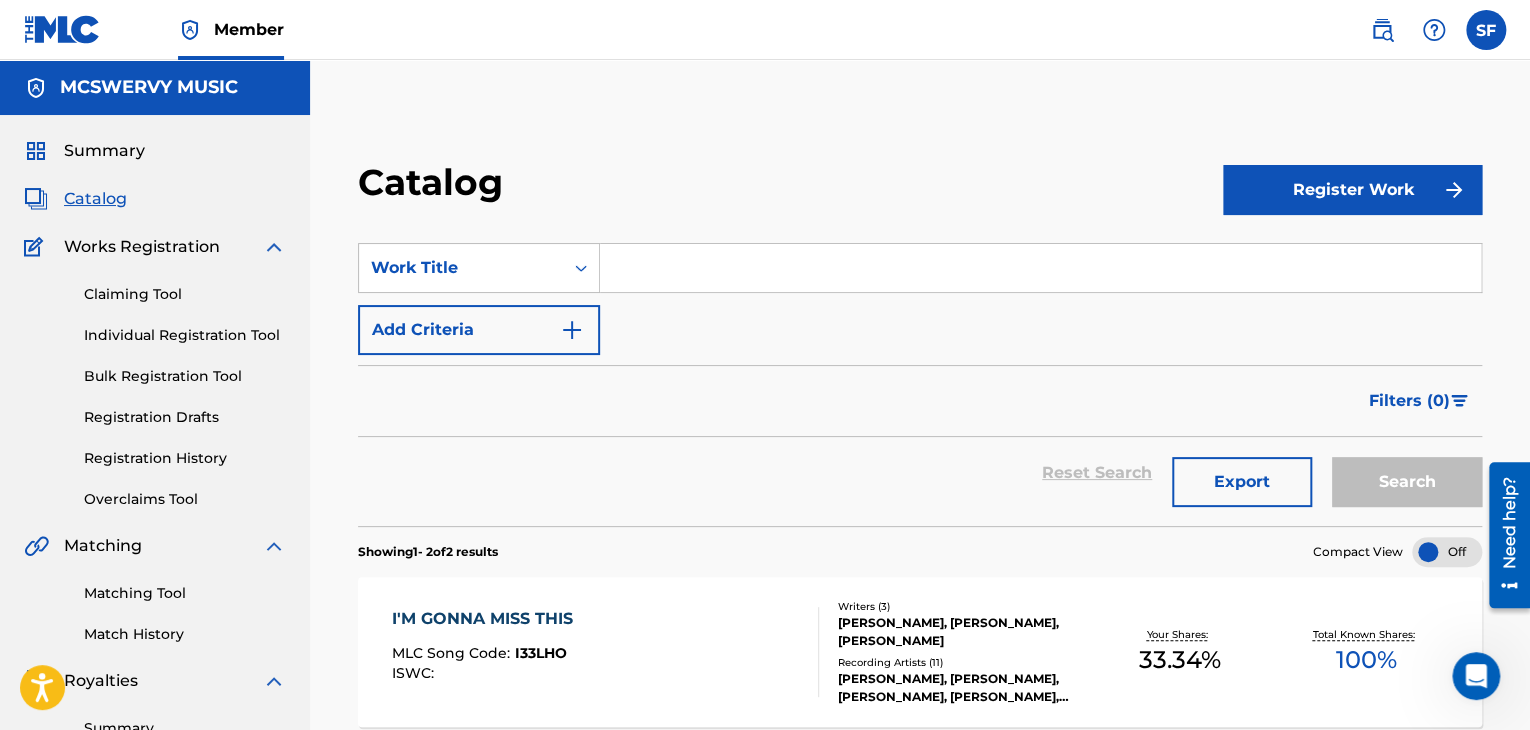 click on "Summary" at bounding box center (104, 151) 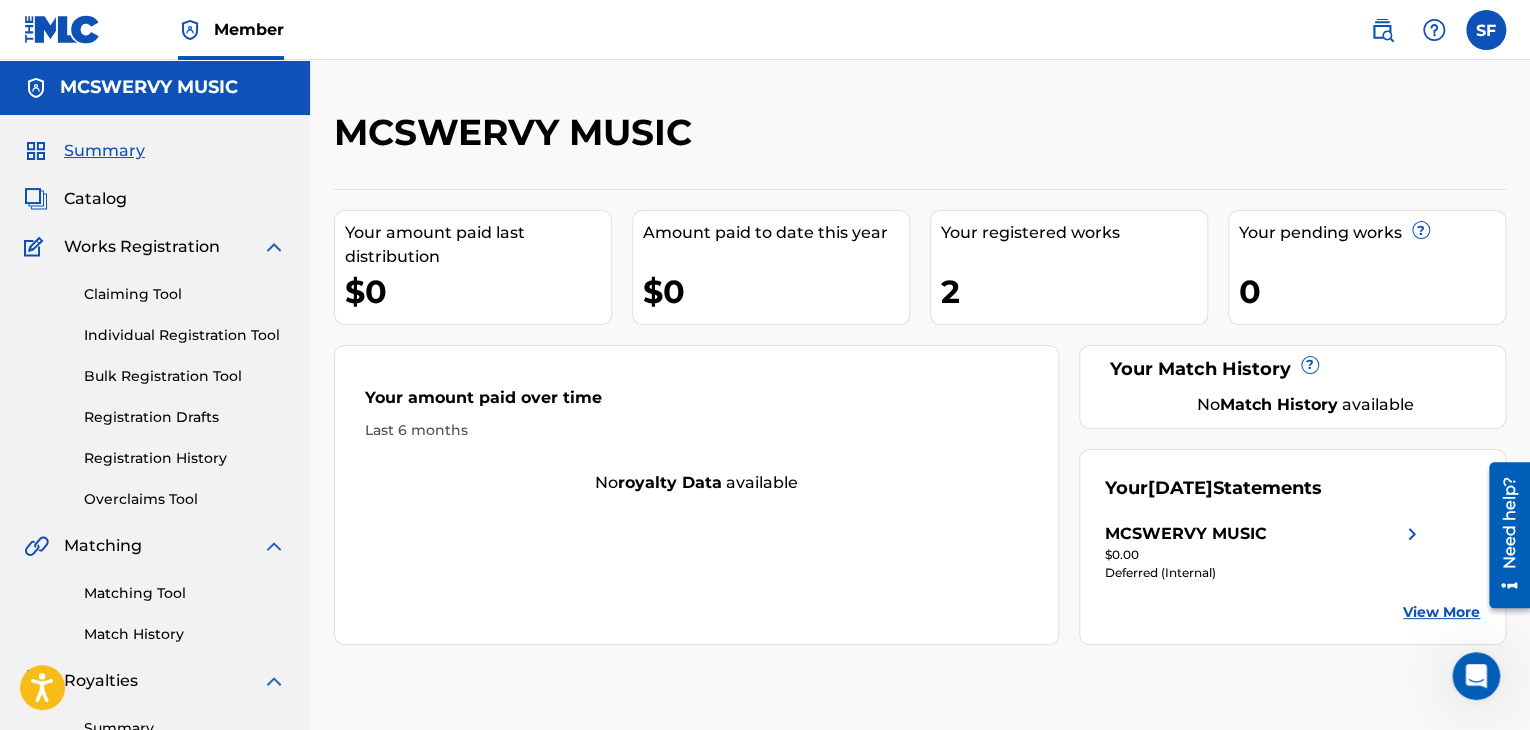 scroll, scrollTop: 13, scrollLeft: 0, axis: vertical 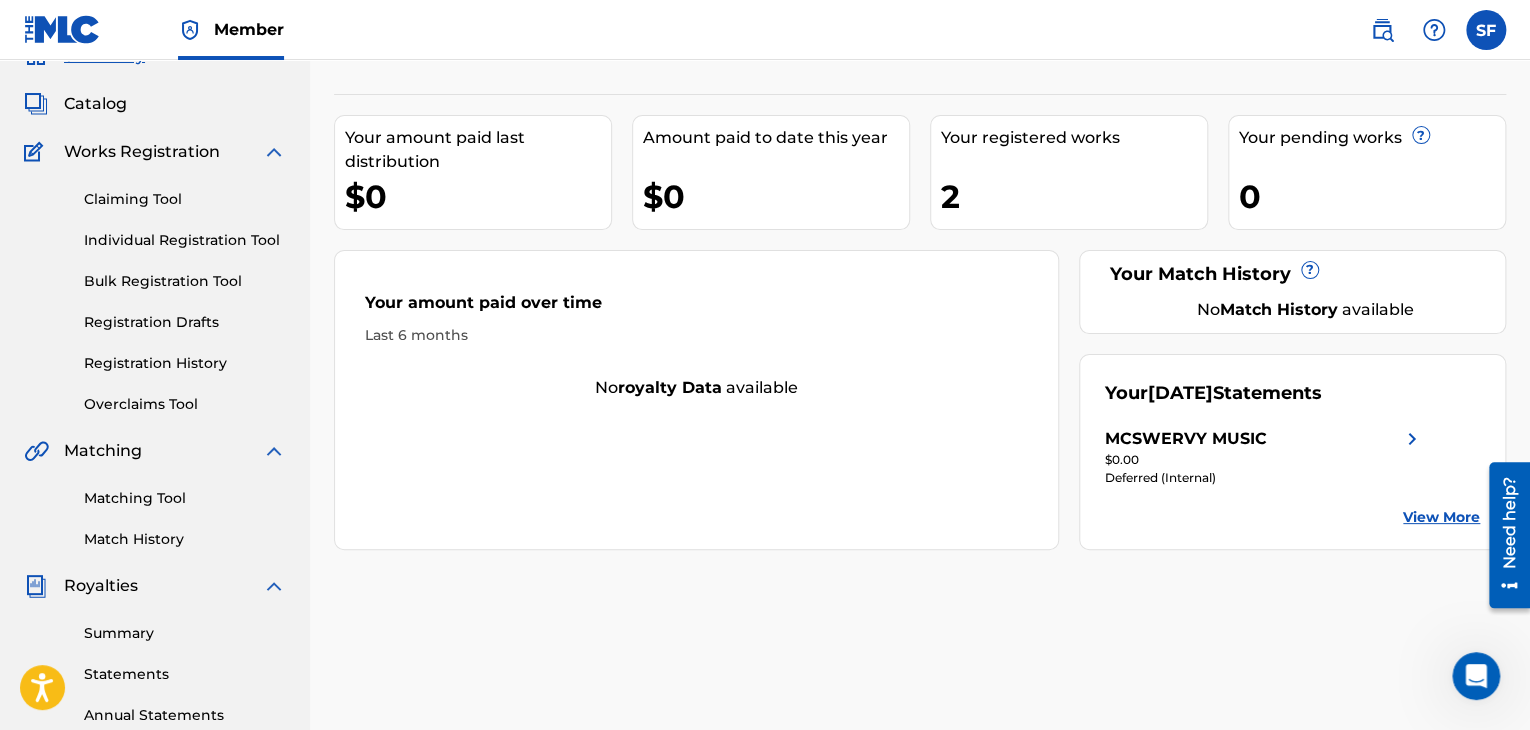 click on "MCSWERVY MUSIC Your amount paid last distribution   $0 Amount paid to date this year   $0 Your registered works   2 Your pending works   ? 0 Your Match History ? No  Match History   available Your amount paid over time Last 6 months No  royalty data   available Your  [DATE]  Statements MCSWERVY MUSIC $0.00 Deferred (Internal) View More" at bounding box center (920, 532) 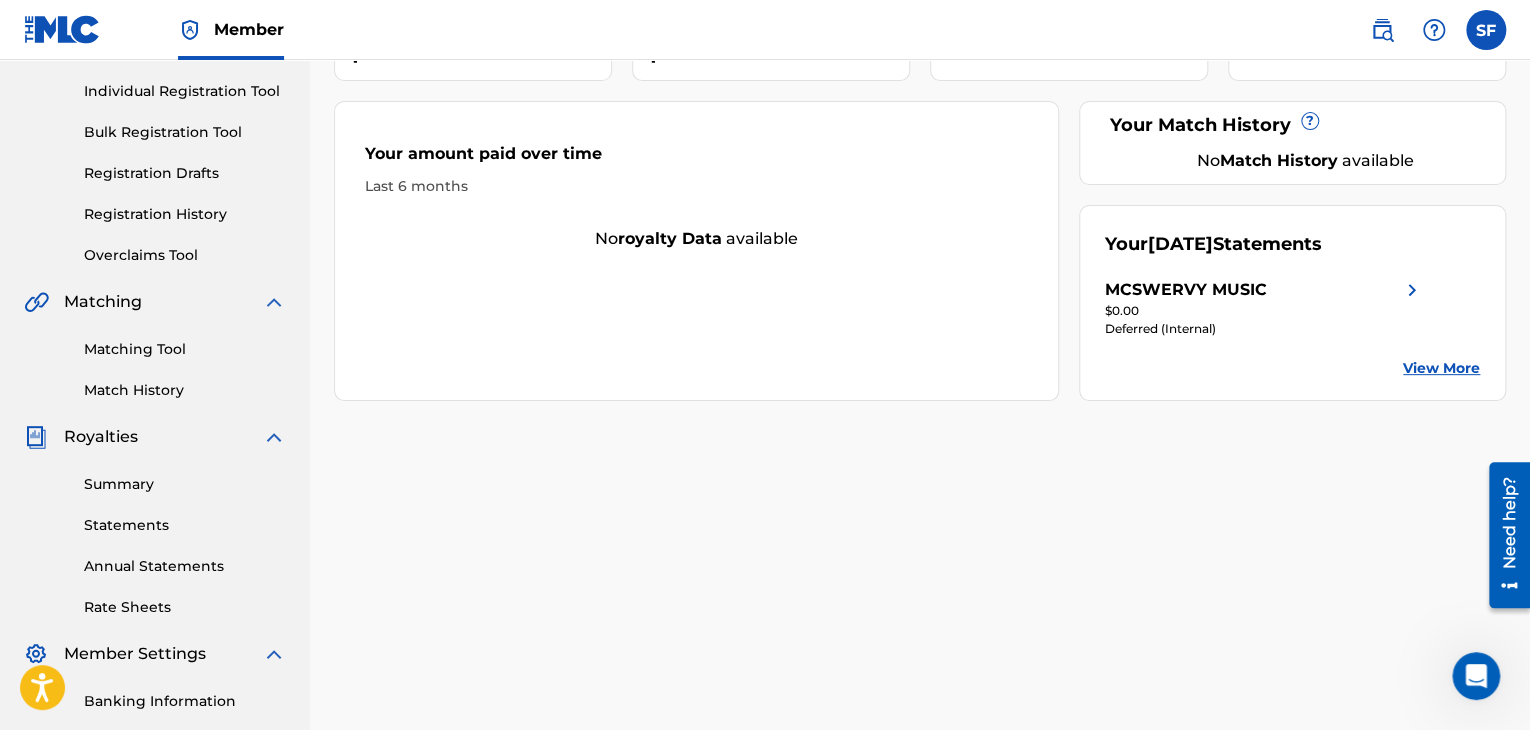 scroll, scrollTop: 174, scrollLeft: 0, axis: vertical 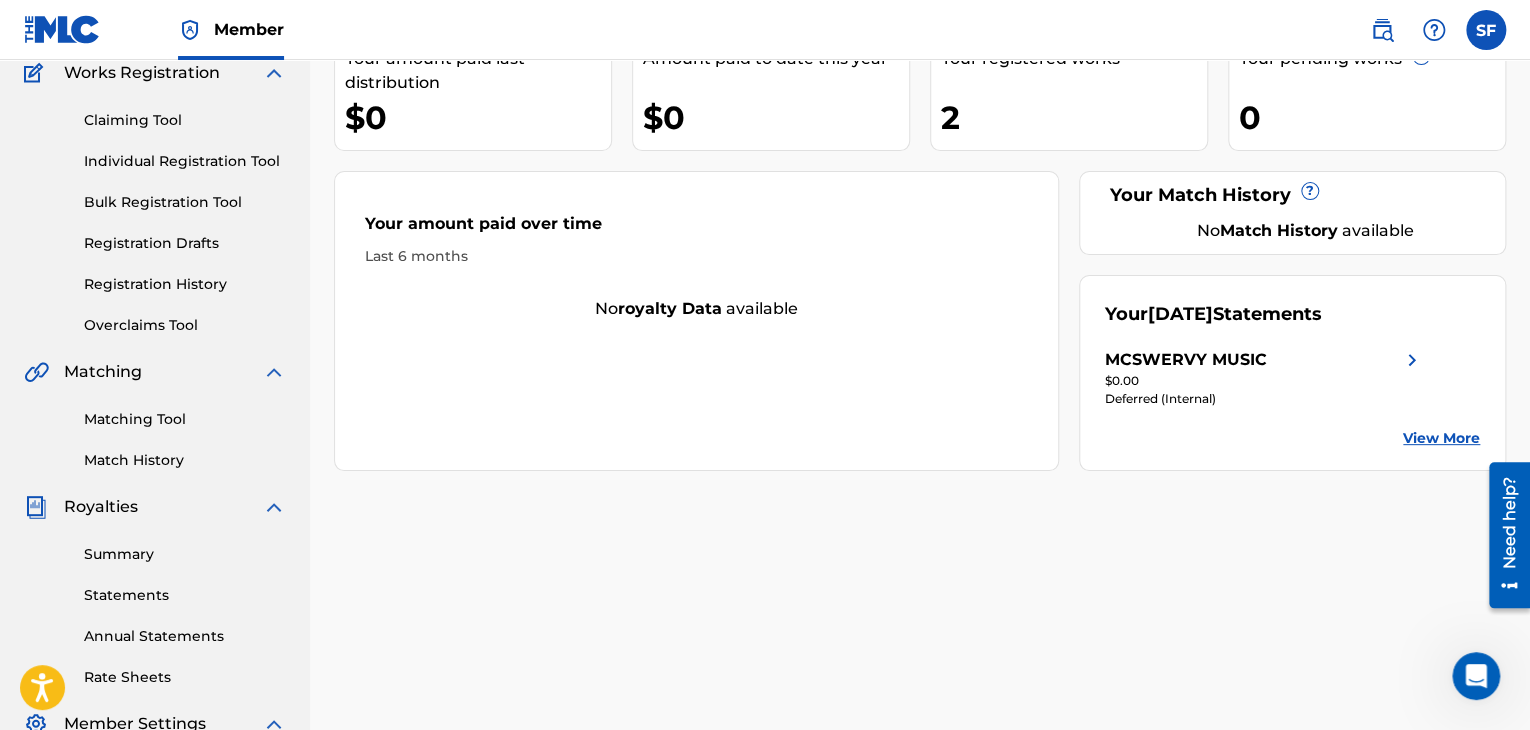 click on "Last 6 months" at bounding box center [696, 256] 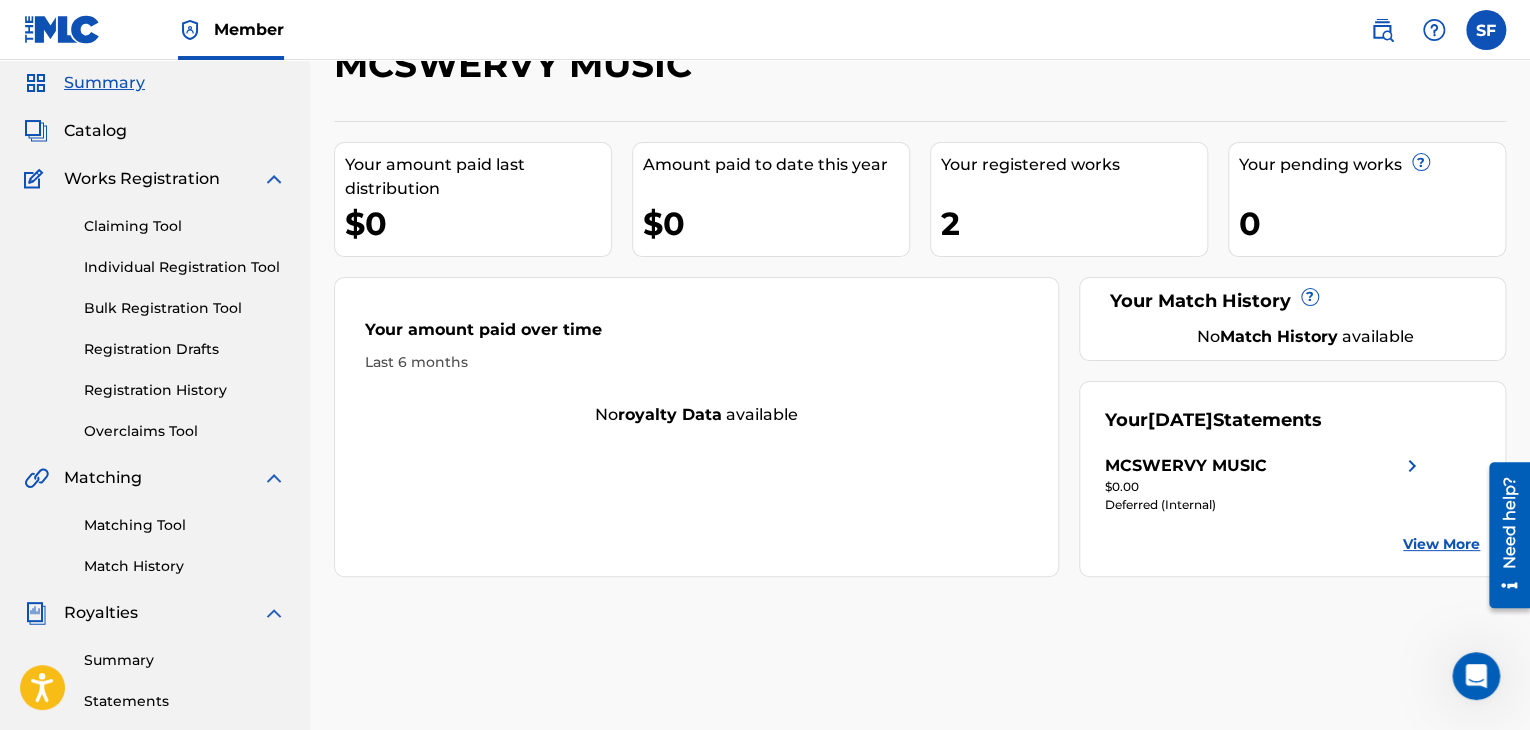 click on "Claiming Tool Individual Registration Tool Bulk Registration Tool Registration Drafts Registration History Overclaims Tool" at bounding box center (155, 316) 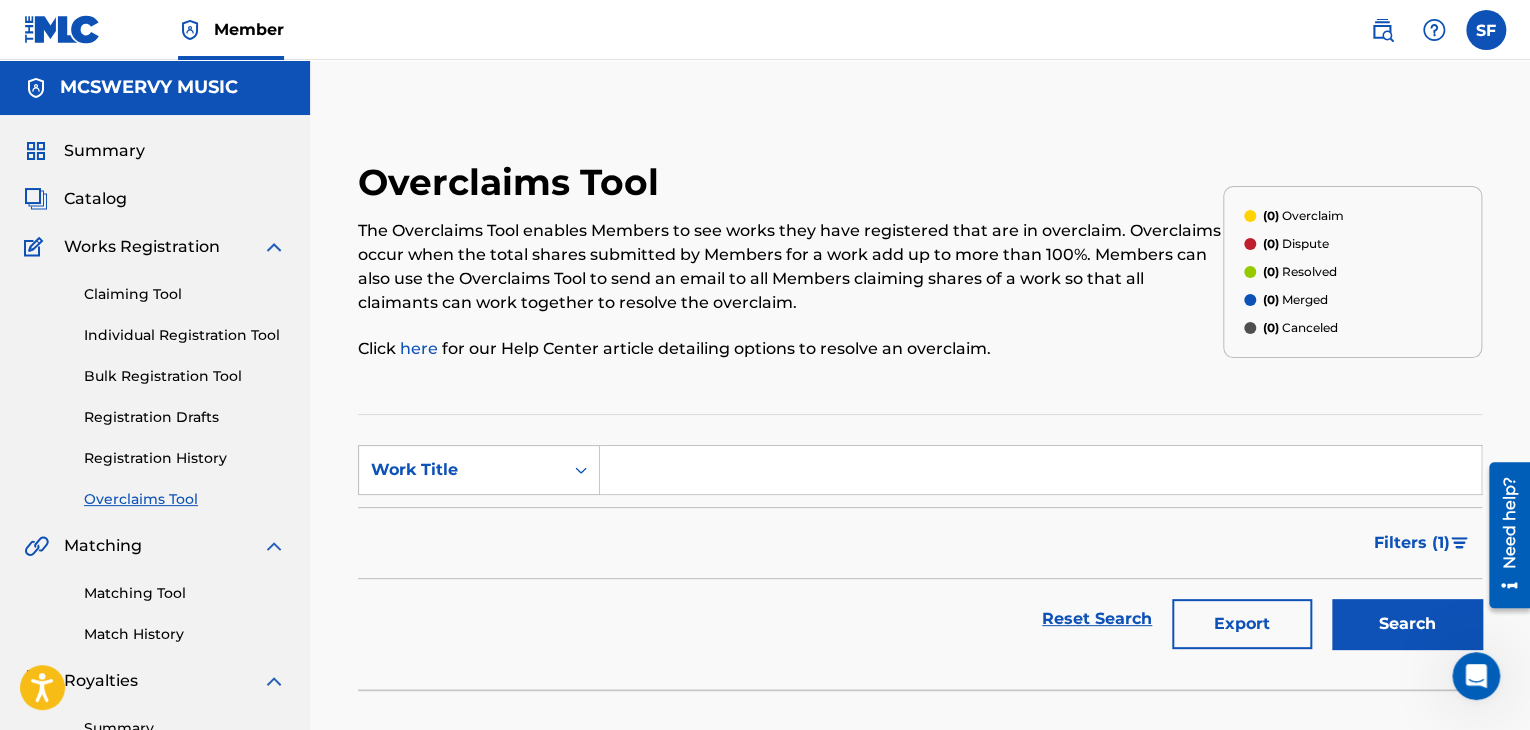 click on "Summary" at bounding box center [104, 151] 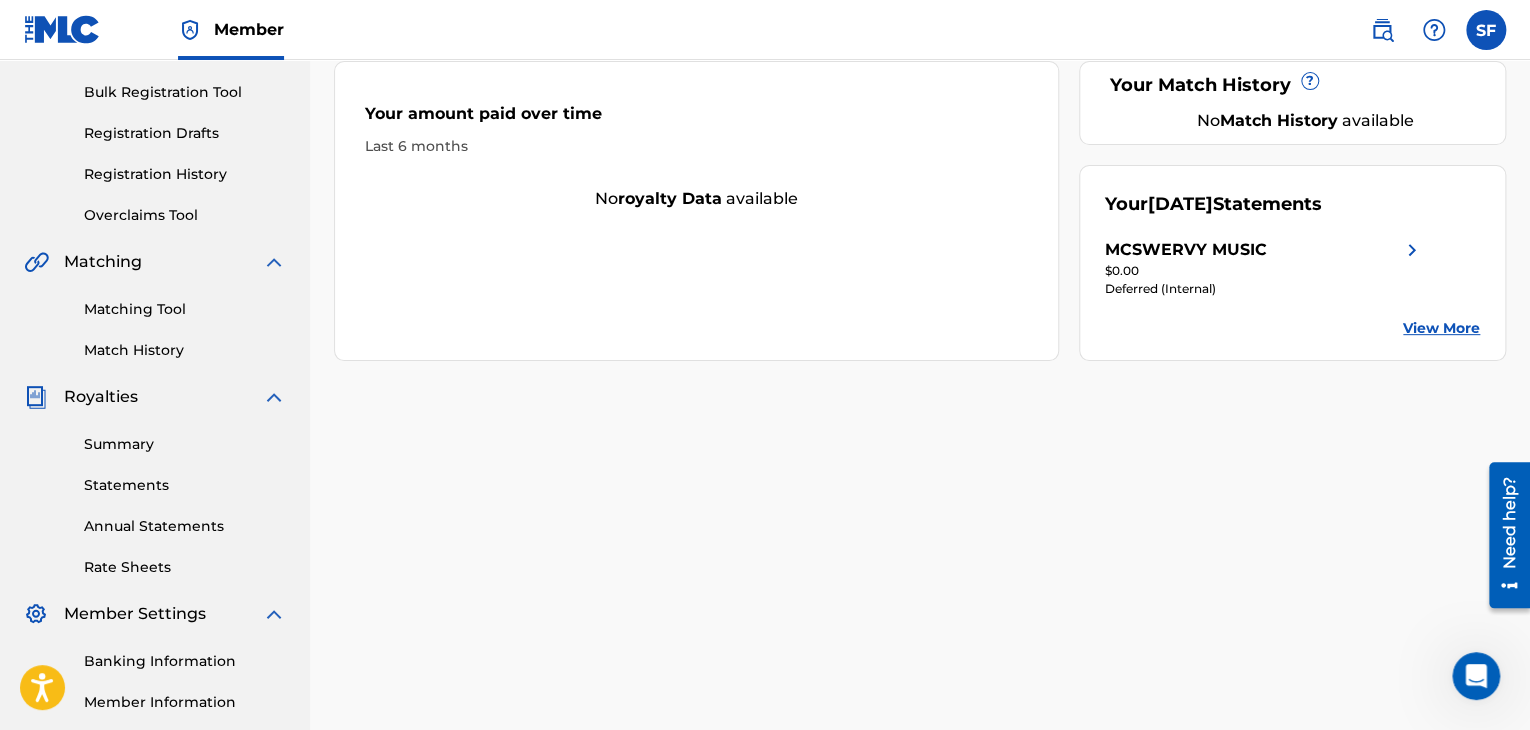 scroll, scrollTop: 0, scrollLeft: 0, axis: both 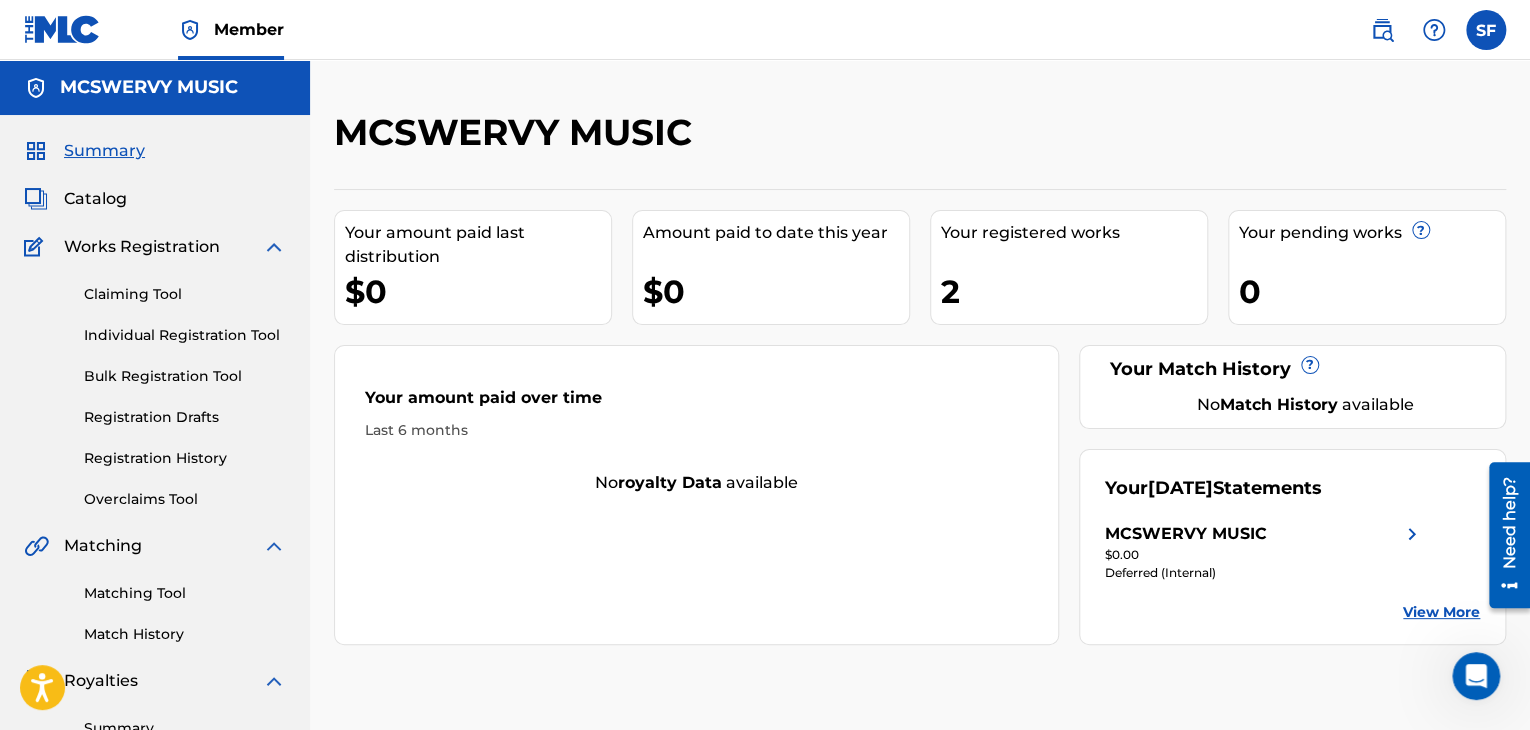 click on "Catalog" at bounding box center (95, 199) 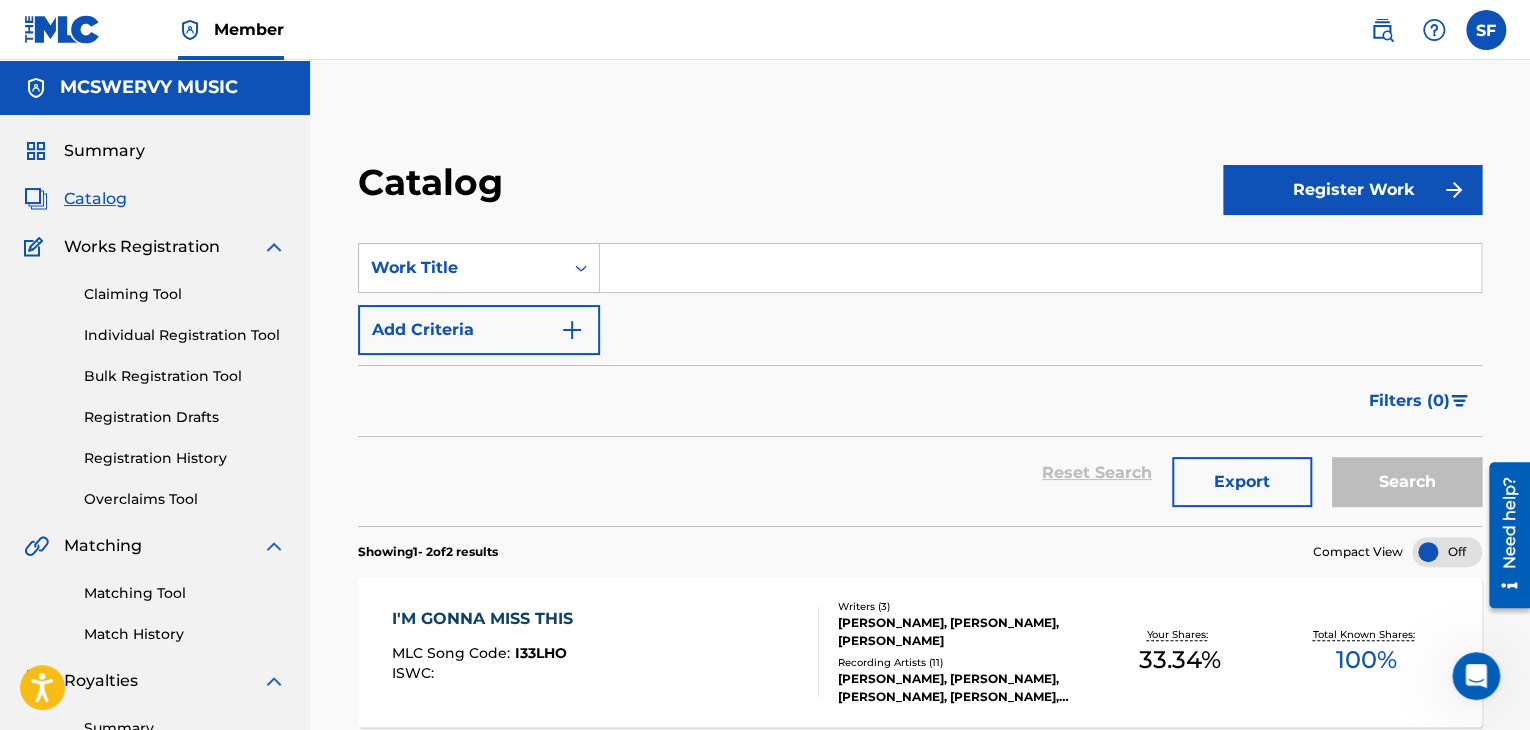 click on "MCSWERVY MUSIC" at bounding box center (149, 87) 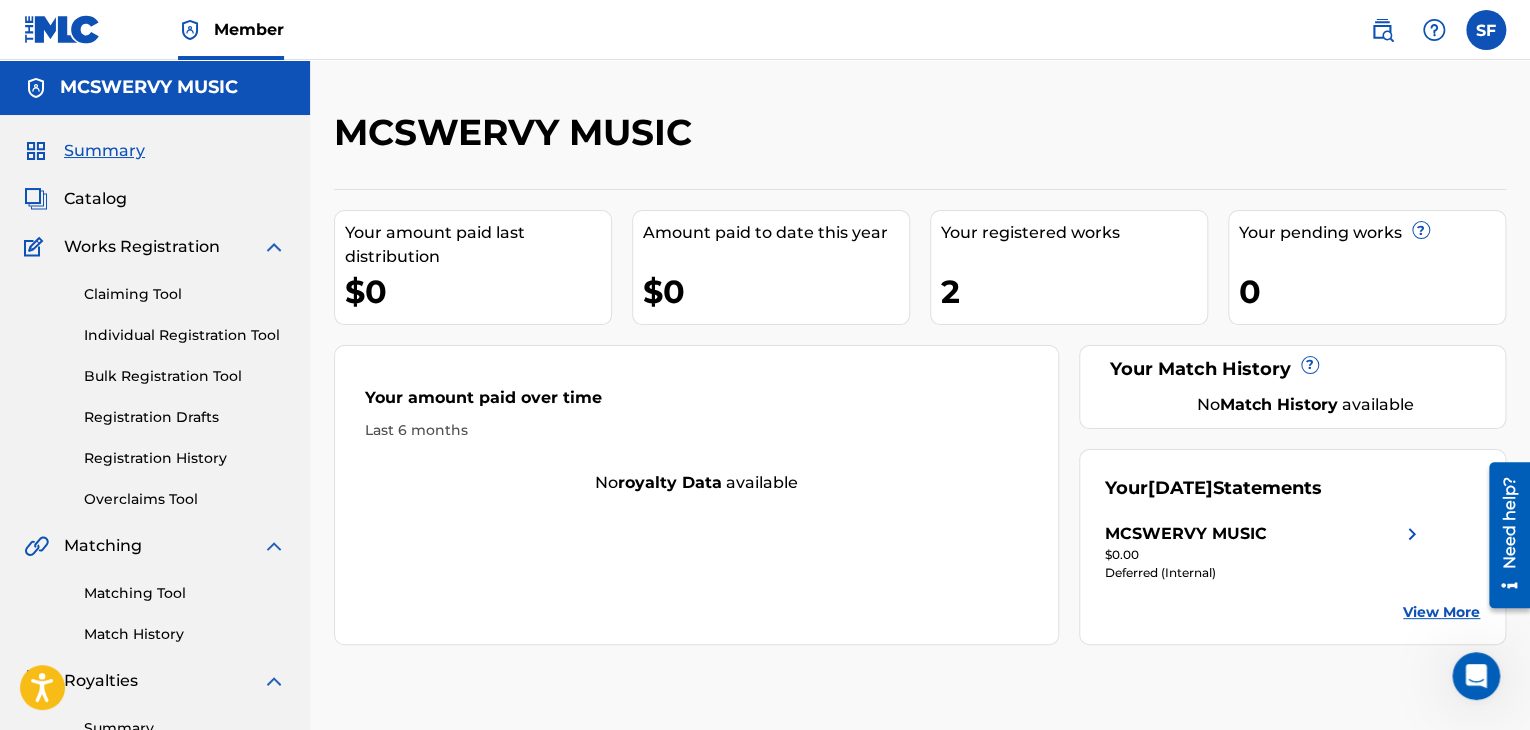 click on "Matching Tool" at bounding box center [185, 593] 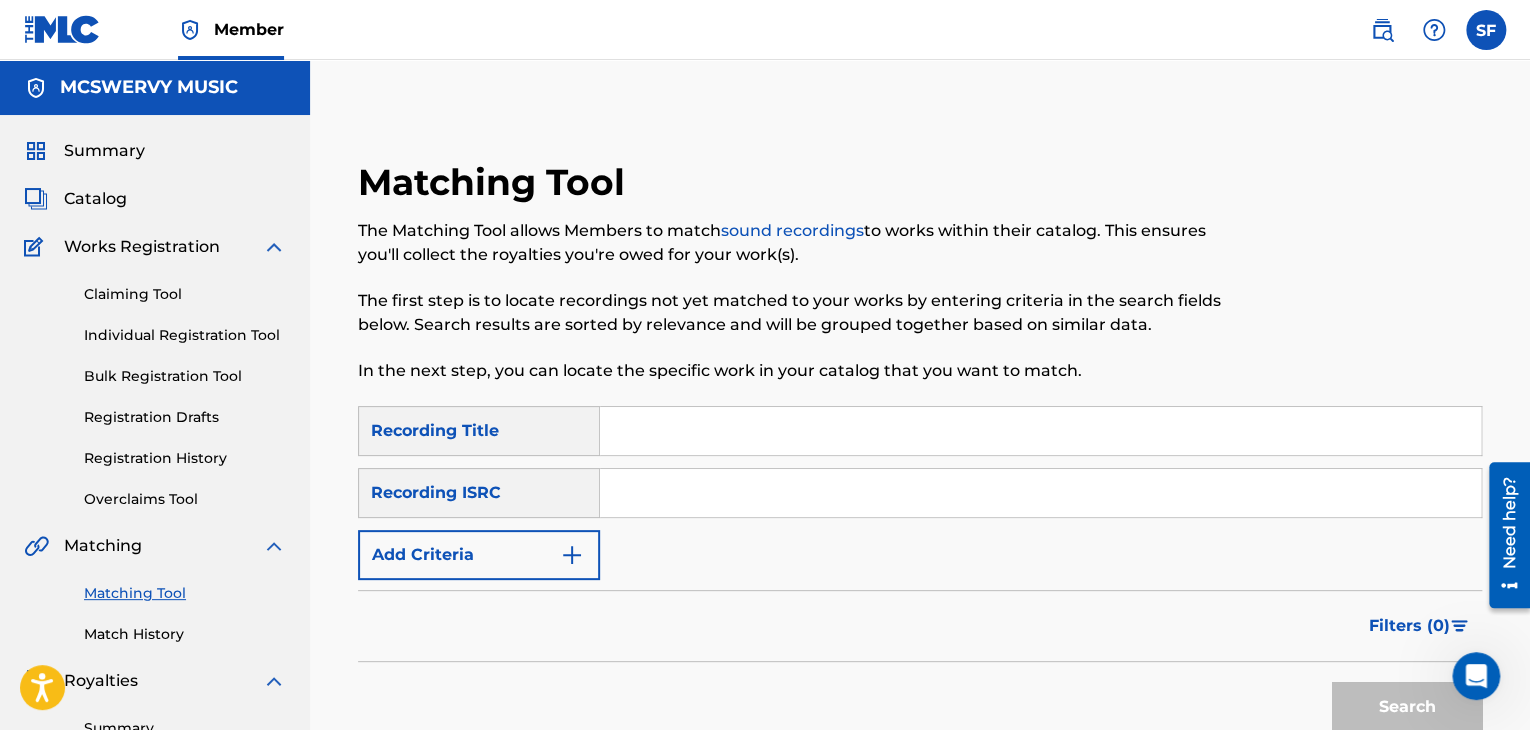 click on "Claiming Tool" at bounding box center [185, 294] 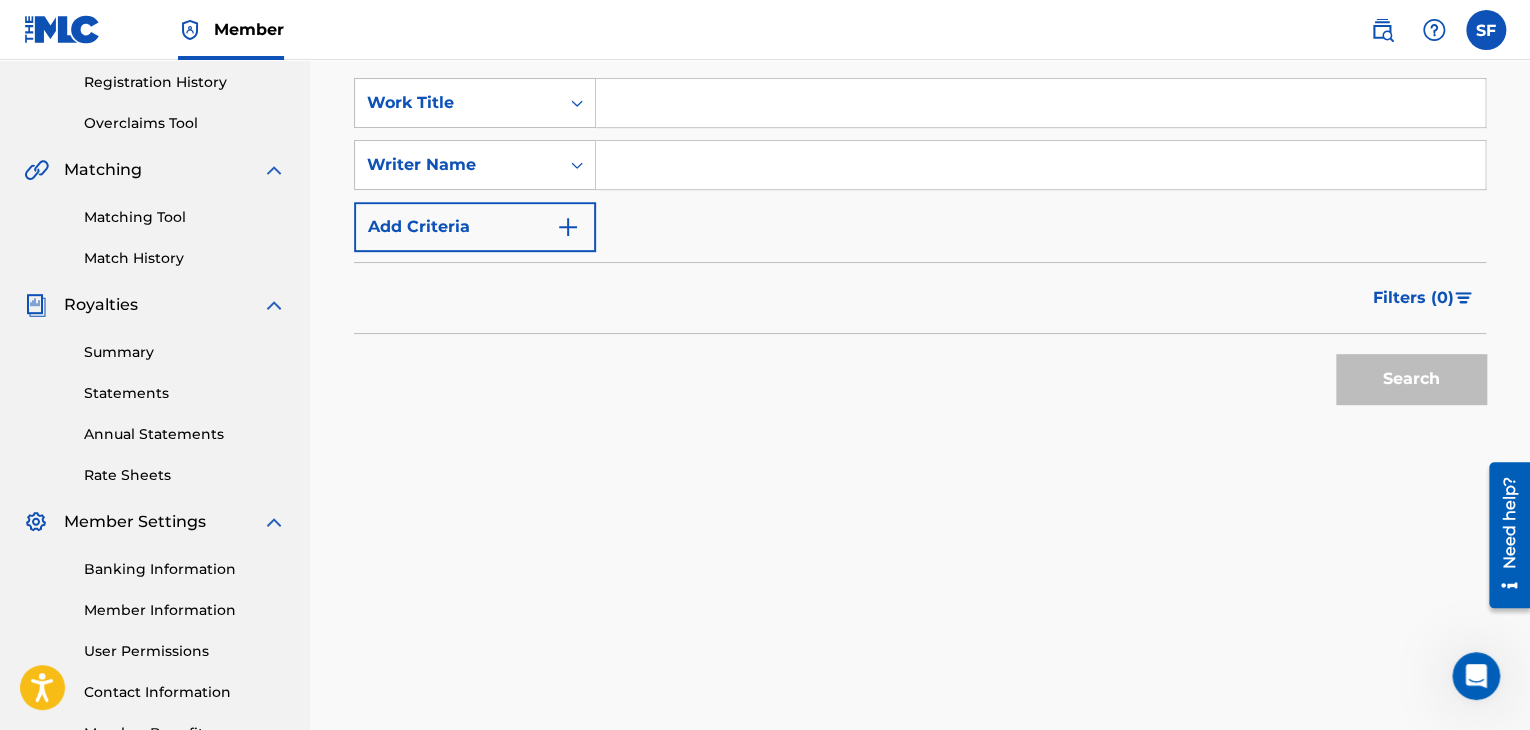 scroll, scrollTop: 384, scrollLeft: 0, axis: vertical 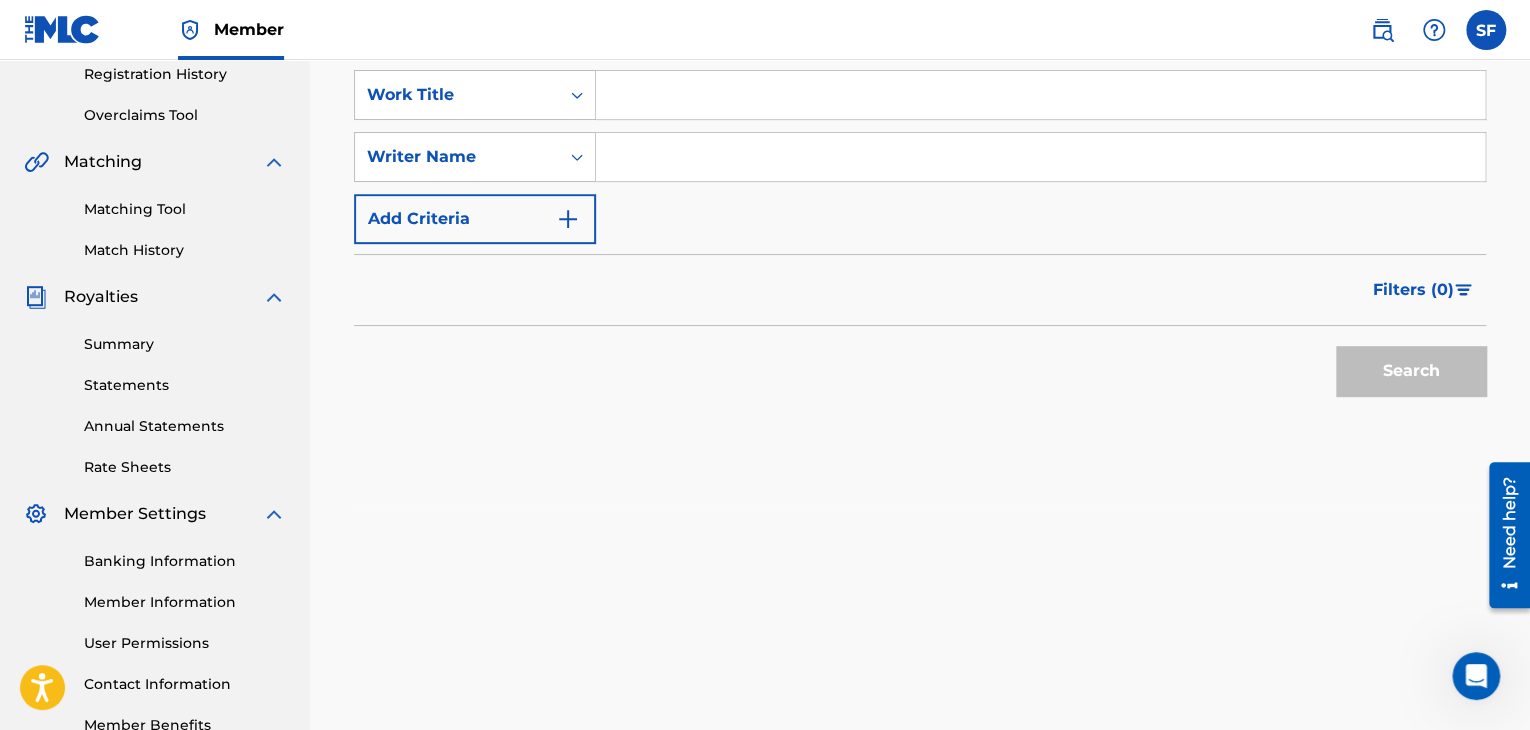 click on "Statements" at bounding box center (185, 385) 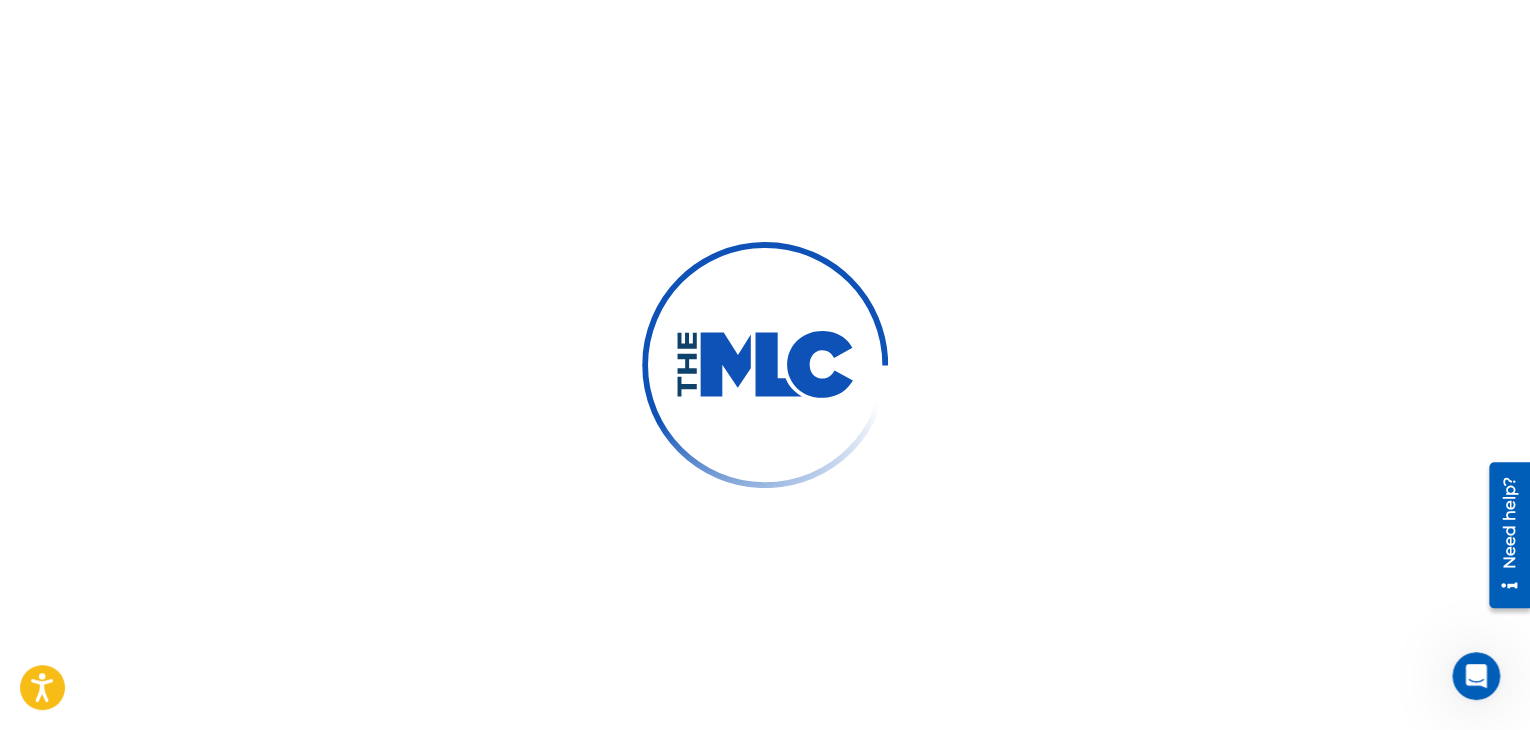 scroll, scrollTop: 0, scrollLeft: 0, axis: both 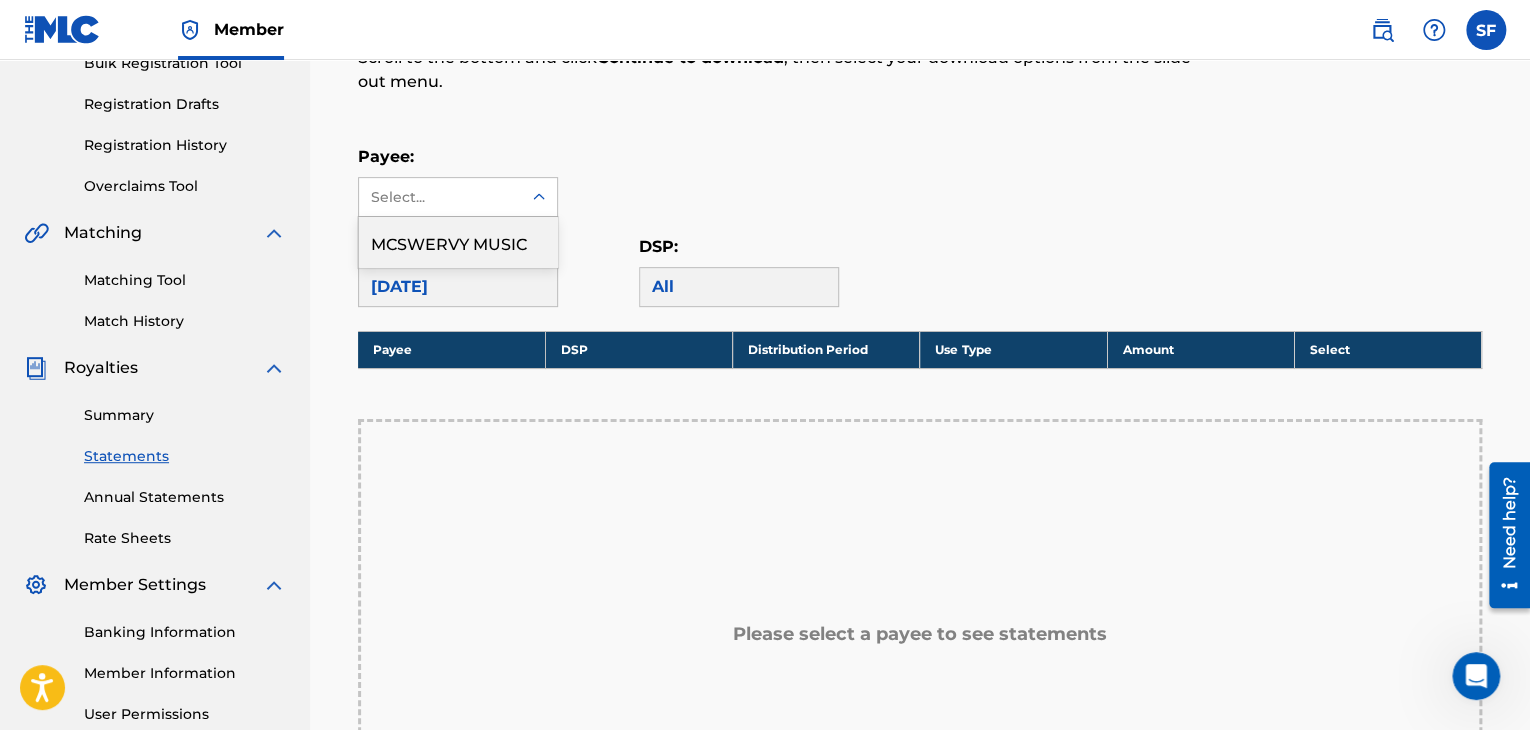 click 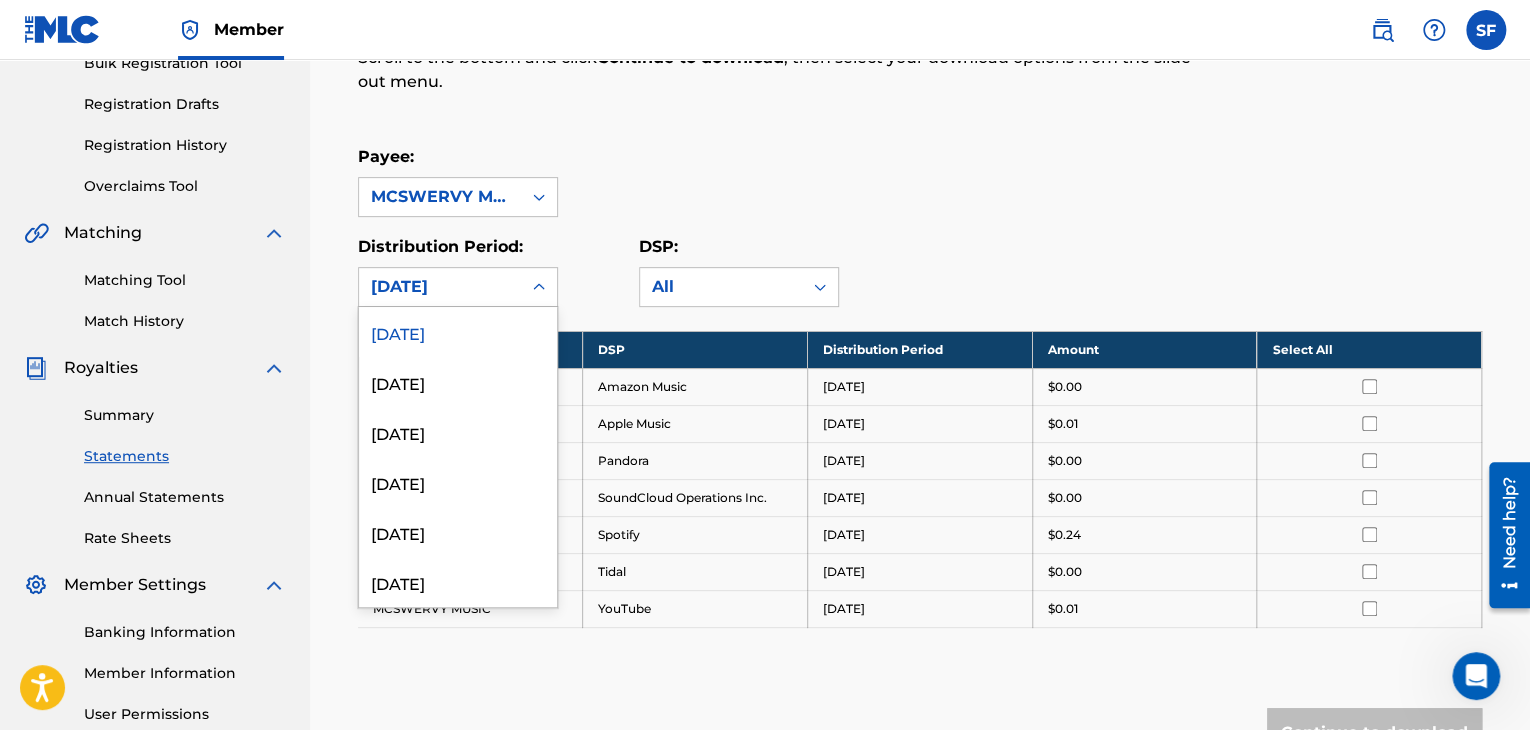 click 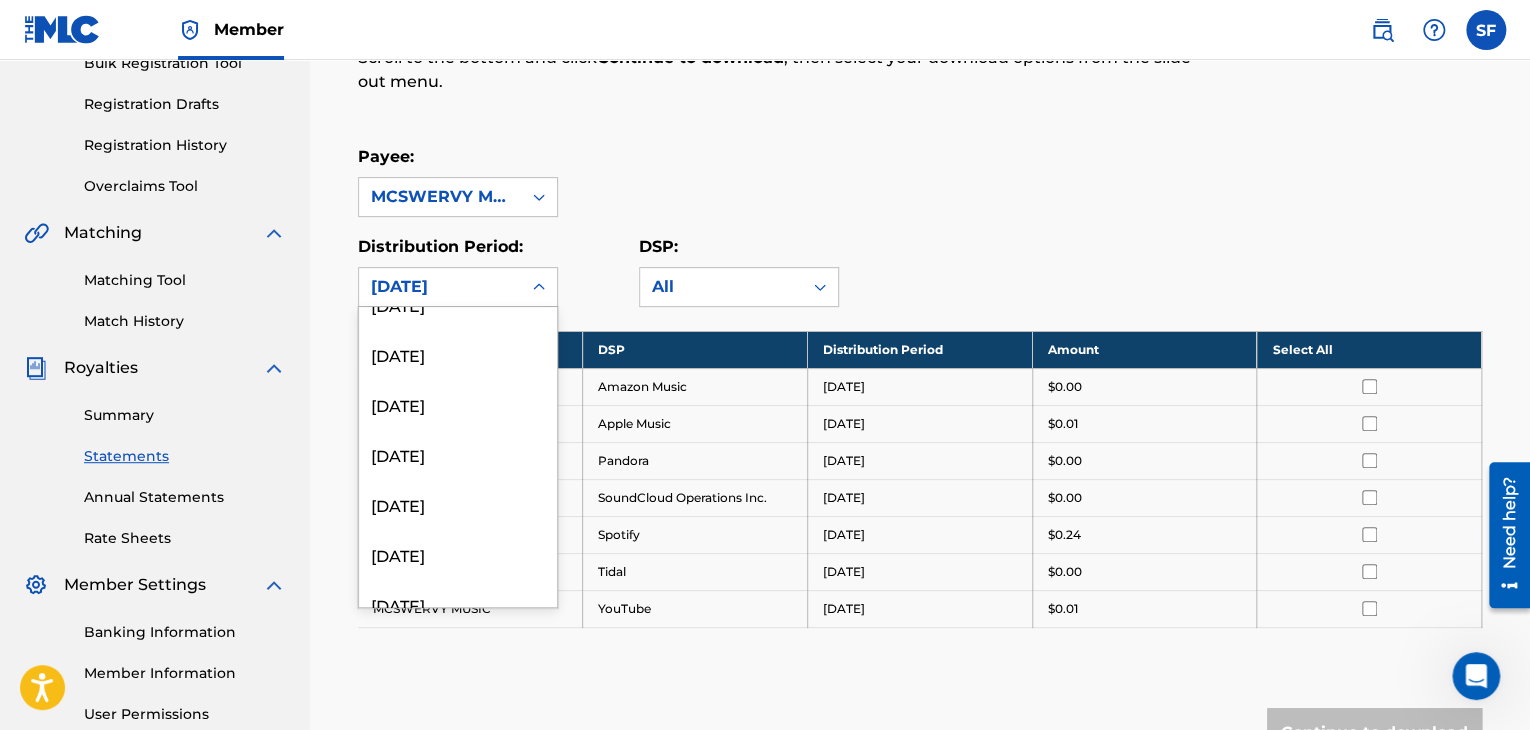 scroll, scrollTop: 788, scrollLeft: 0, axis: vertical 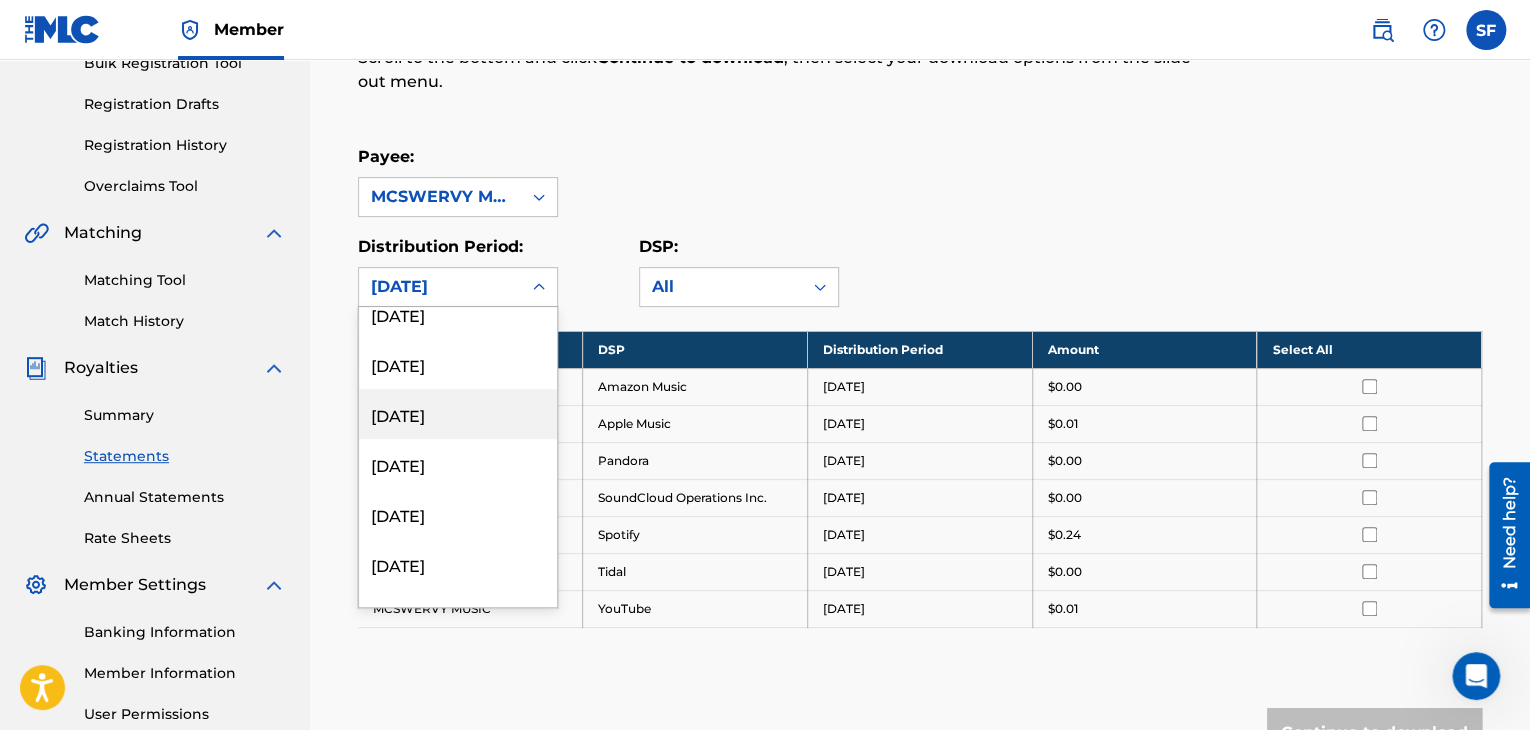 click on "[DATE]" at bounding box center [458, 414] 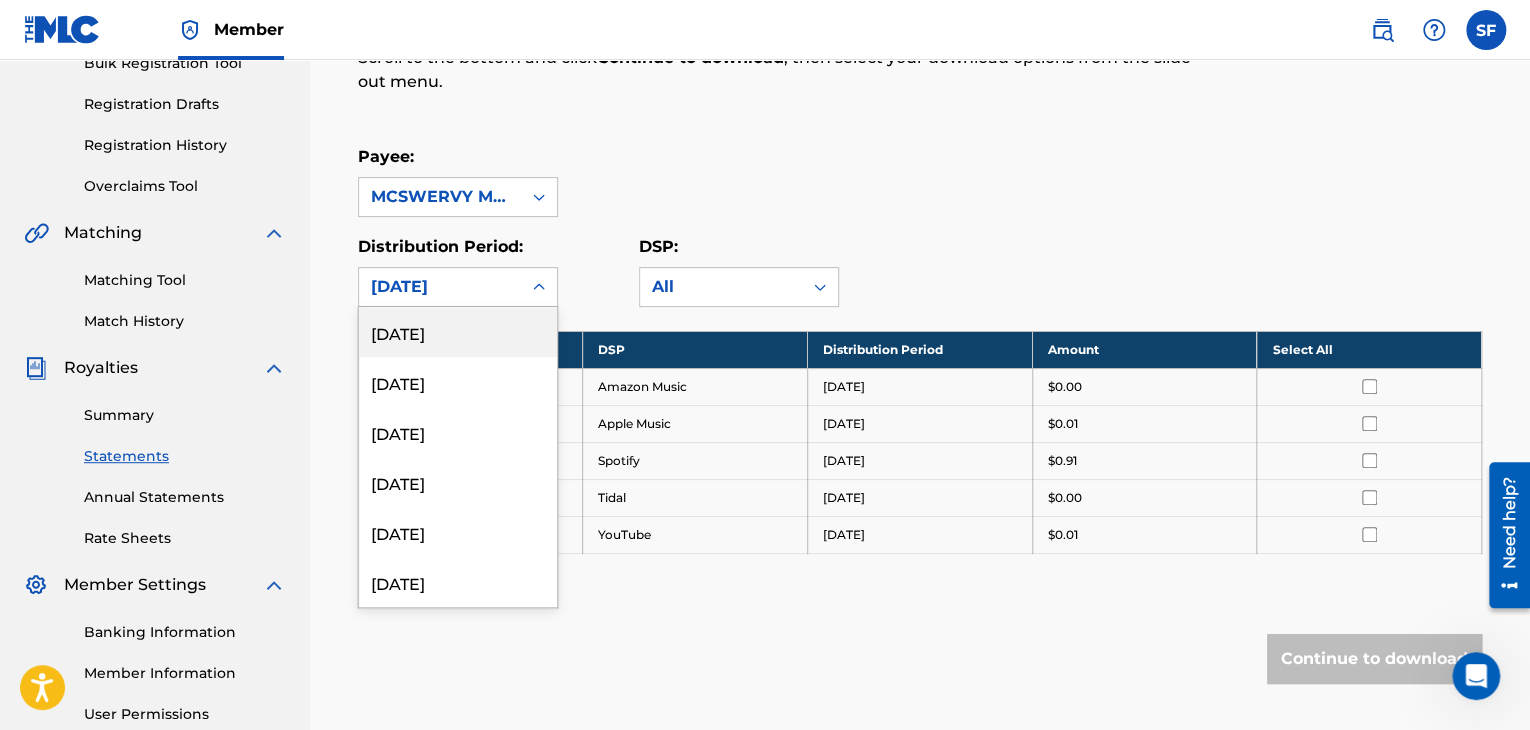 click 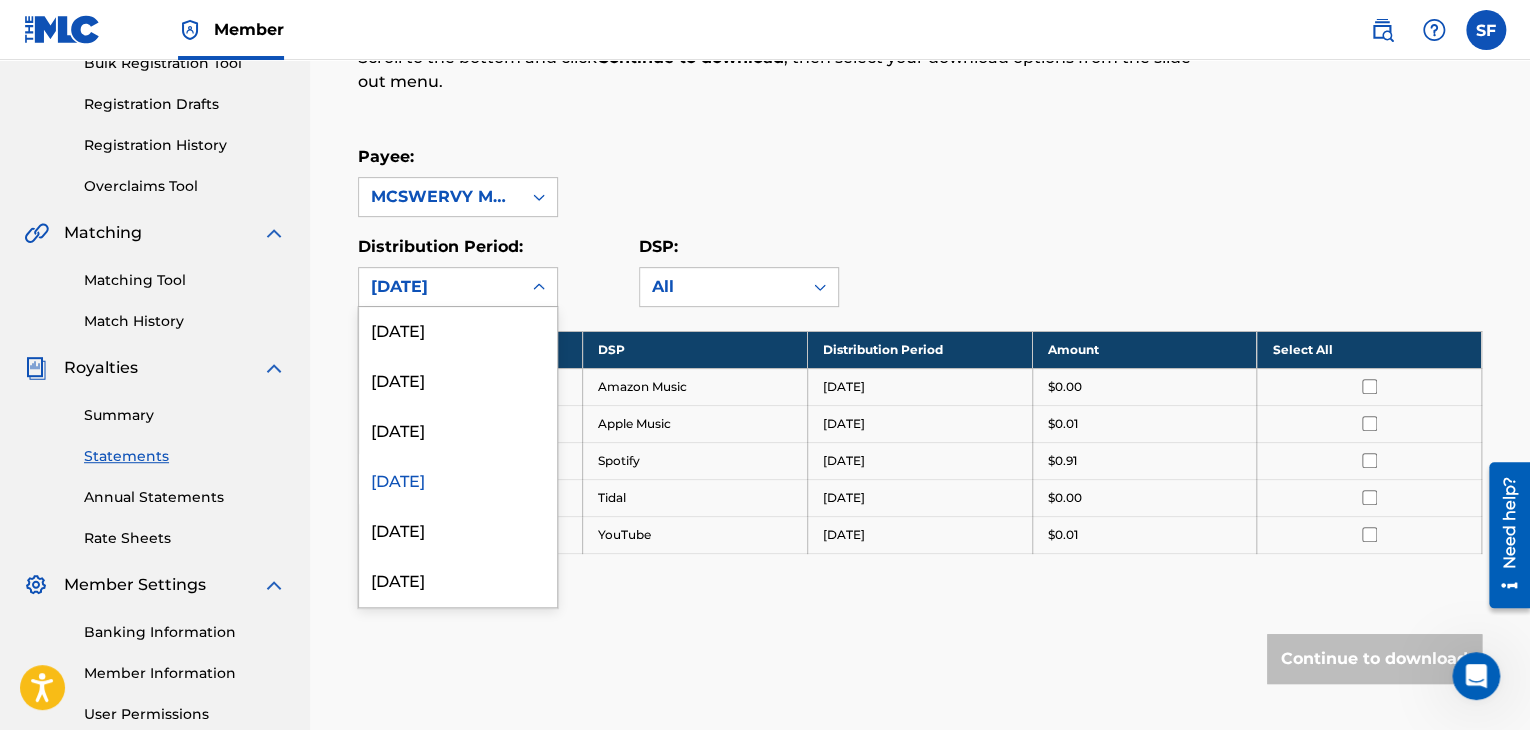 scroll, scrollTop: 259, scrollLeft: 0, axis: vertical 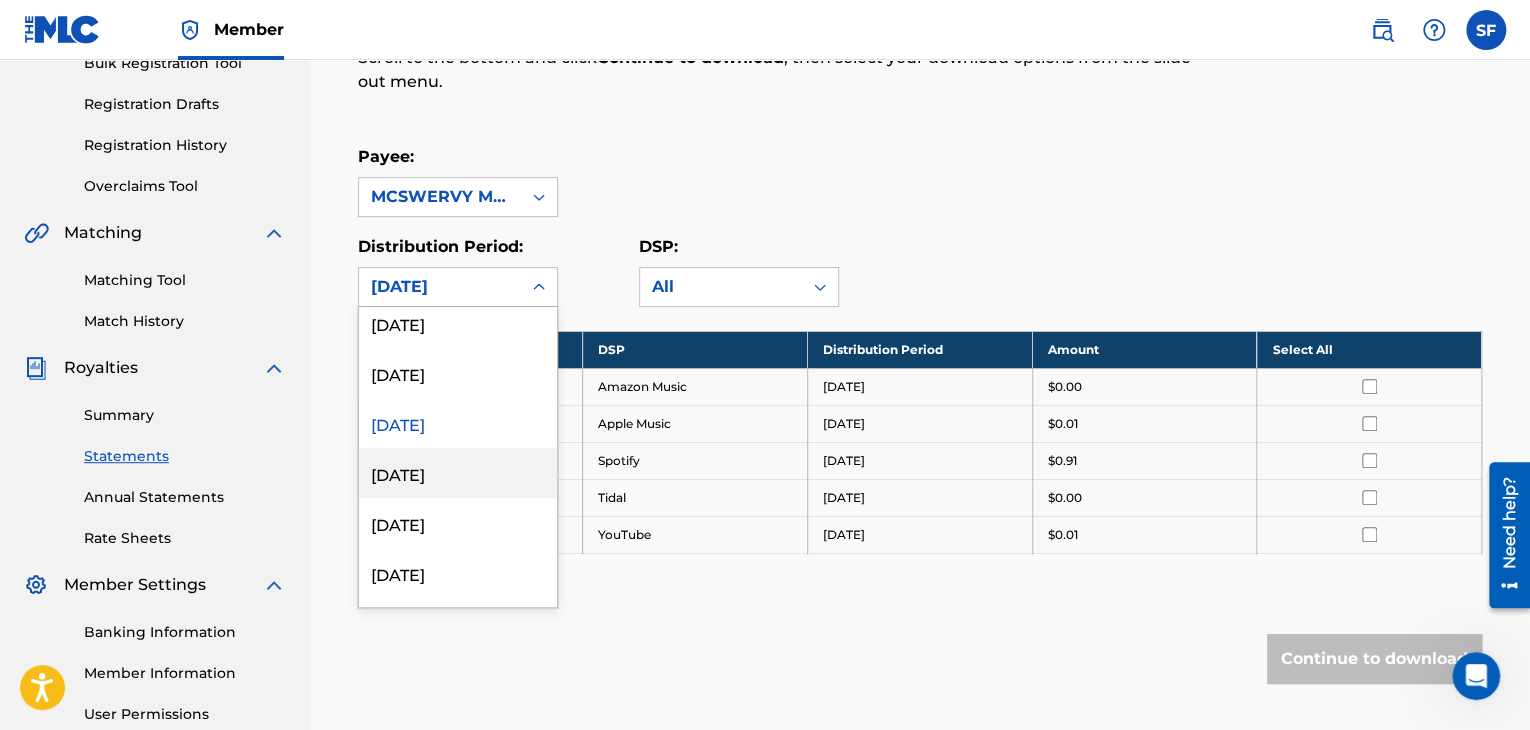 click on "[DATE]" at bounding box center (458, 473) 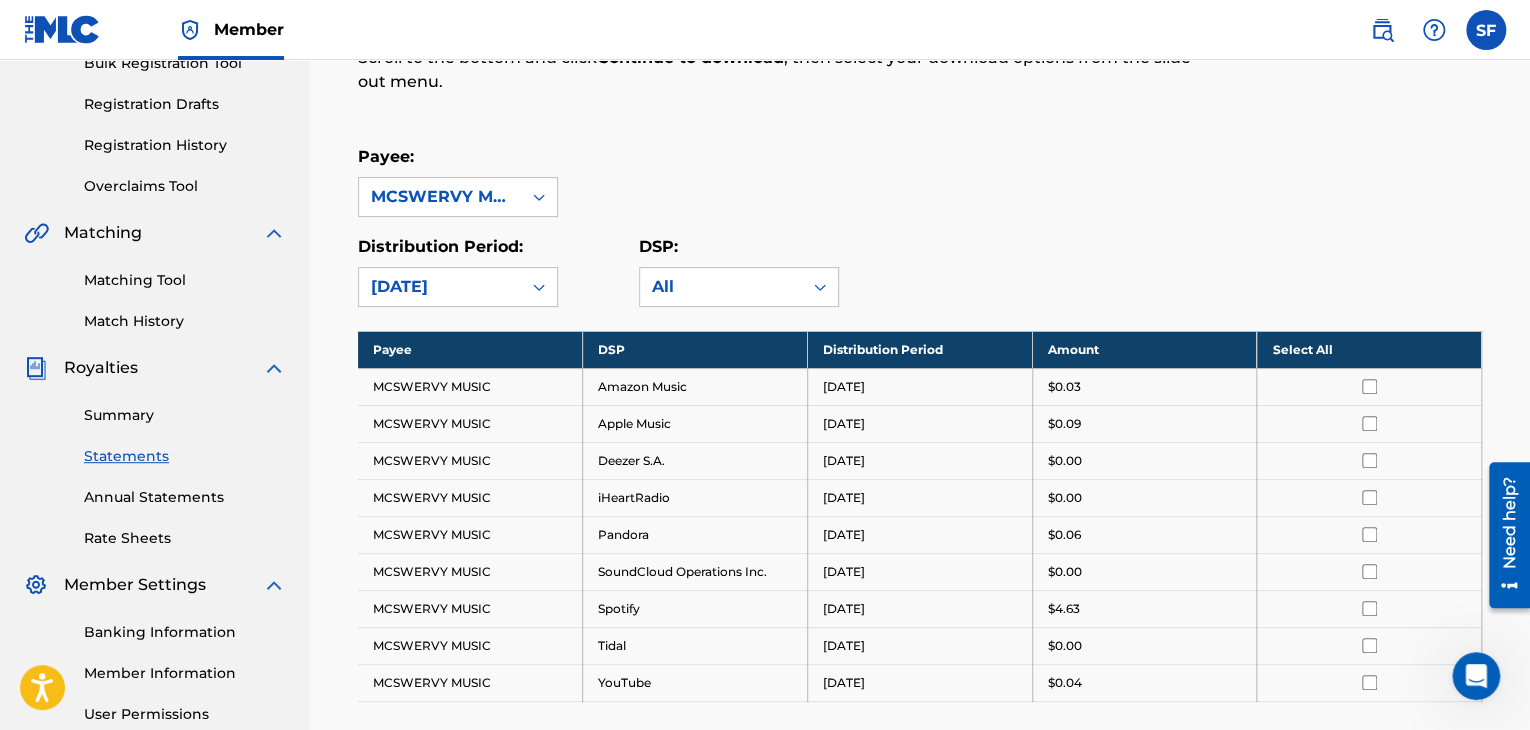click 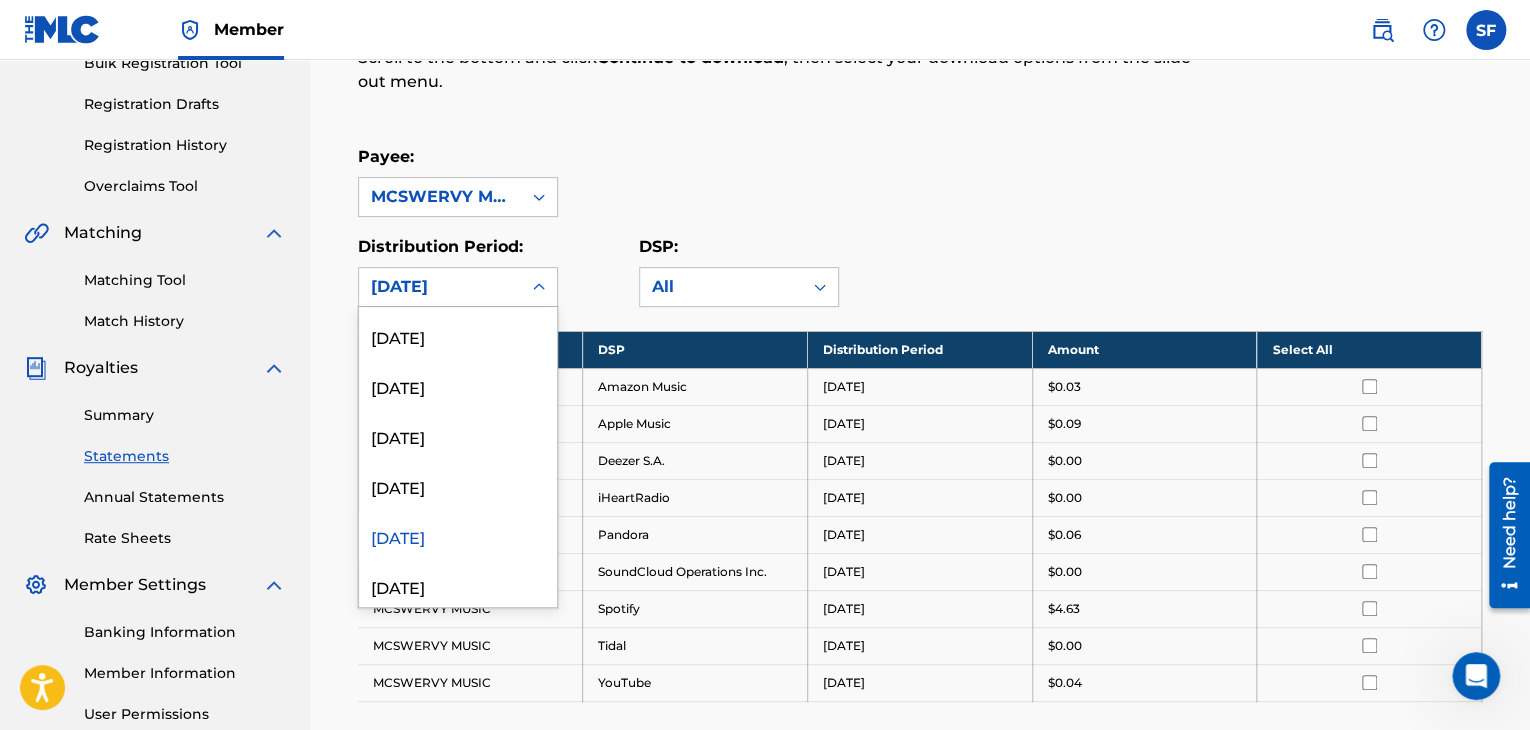 scroll, scrollTop: 314, scrollLeft: 0, axis: vertical 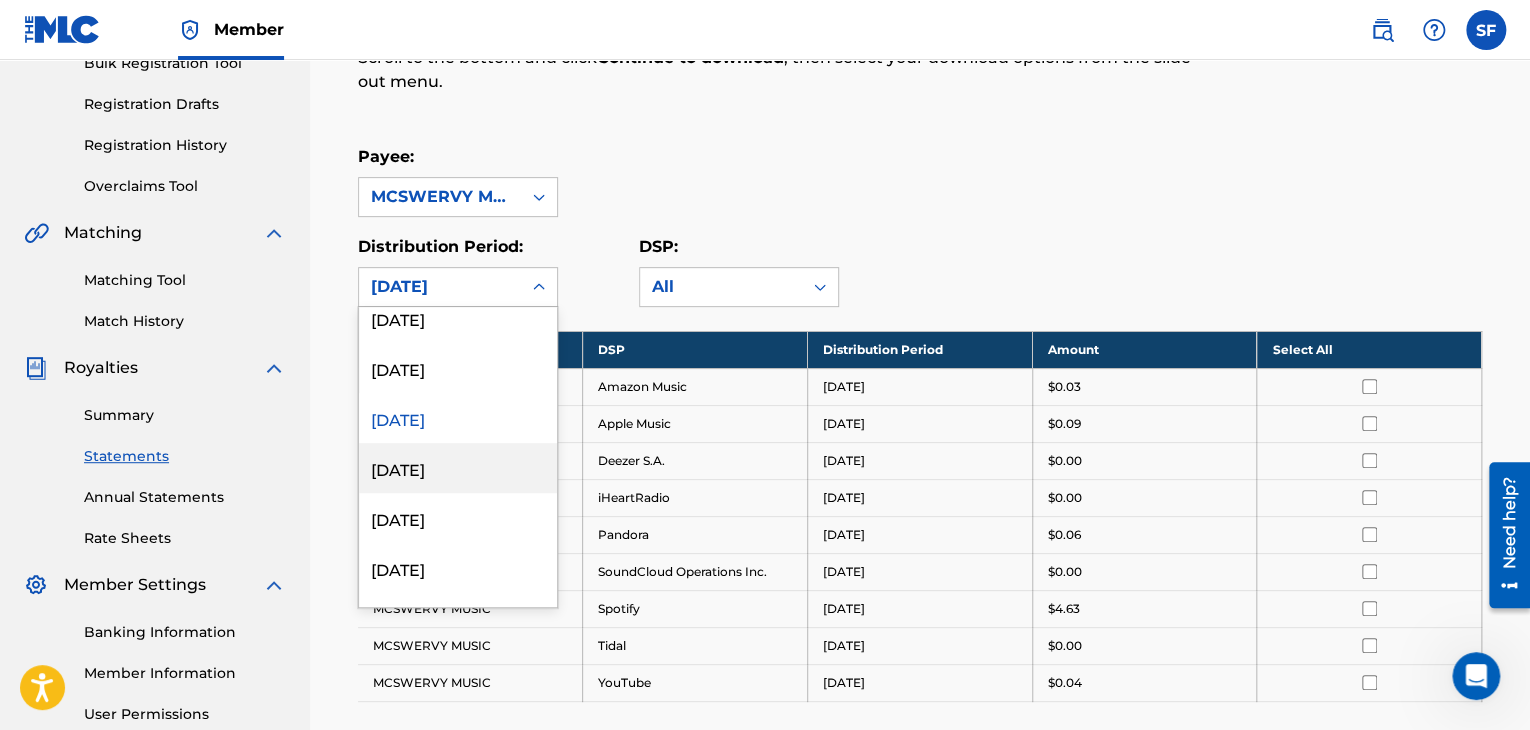 click on "[DATE]" at bounding box center [458, 468] 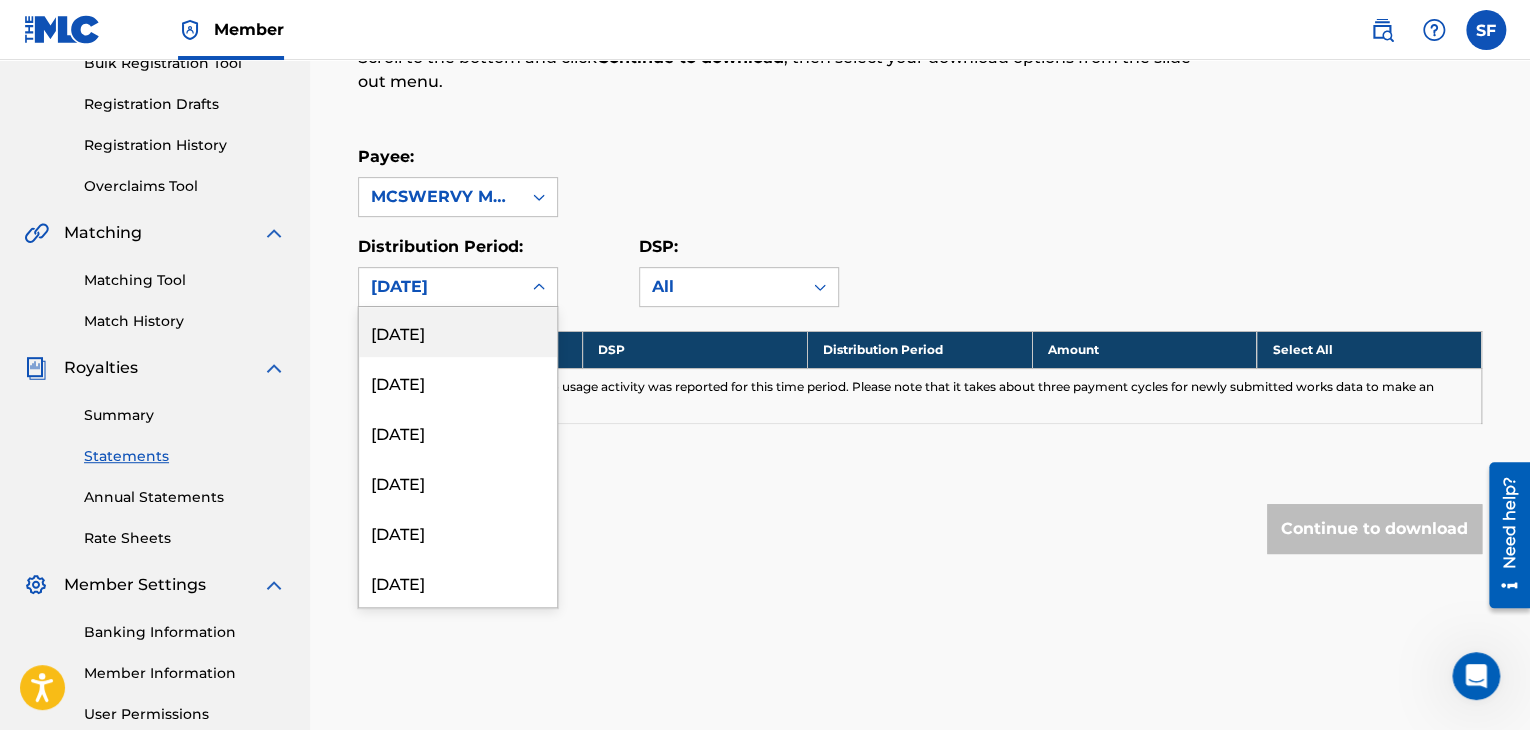 click 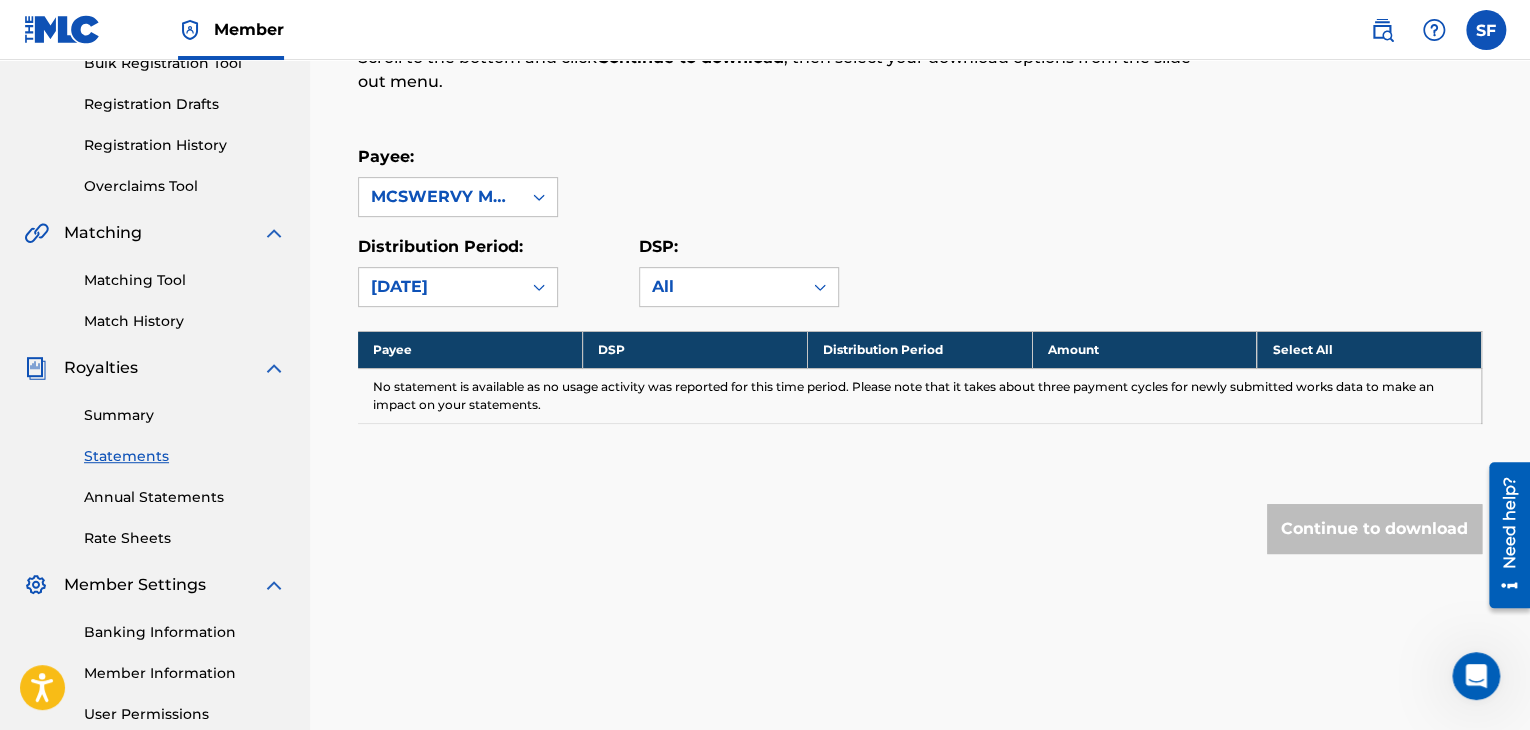 click on "Payee: MCSWERVY MUSIC" at bounding box center [920, 181] 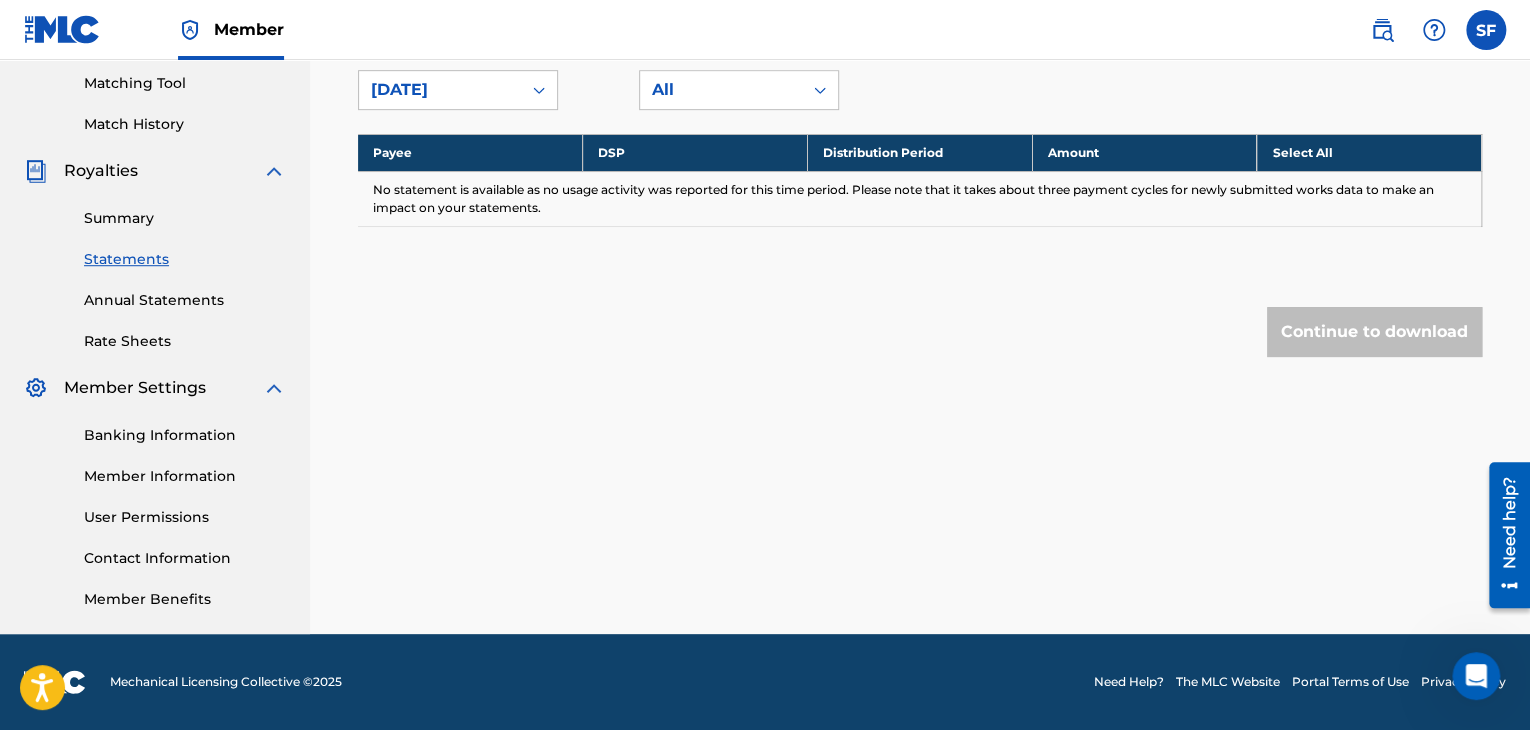 click on "Member Benefits" at bounding box center (185, 599) 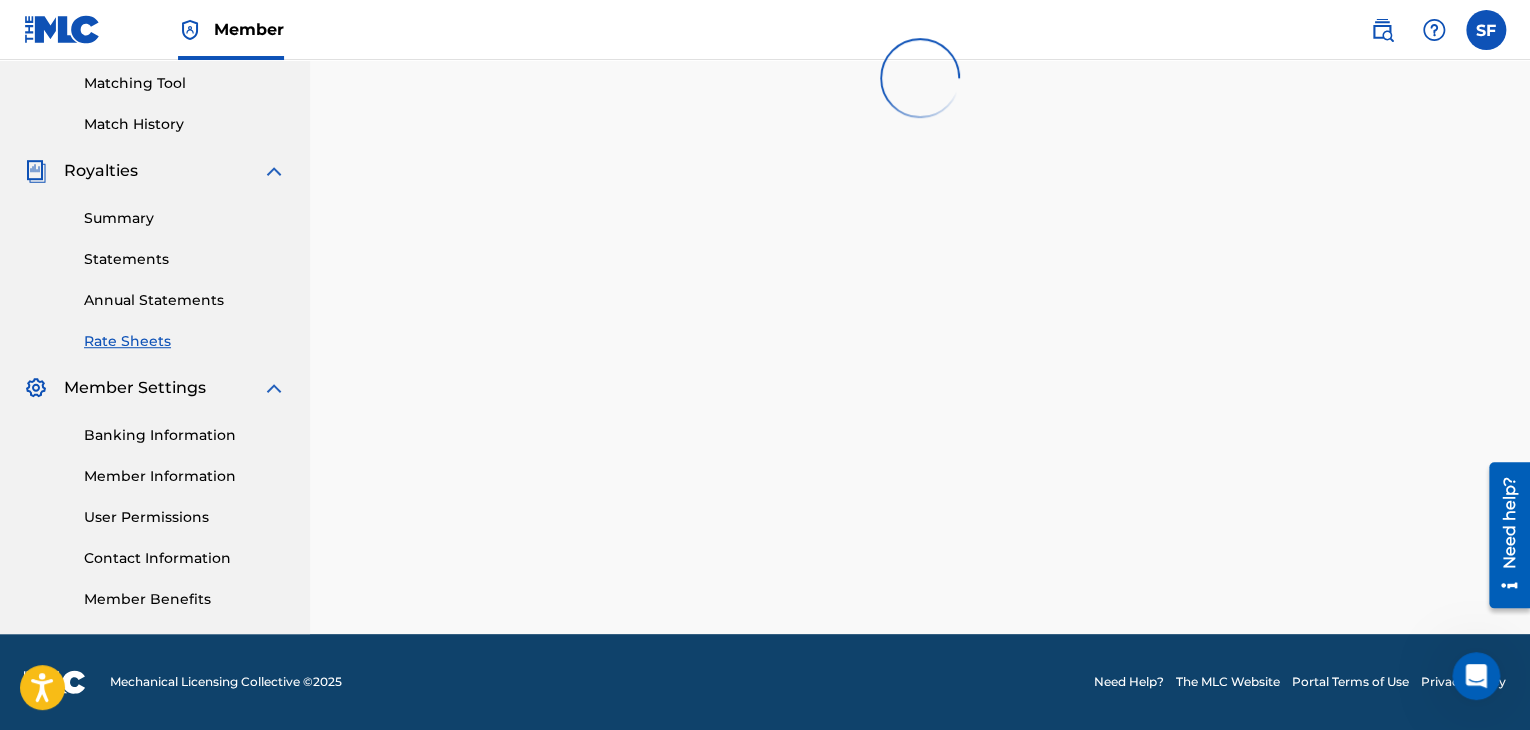 scroll, scrollTop: 0, scrollLeft: 0, axis: both 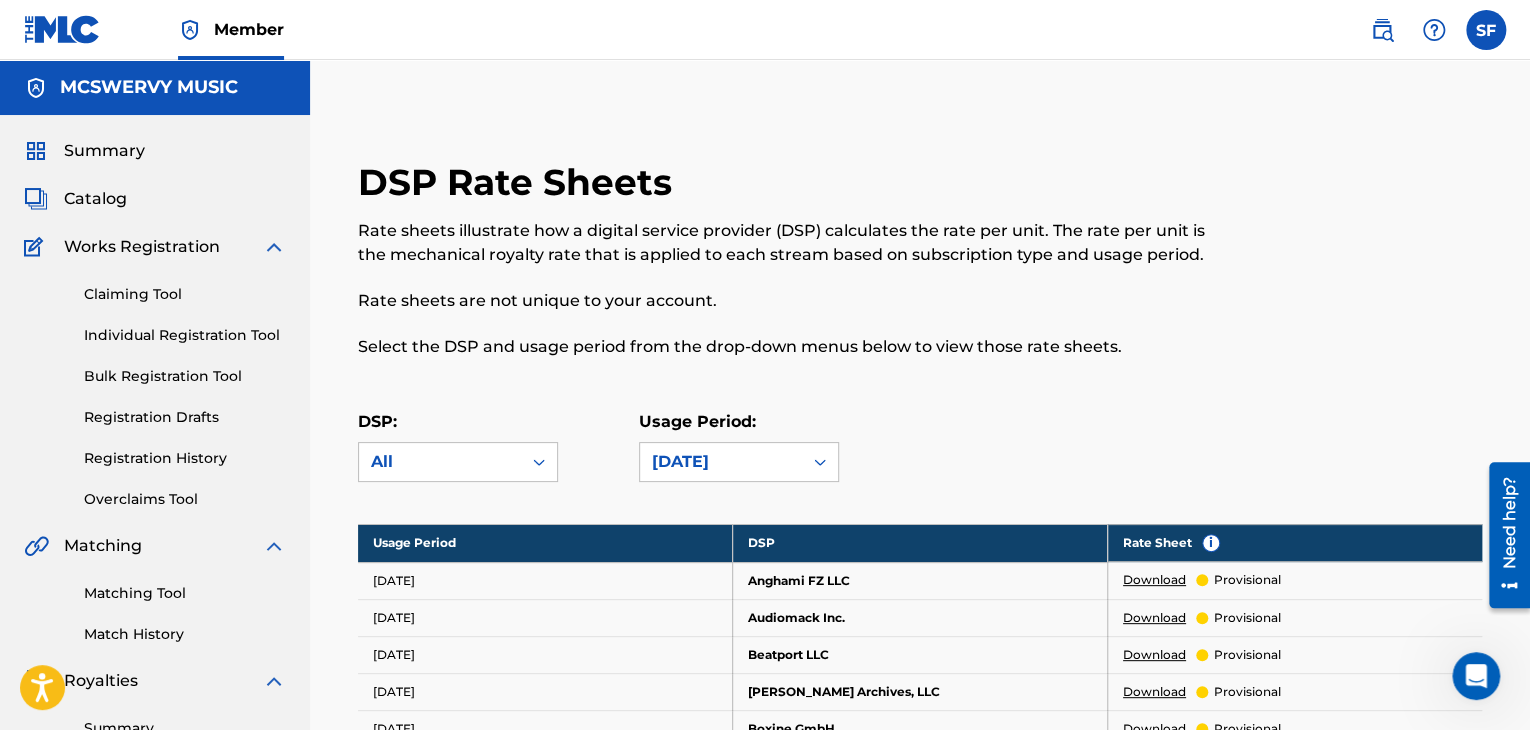 click on "Summary" at bounding box center [104, 151] 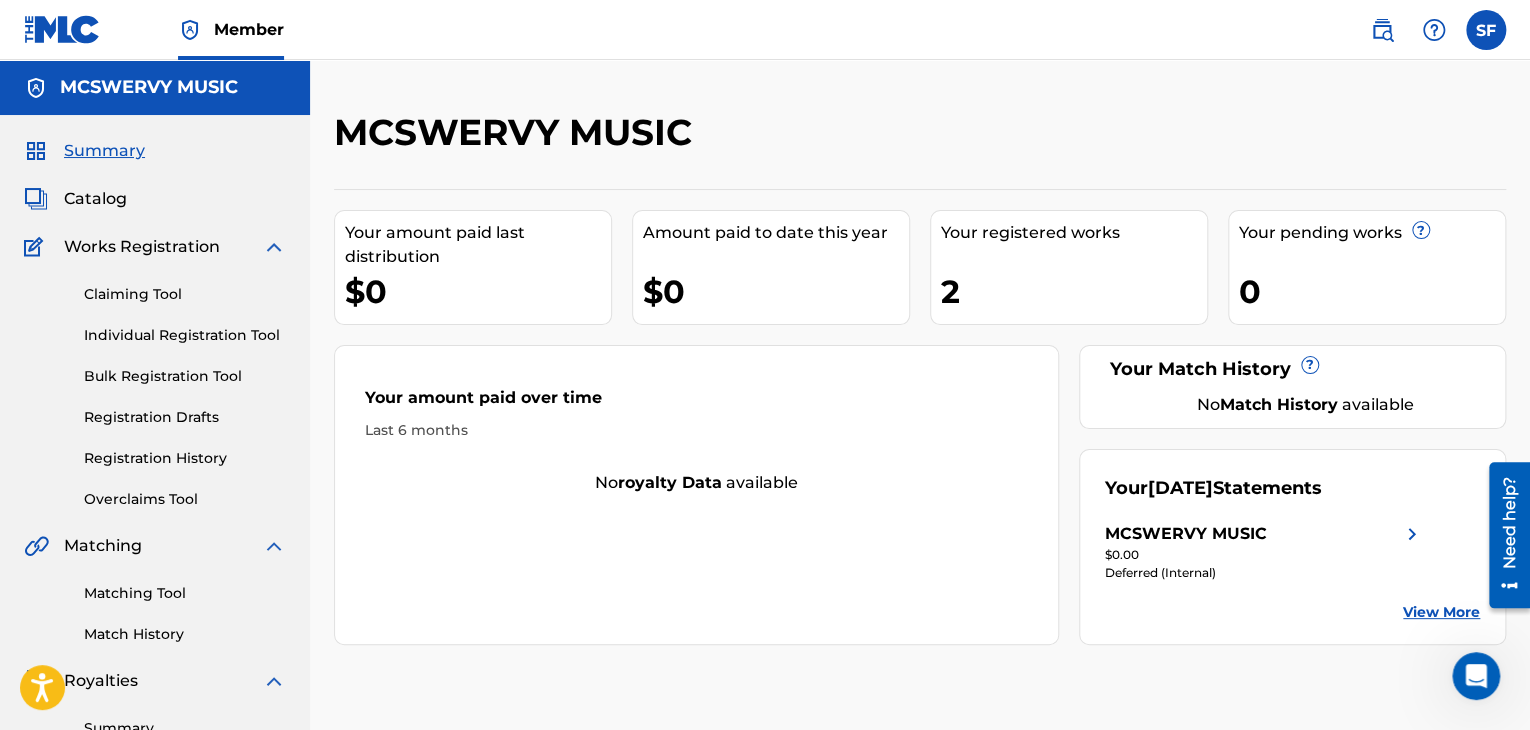 click on "Claiming Tool" at bounding box center (185, 294) 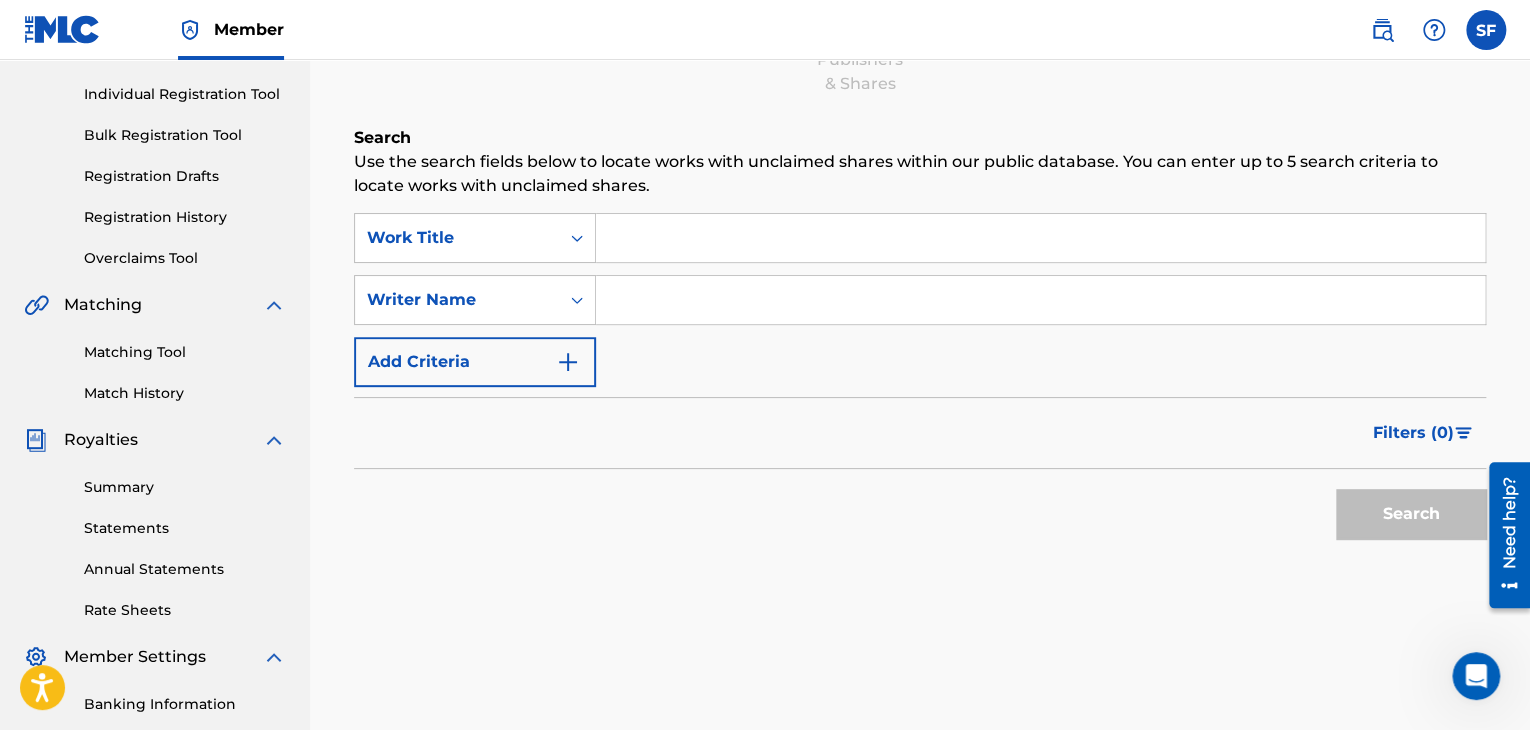 scroll, scrollTop: 0, scrollLeft: 0, axis: both 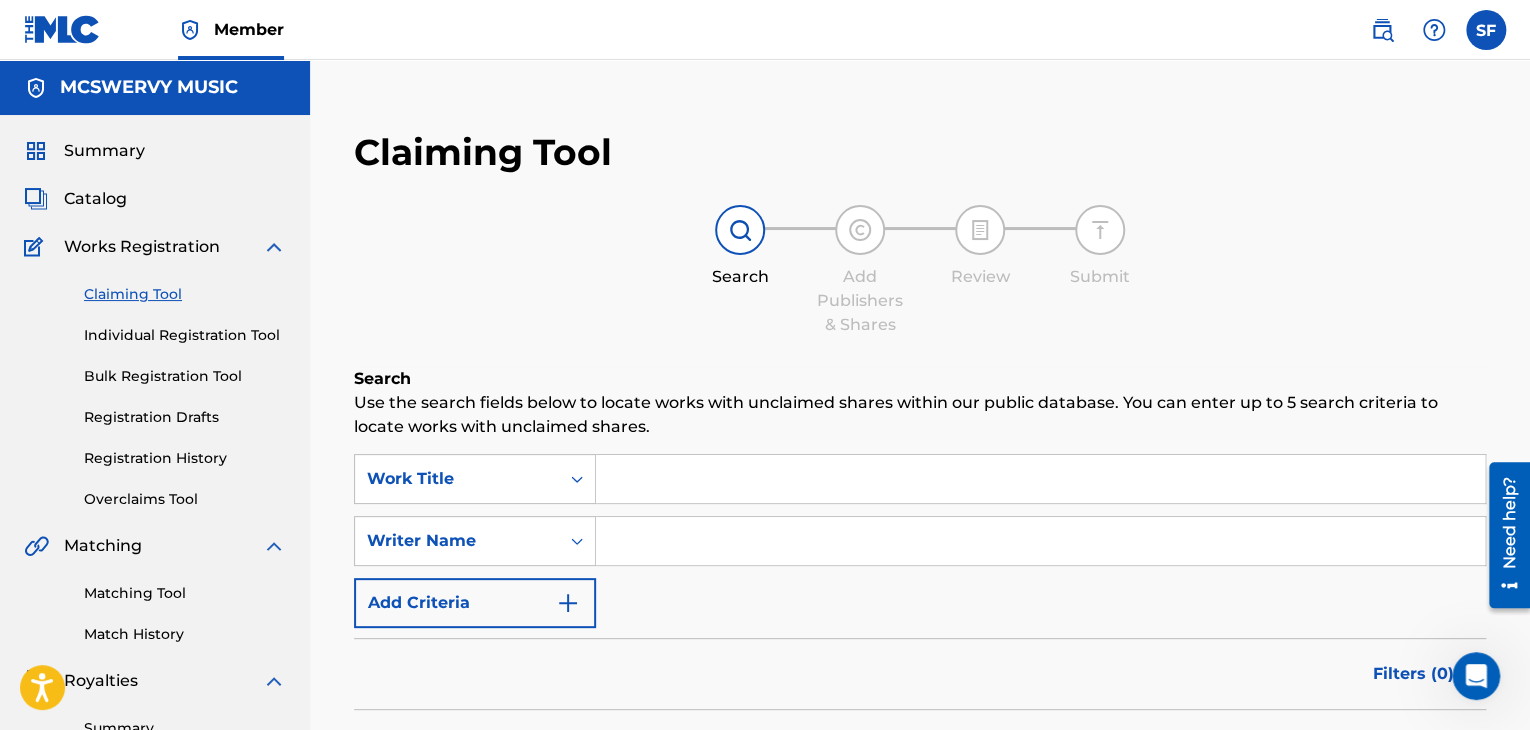 click at bounding box center [1040, 479] 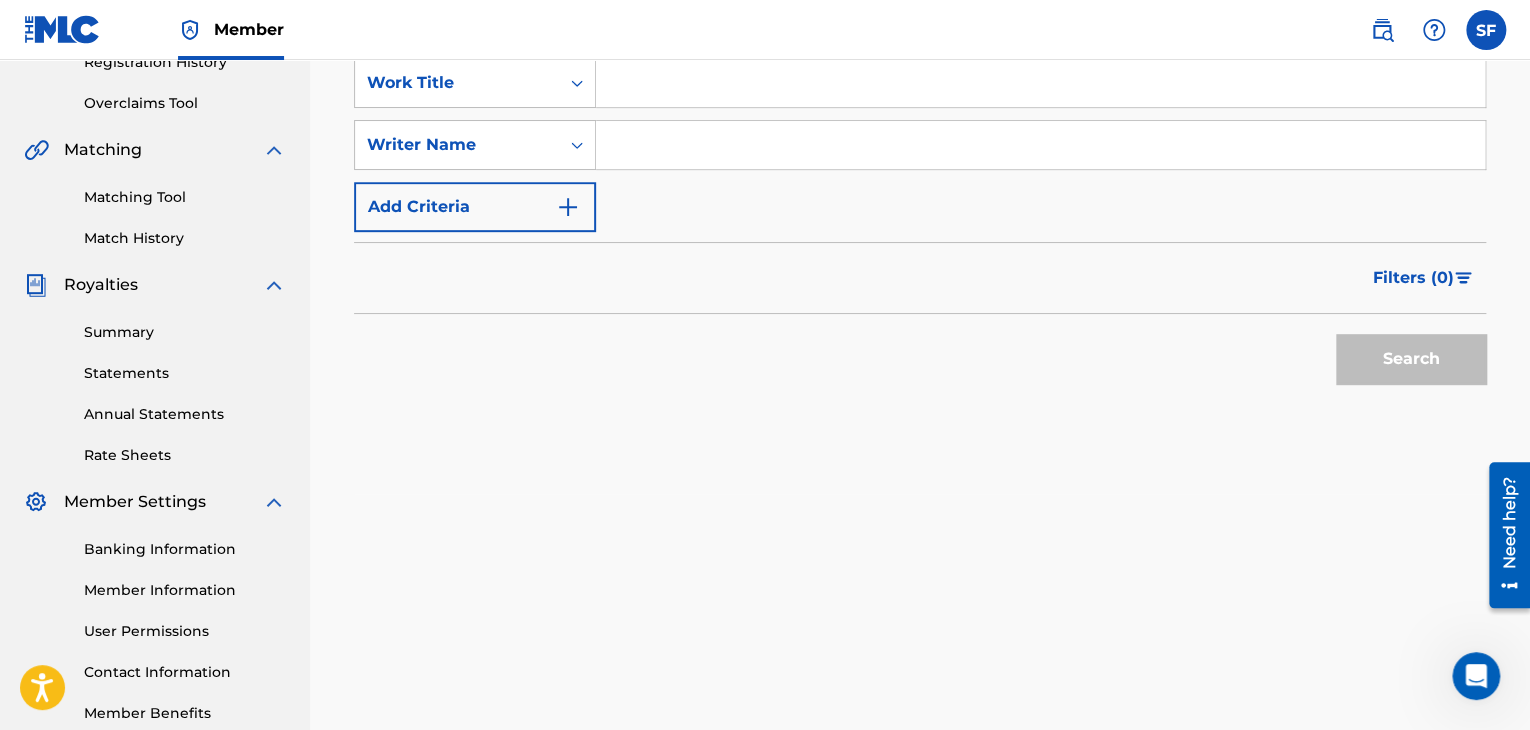 scroll, scrollTop: 0, scrollLeft: 0, axis: both 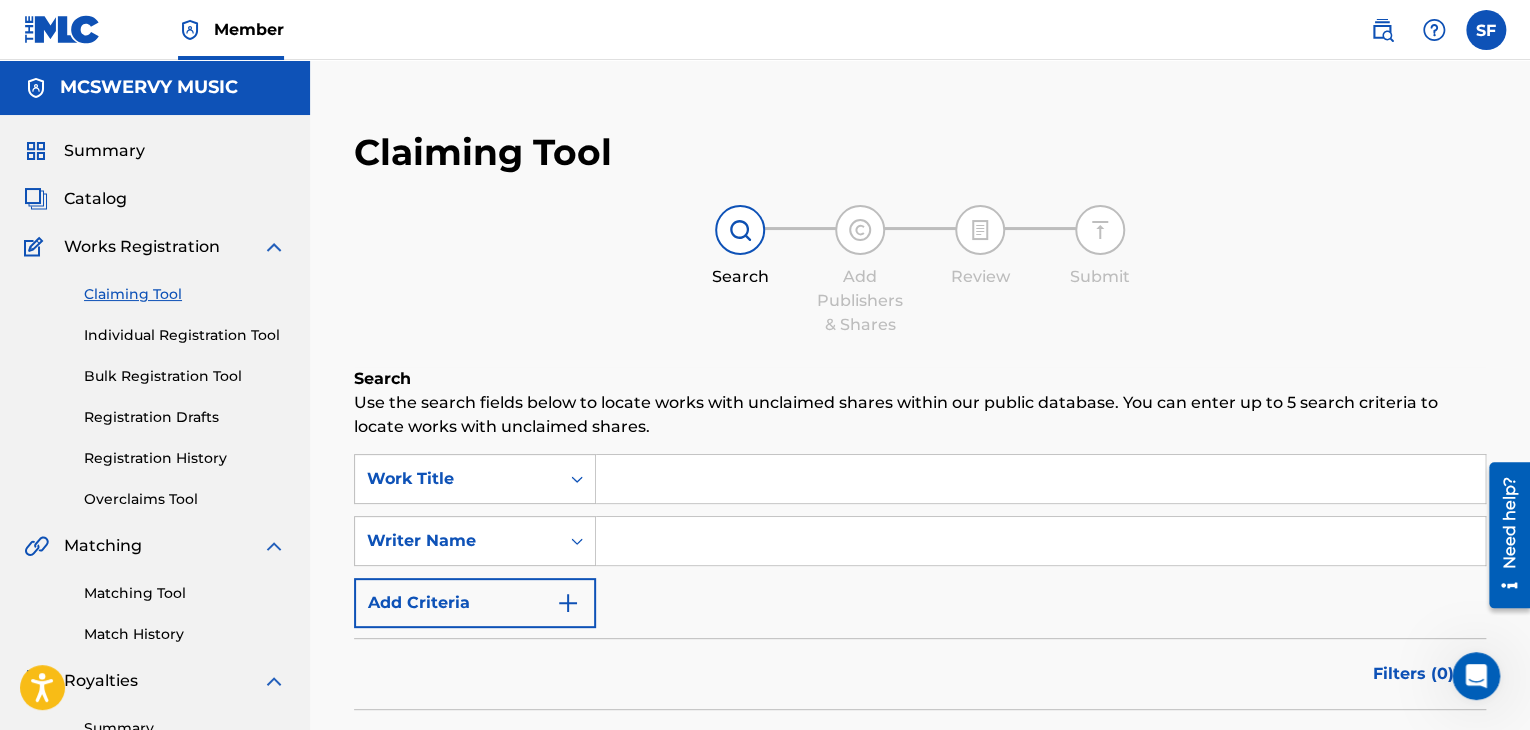 click on "Matching" at bounding box center [103, 546] 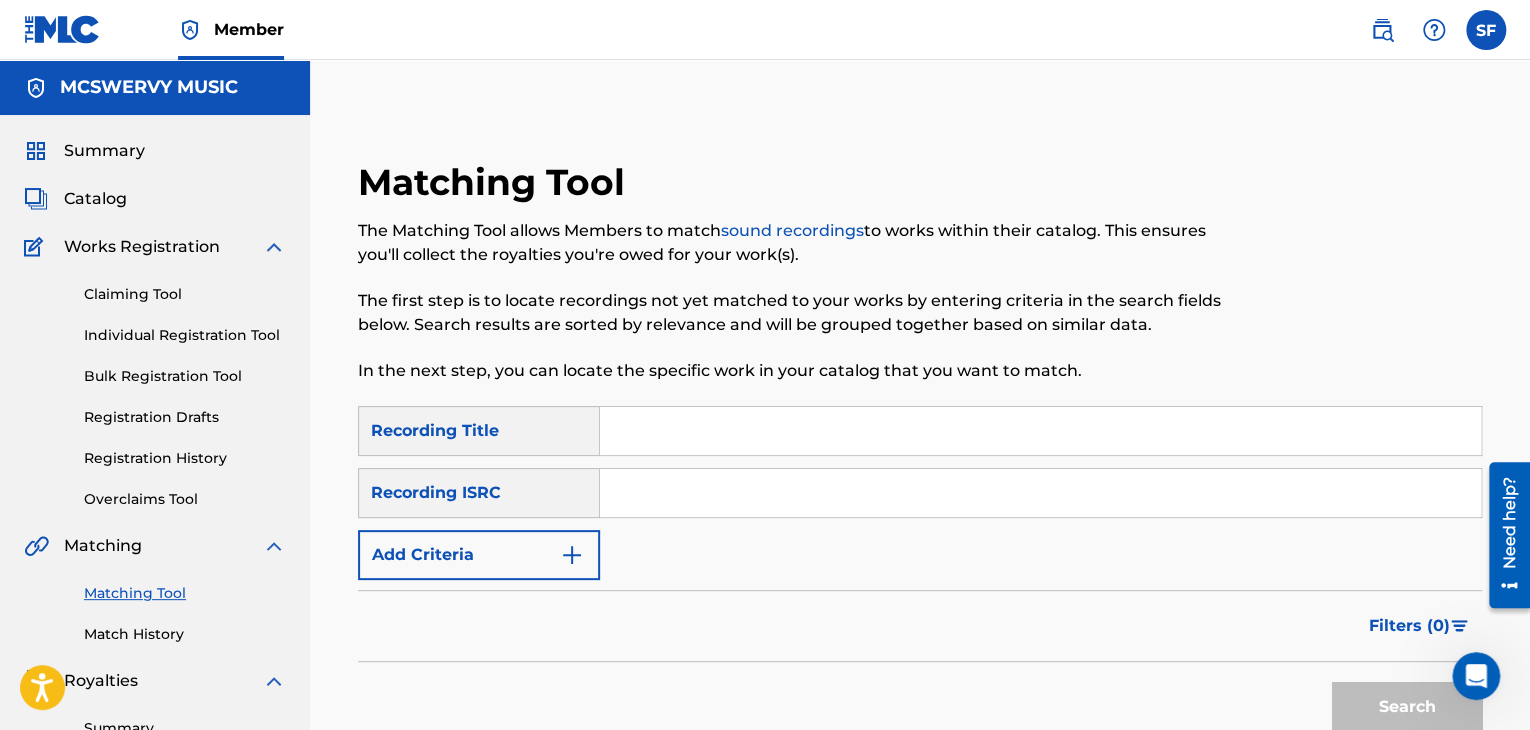 click at bounding box center [1040, 431] 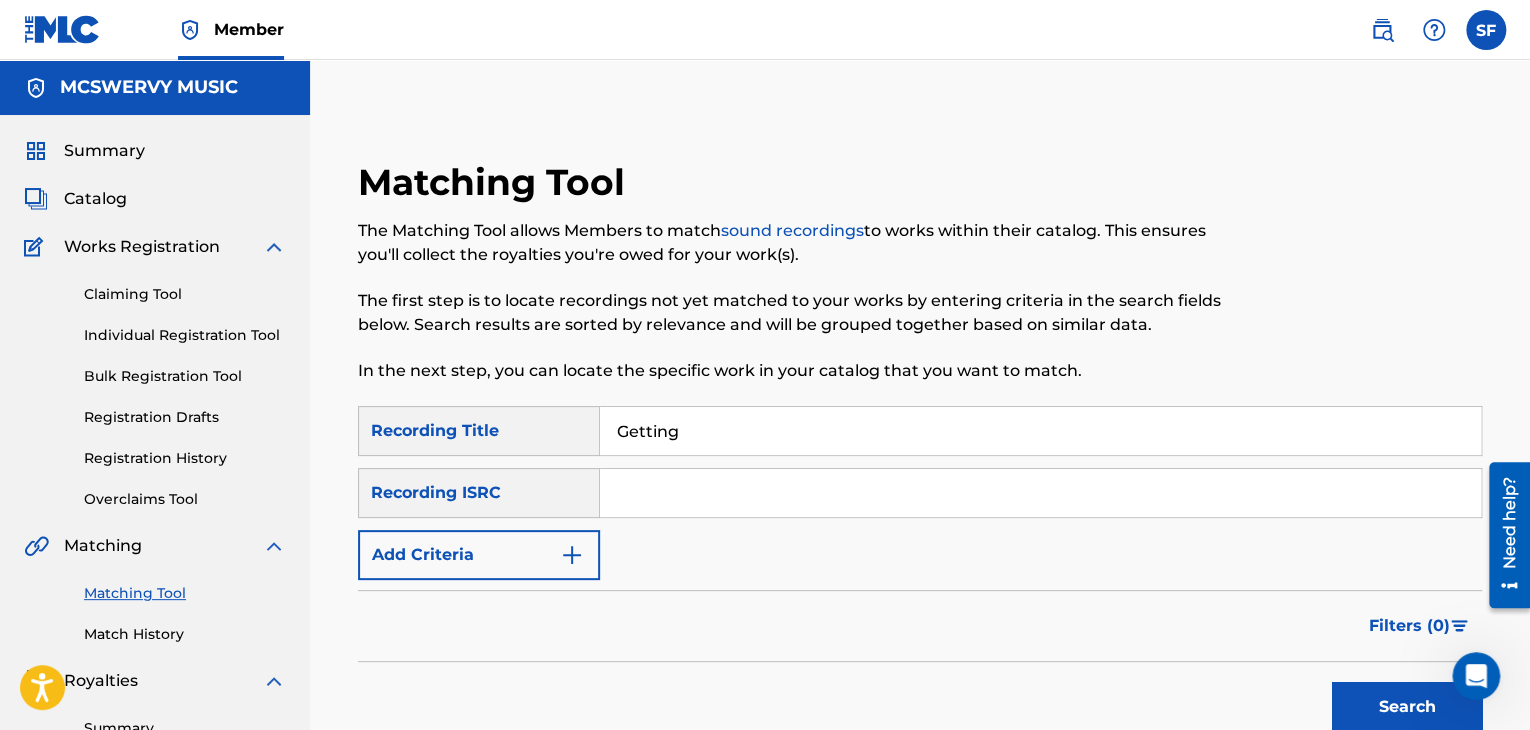 type on "Getting Hitched" 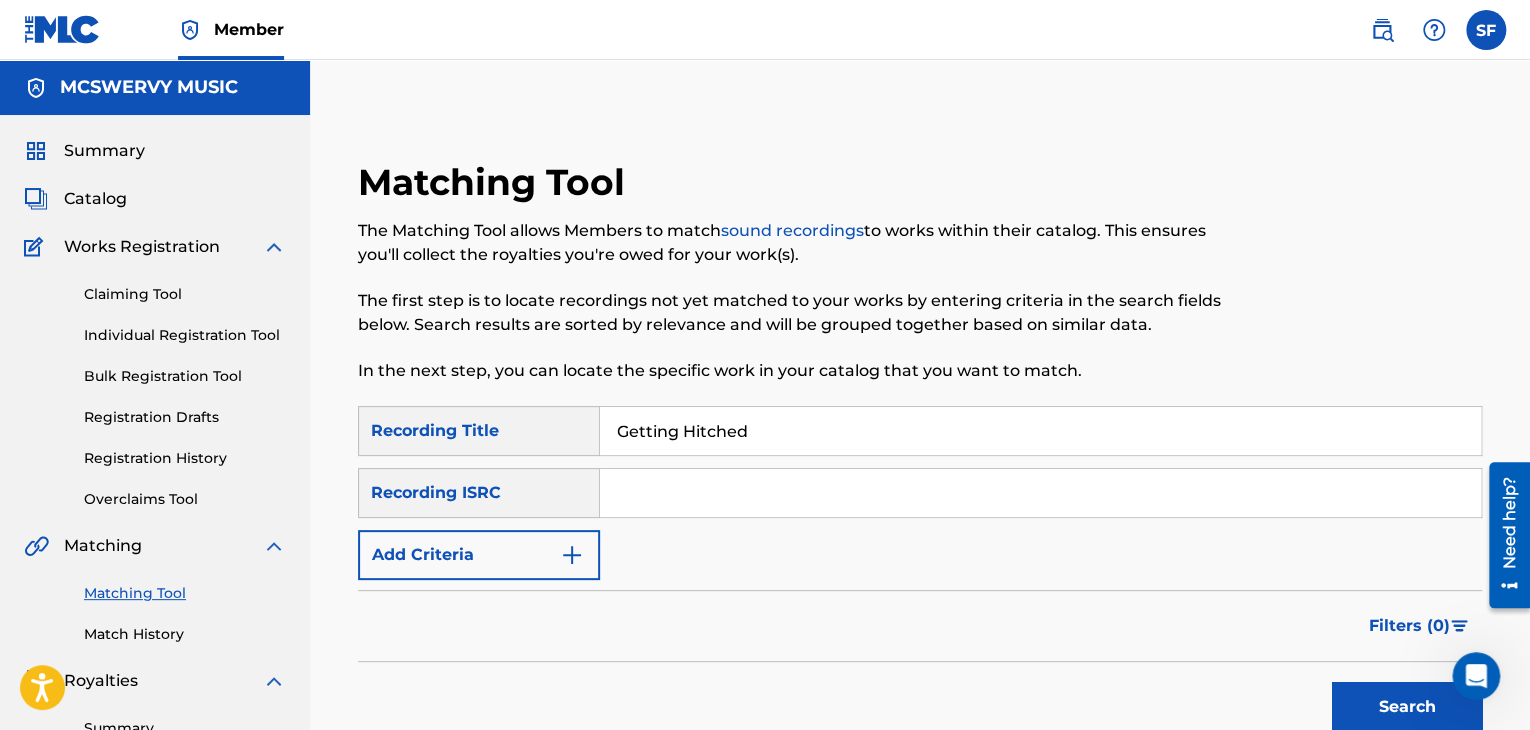 click on "Add Criteria" at bounding box center (479, 555) 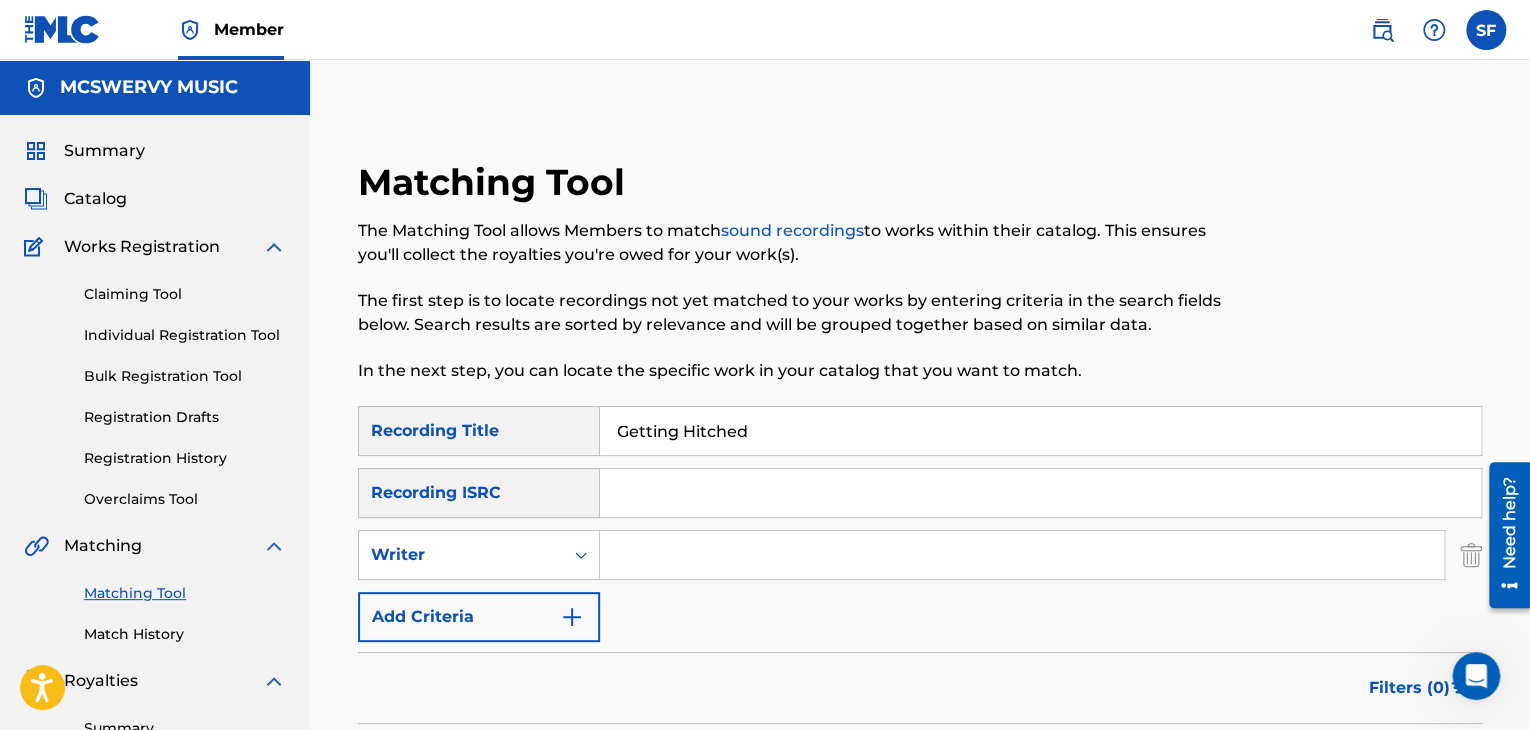 click at bounding box center (1022, 555) 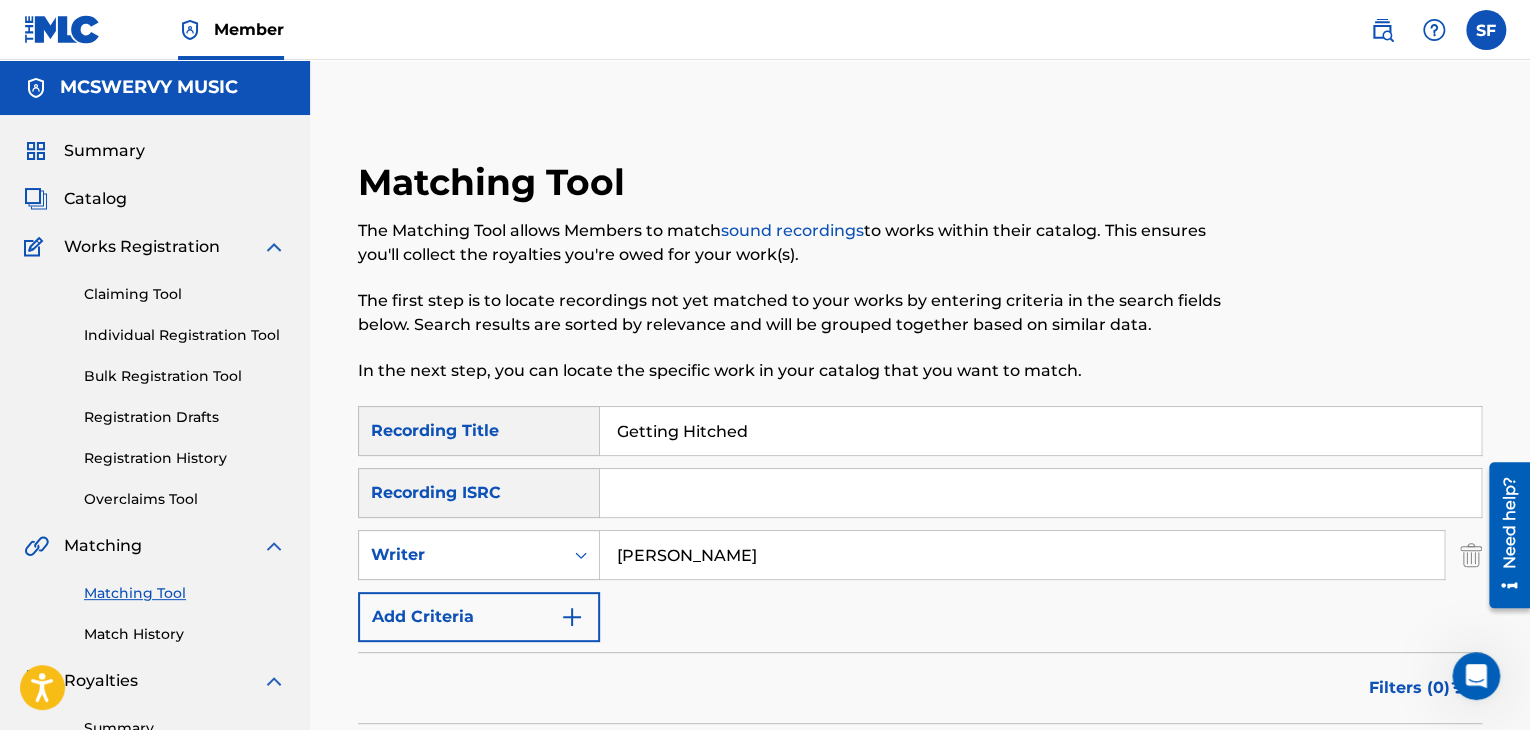 type on "[PERSON_NAME]" 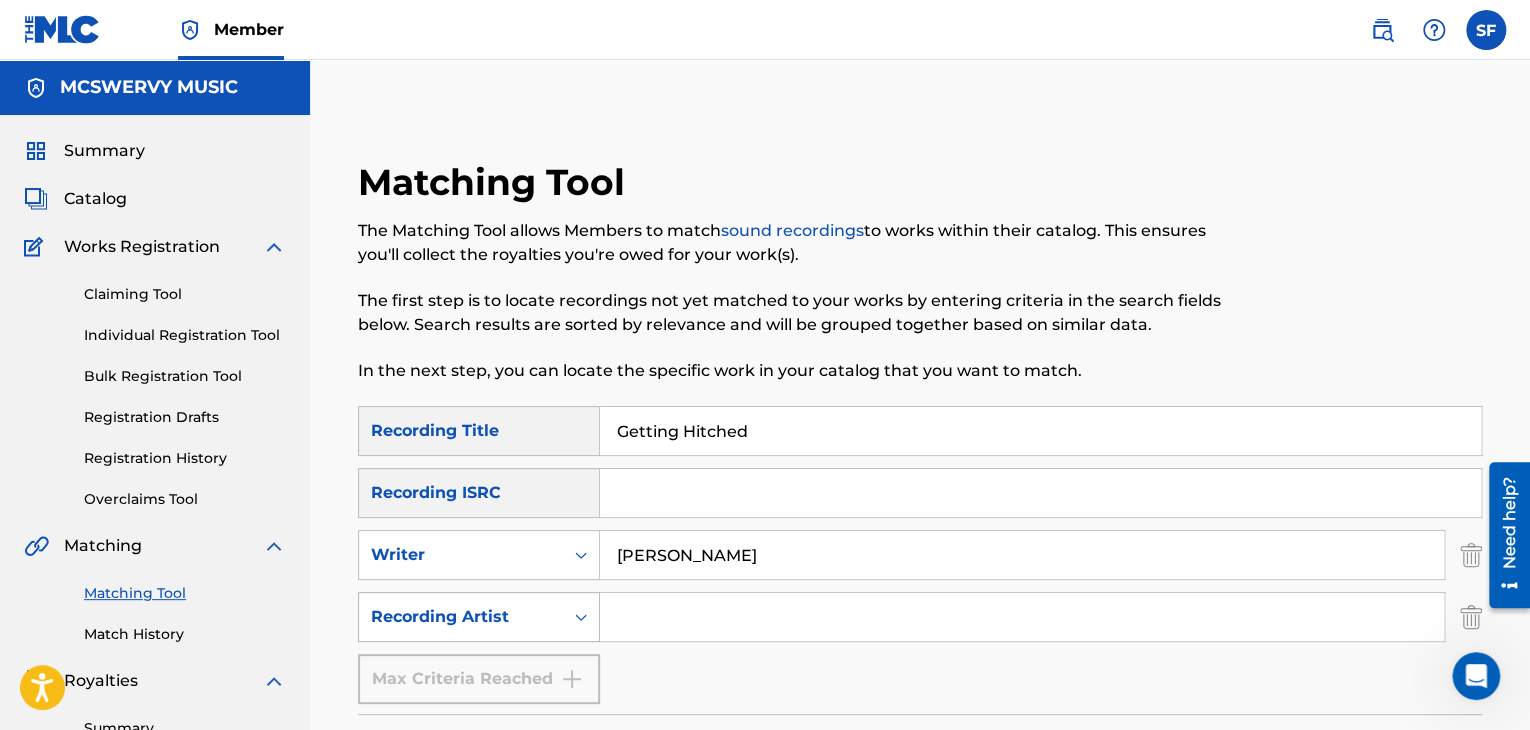 click 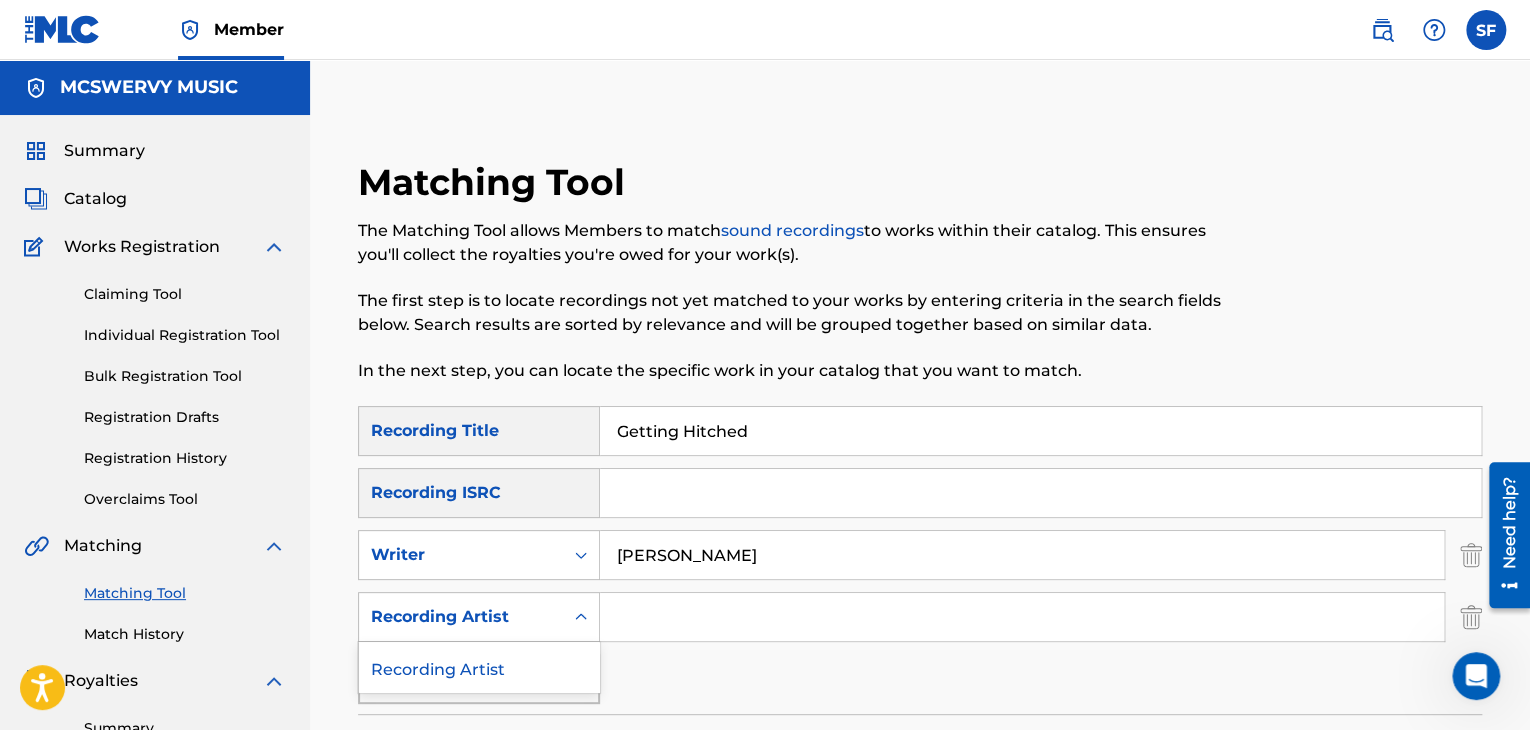 click 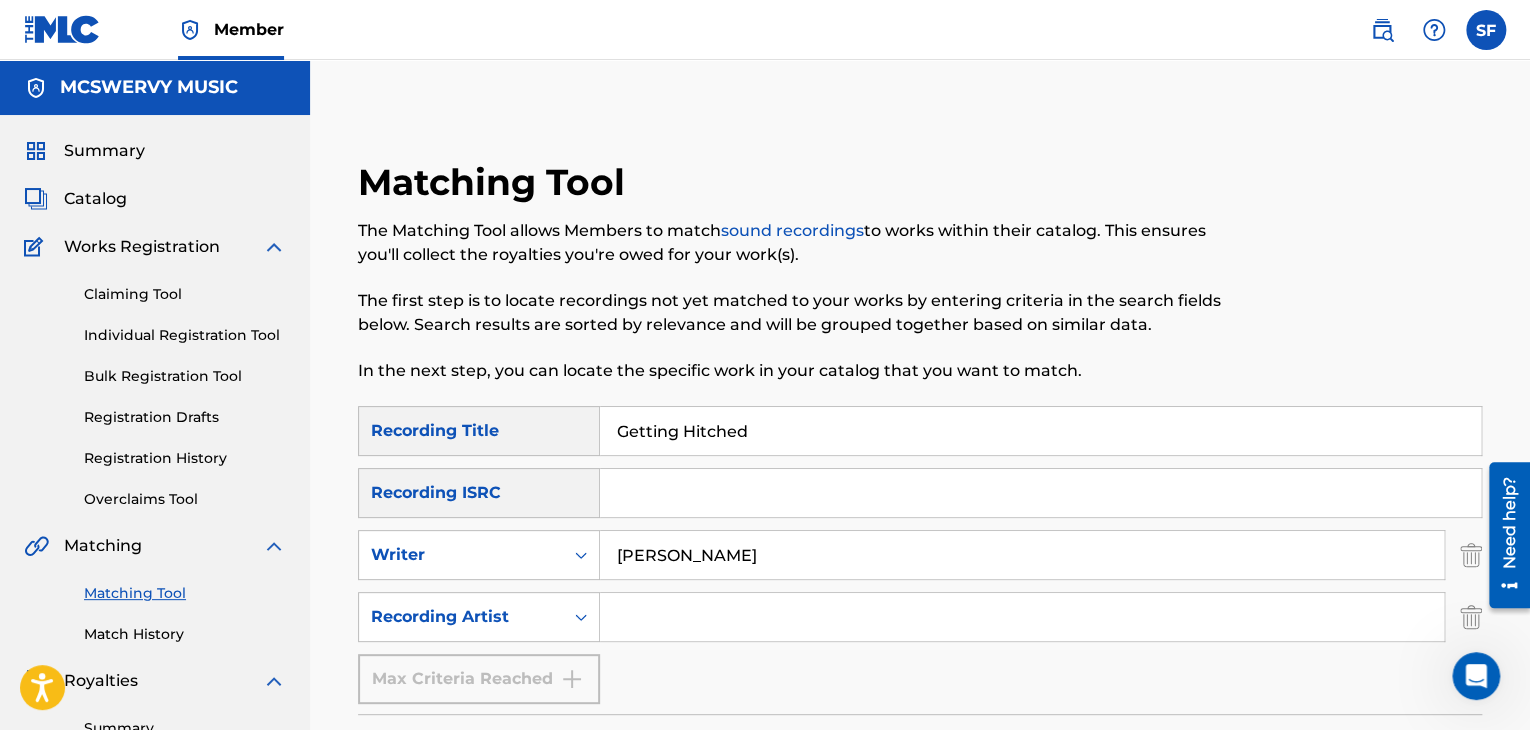 click at bounding box center (1022, 617) 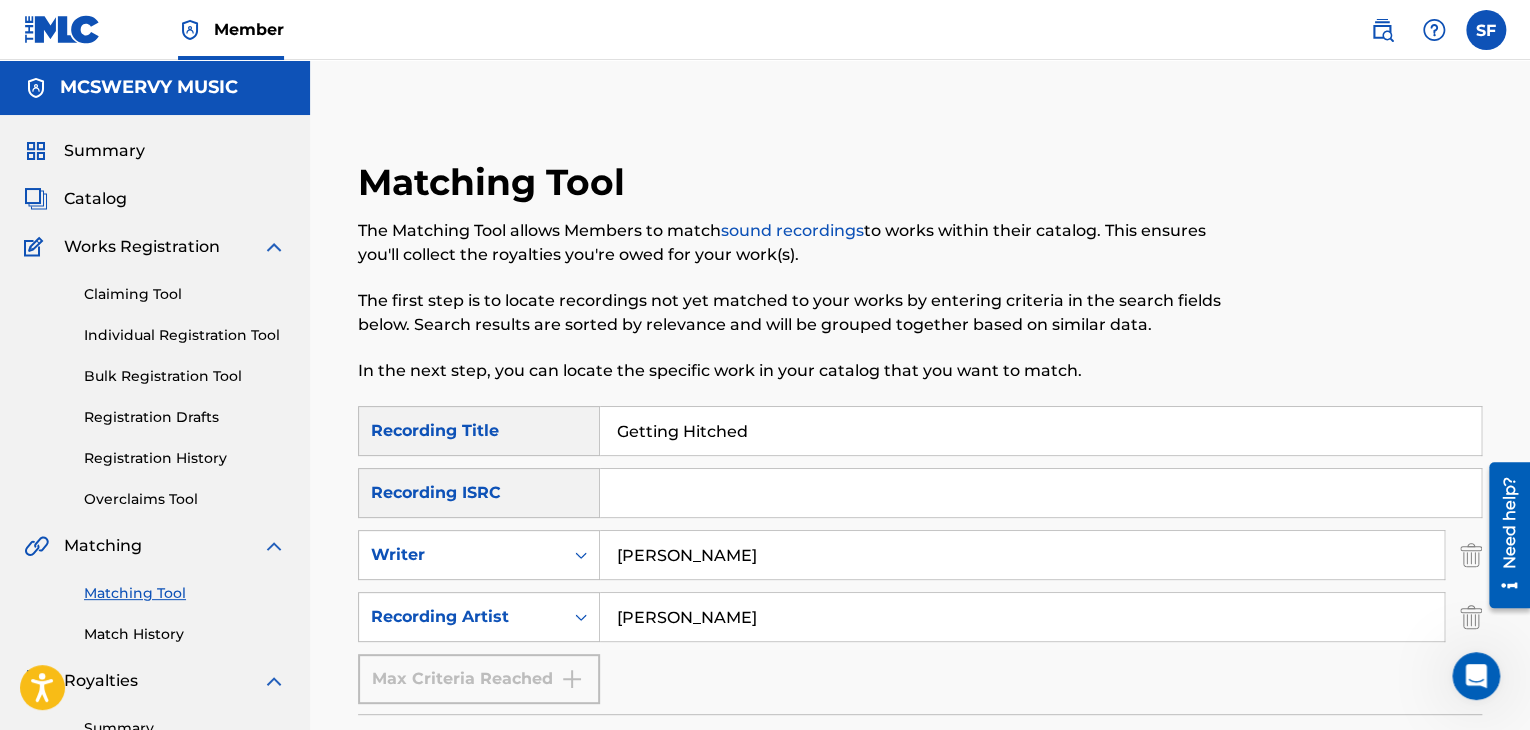 type on "[PERSON_NAME]" 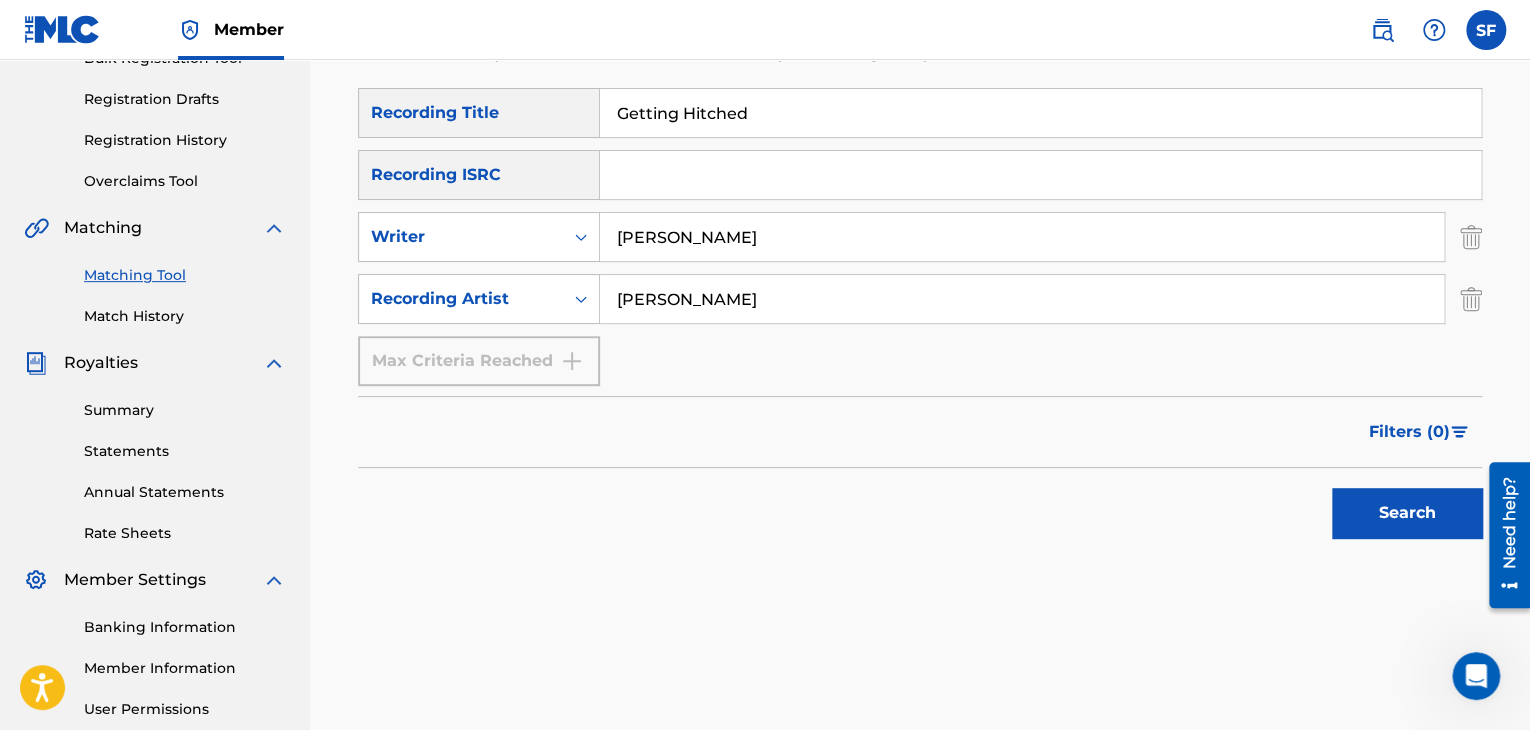 scroll, scrollTop: 320, scrollLeft: 0, axis: vertical 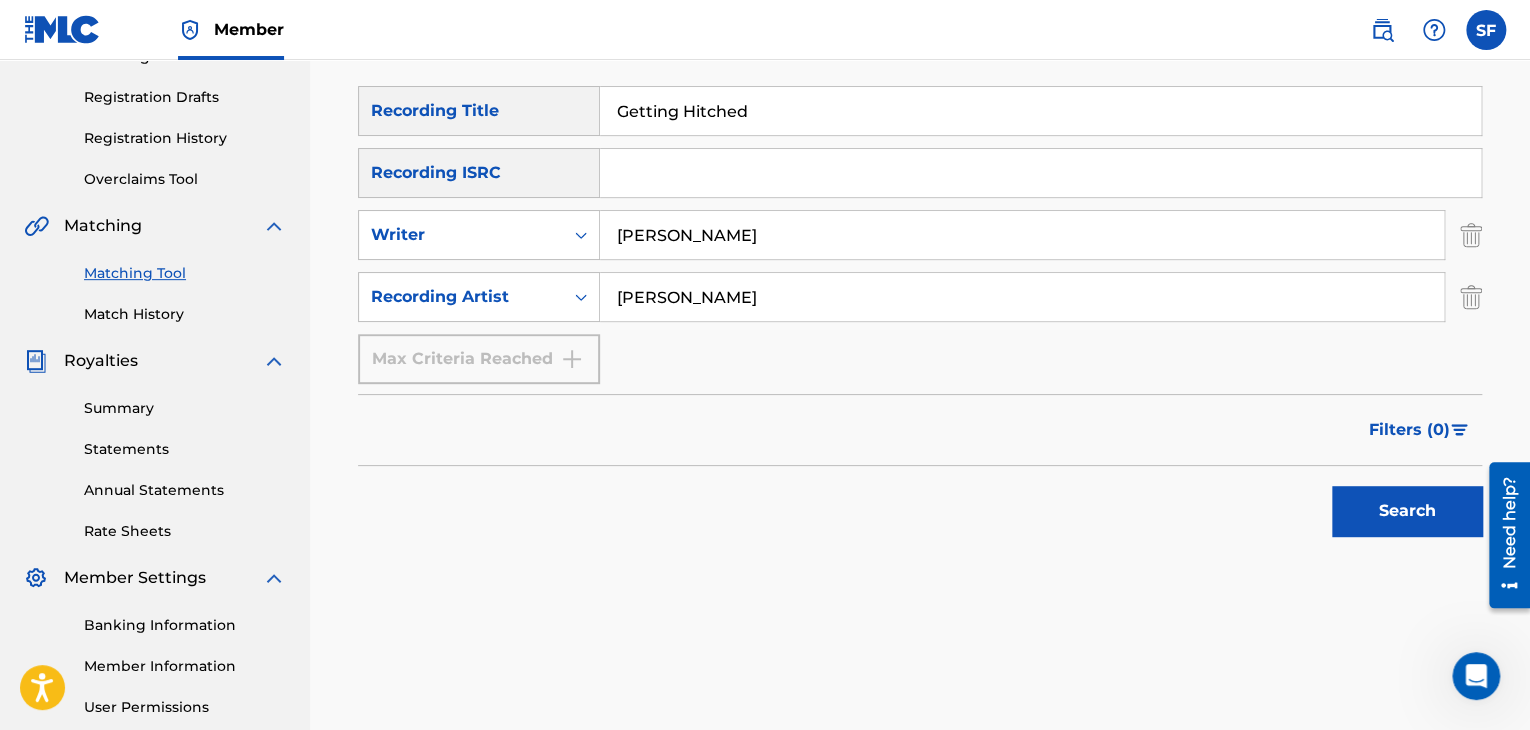 click on "Search" at bounding box center [1407, 511] 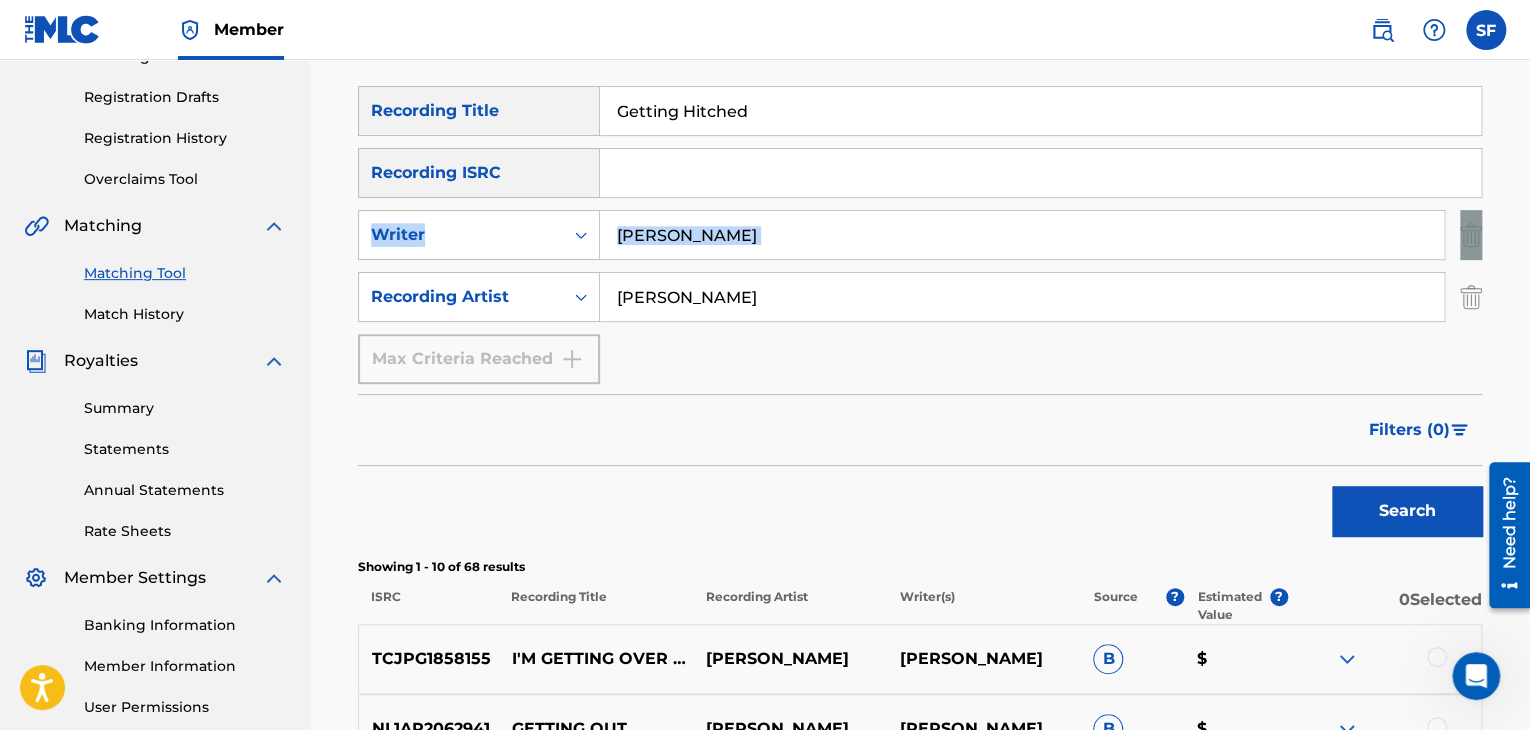 drag, startPoint x: 1526, startPoint y: 161, endPoint x: 1535, endPoint y: 237, distance: 76.53104 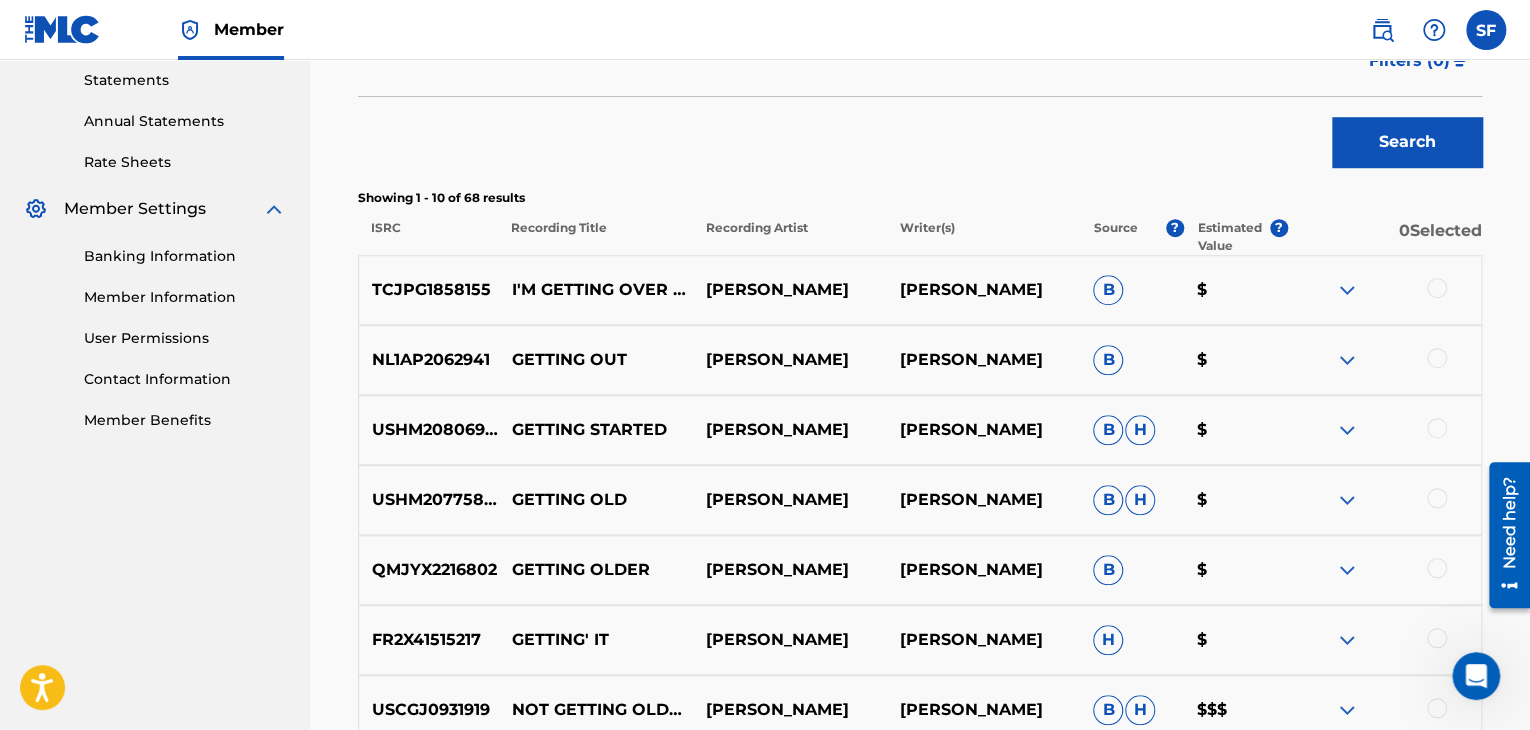 scroll, scrollTop: 667, scrollLeft: 0, axis: vertical 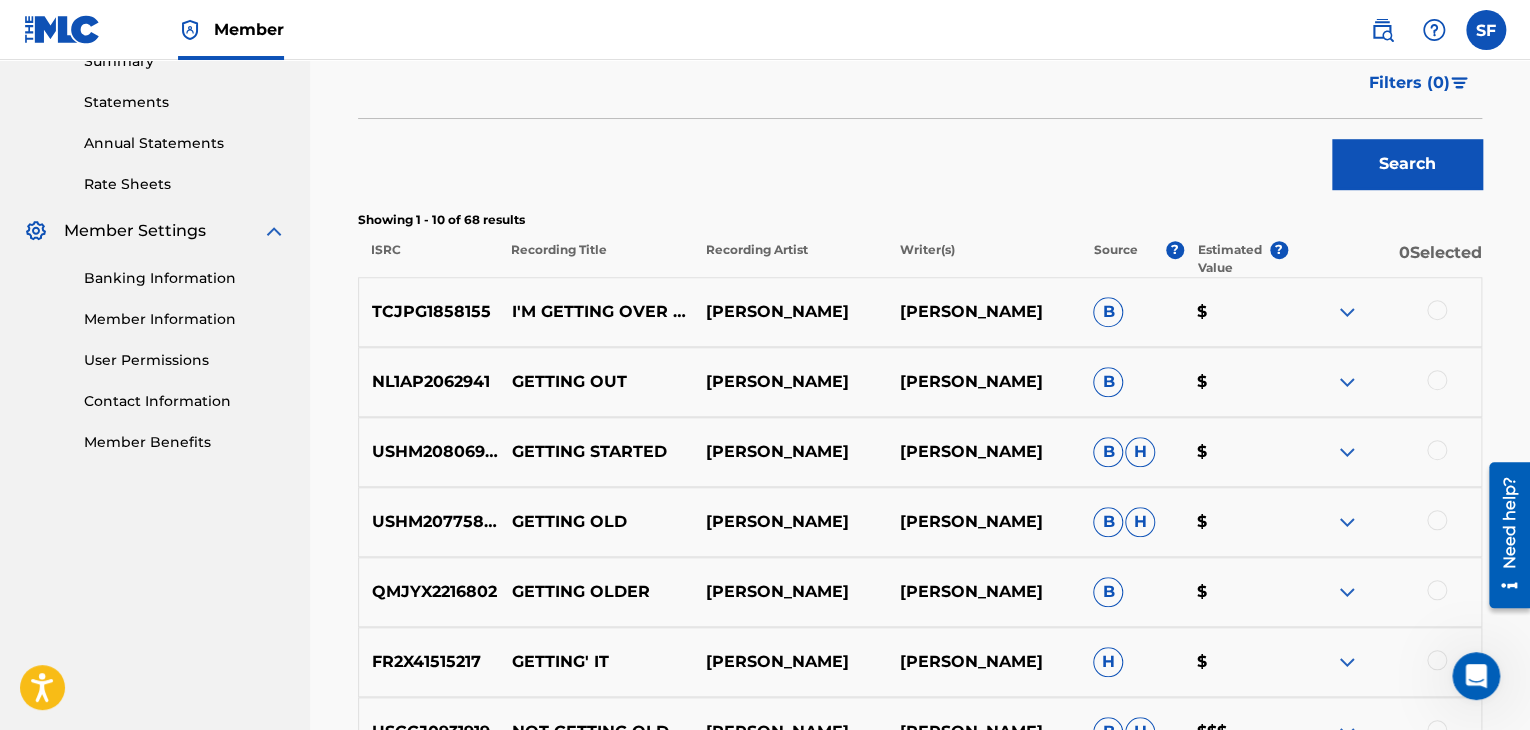 click on "Search" at bounding box center [1407, 164] 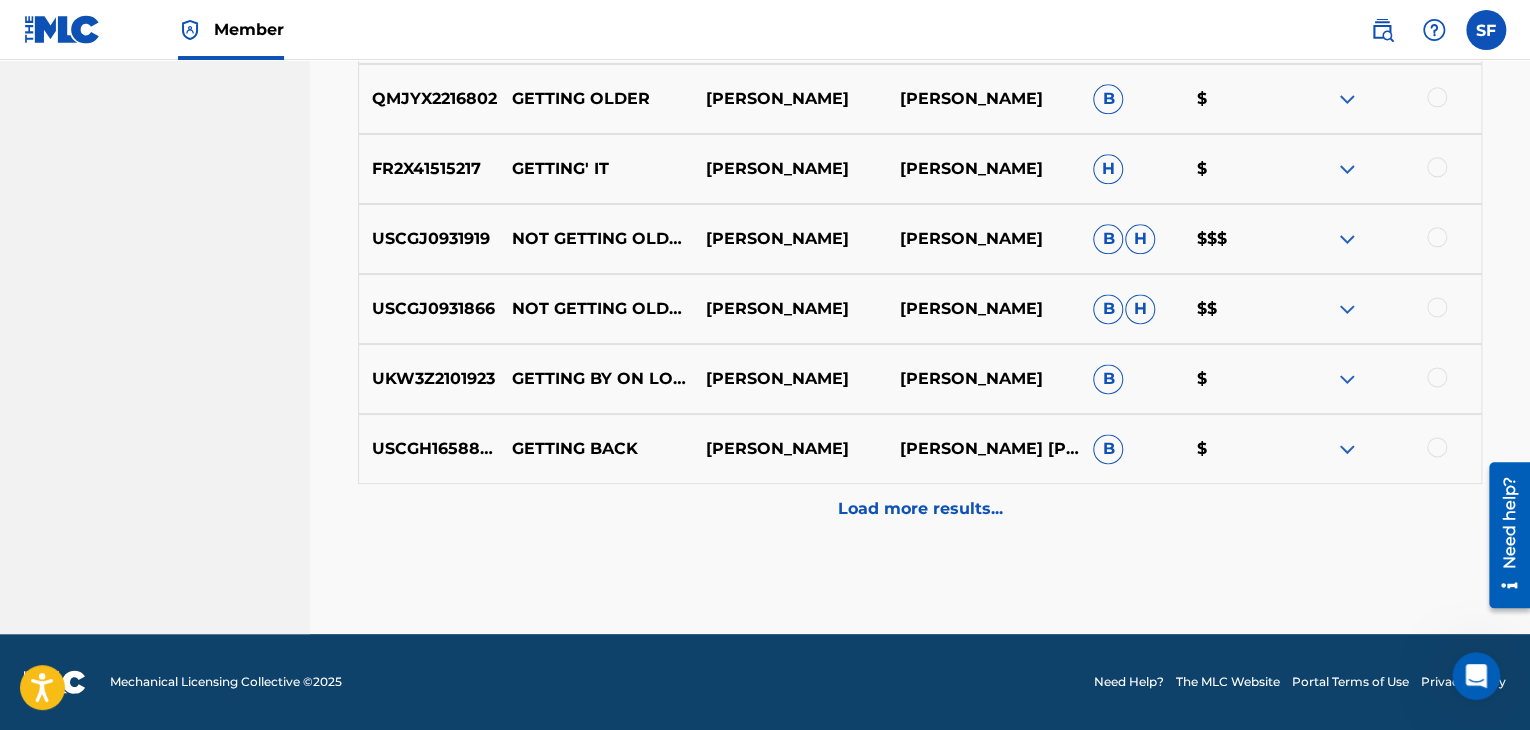 click on "Load more results..." at bounding box center (920, 509) 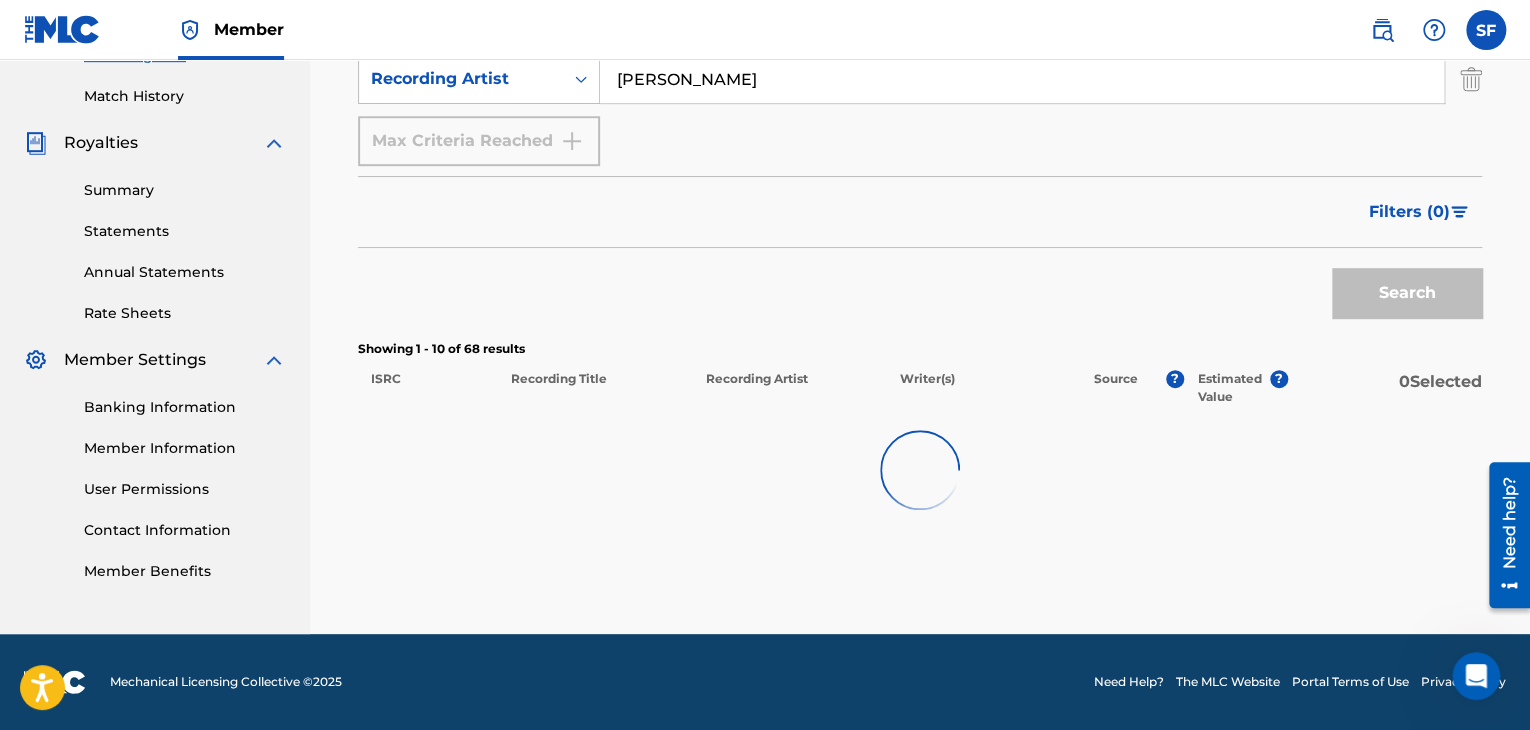scroll, scrollTop: 1160, scrollLeft: 0, axis: vertical 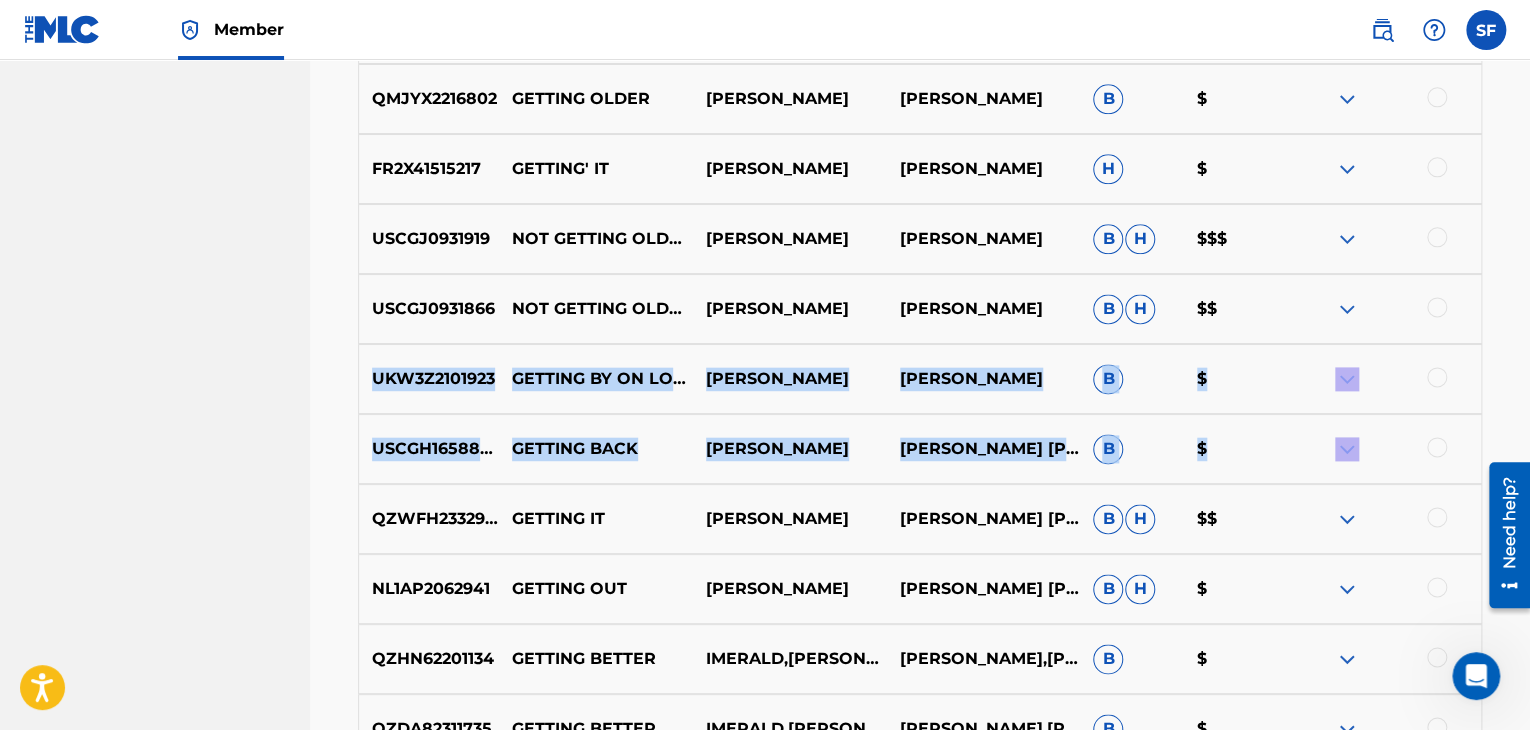 drag, startPoint x: 1528, startPoint y: 342, endPoint x: 1535, endPoint y: 452, distance: 110.2225 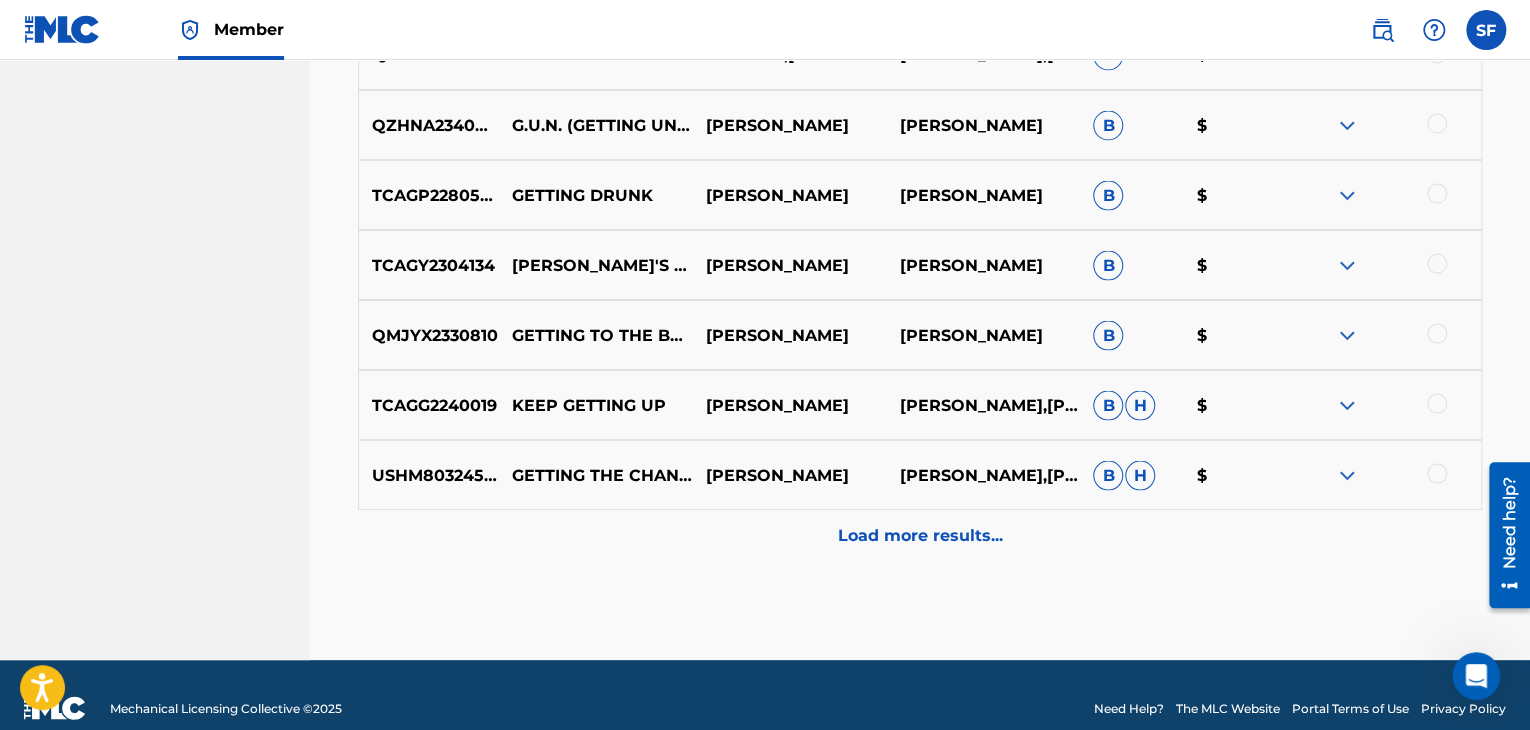 scroll, scrollTop: 1843, scrollLeft: 0, axis: vertical 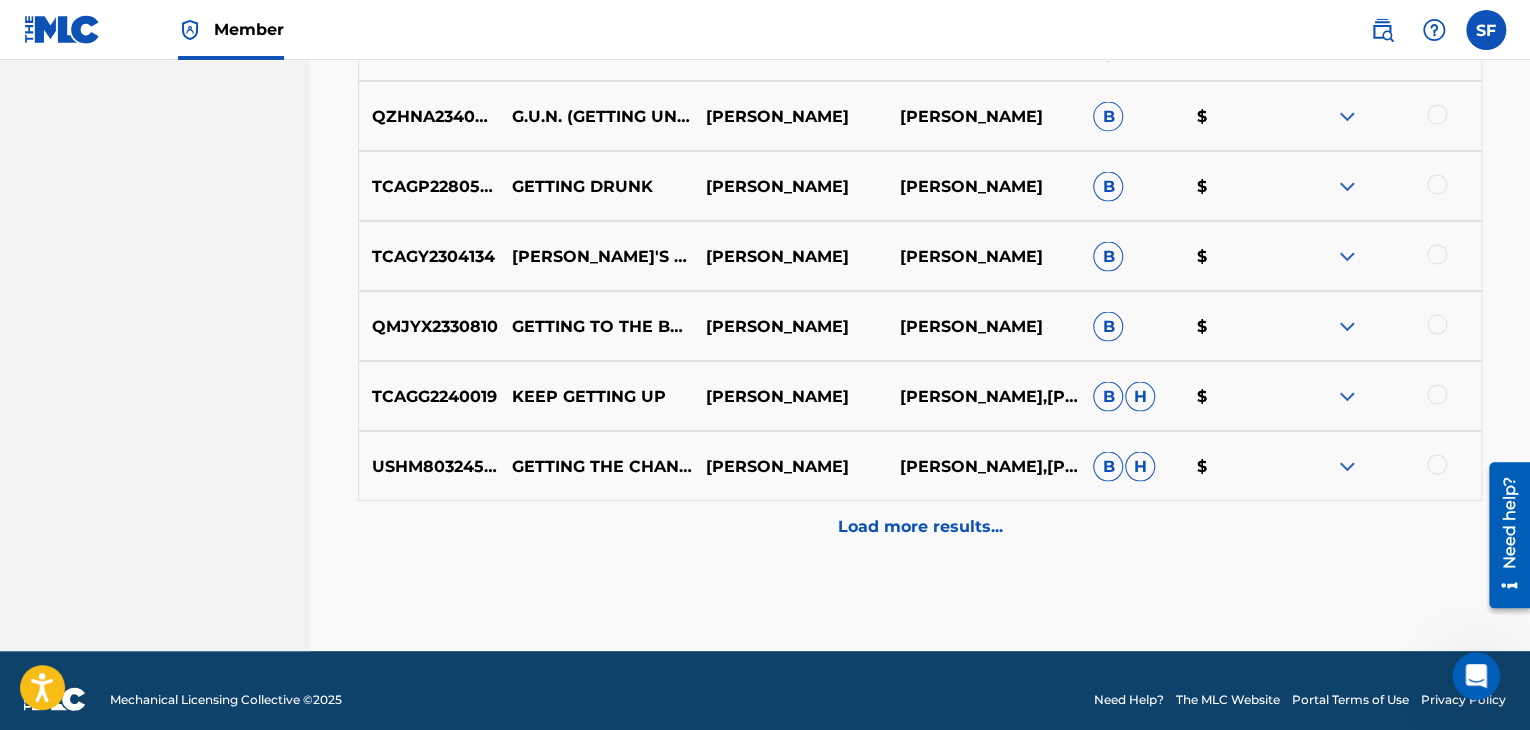 click on "Load more results..." at bounding box center (920, 526) 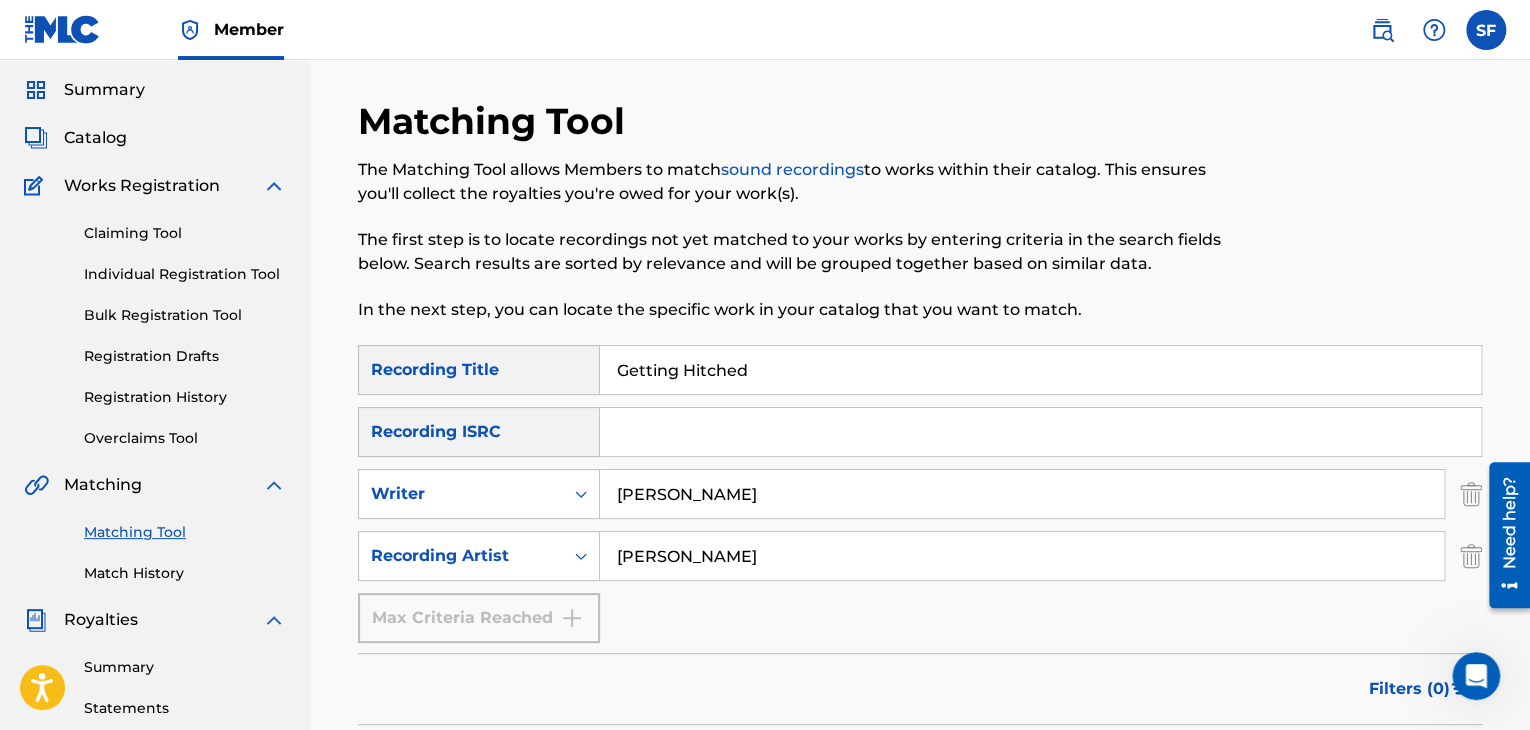 scroll, scrollTop: 0, scrollLeft: 0, axis: both 